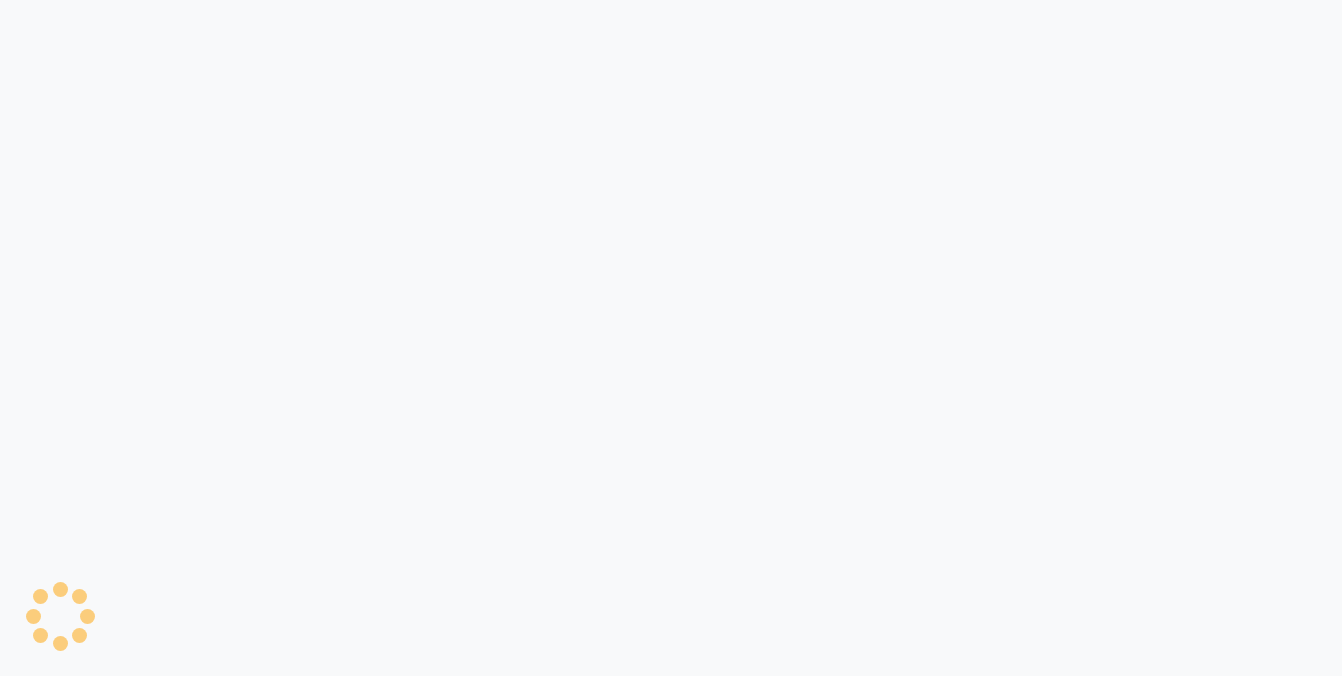 scroll, scrollTop: 0, scrollLeft: 0, axis: both 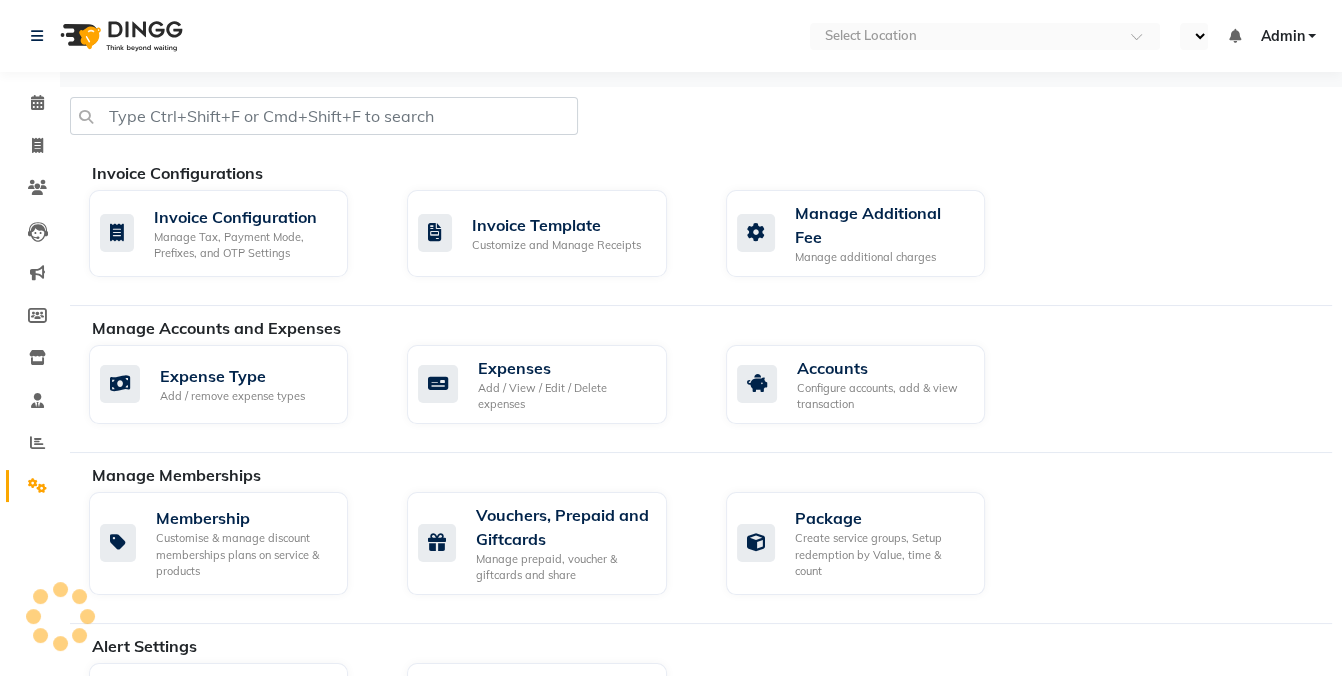 select on "en" 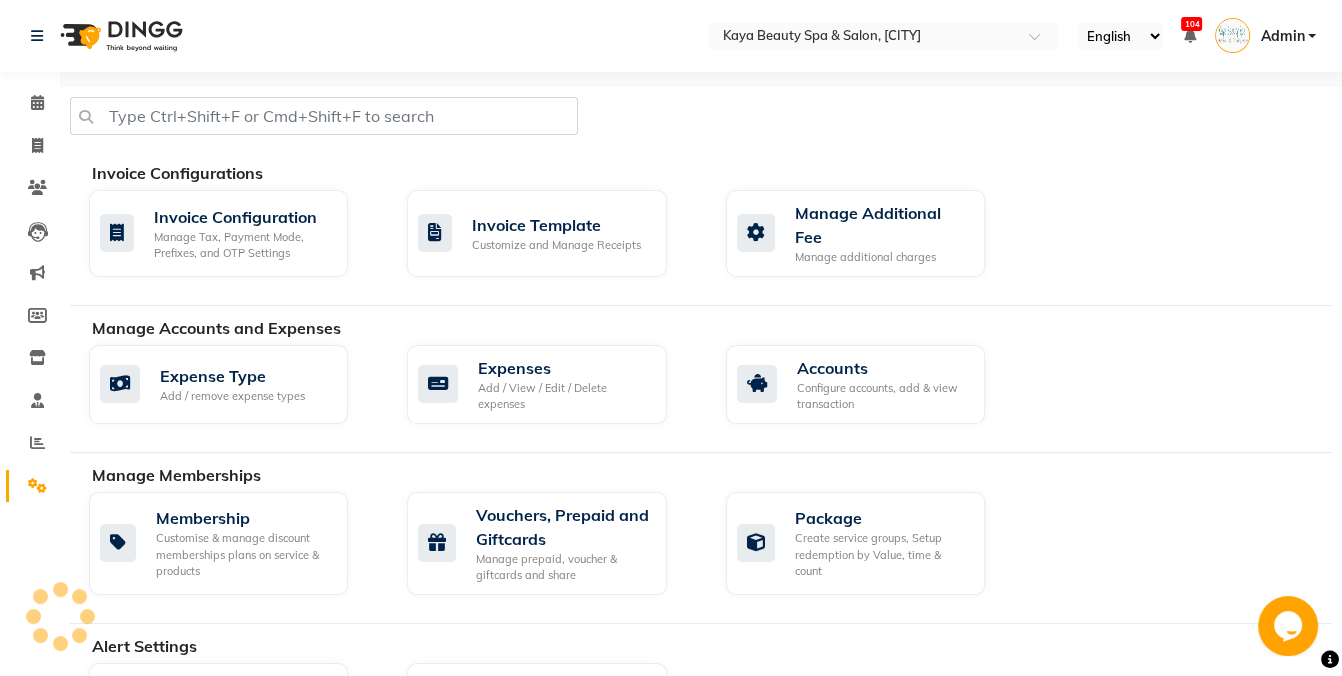 scroll, scrollTop: 0, scrollLeft: 0, axis: both 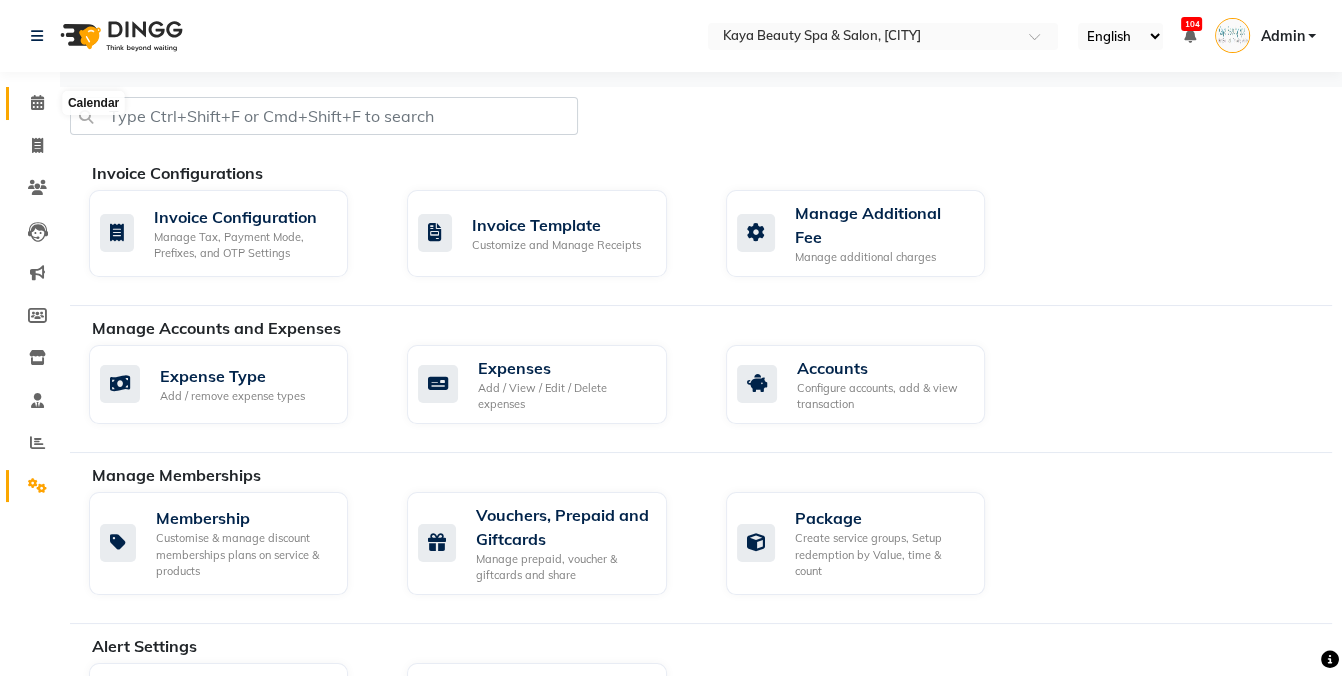 click 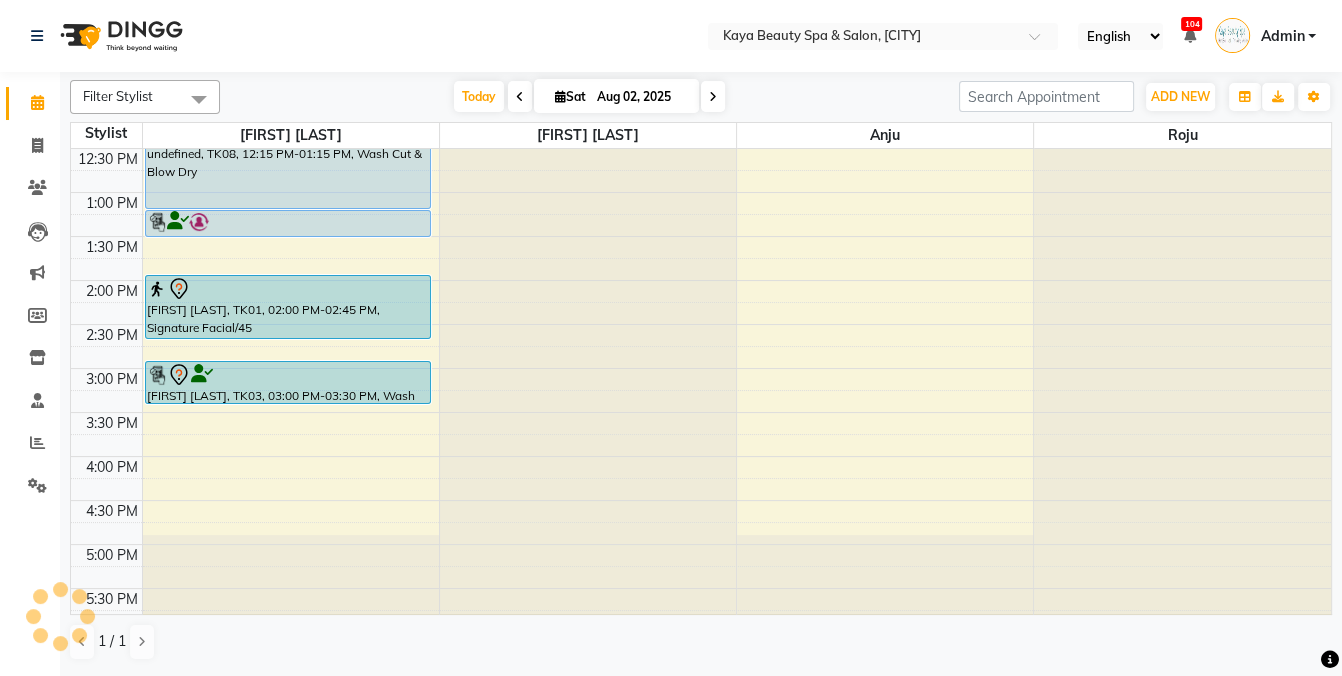 scroll, scrollTop: 314, scrollLeft: 0, axis: vertical 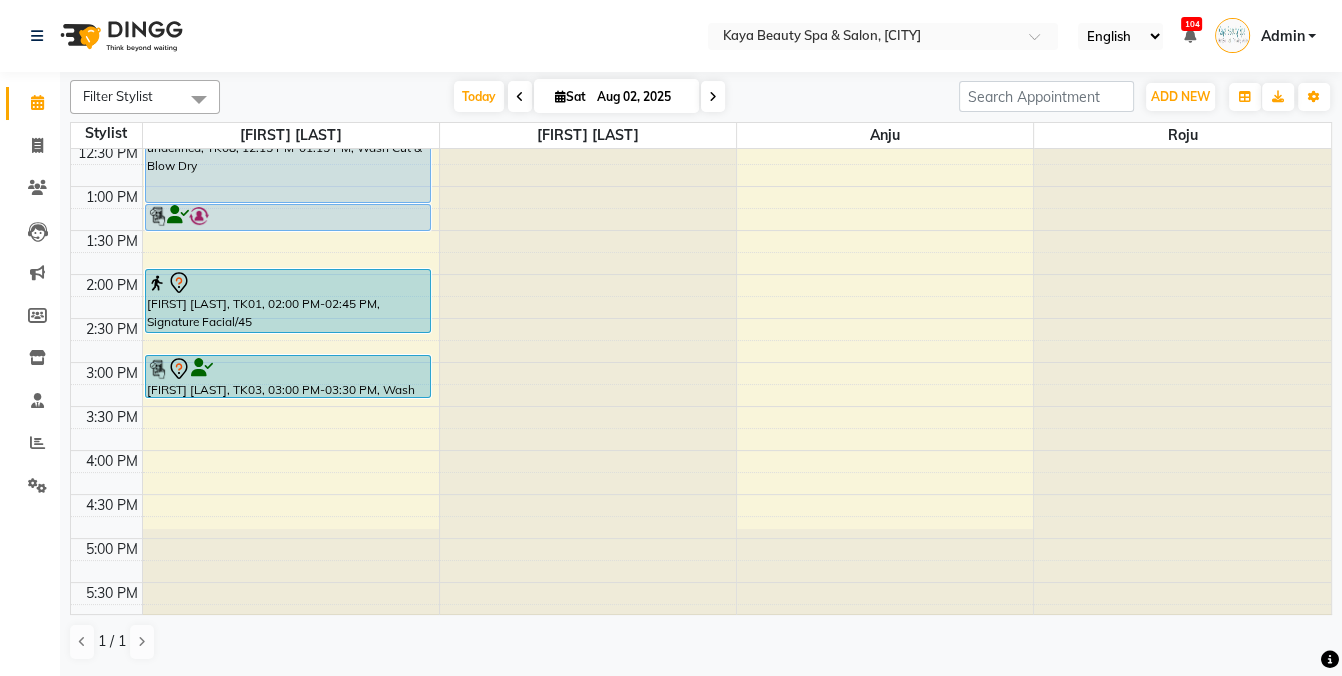 click at bounding box center (288, 369) 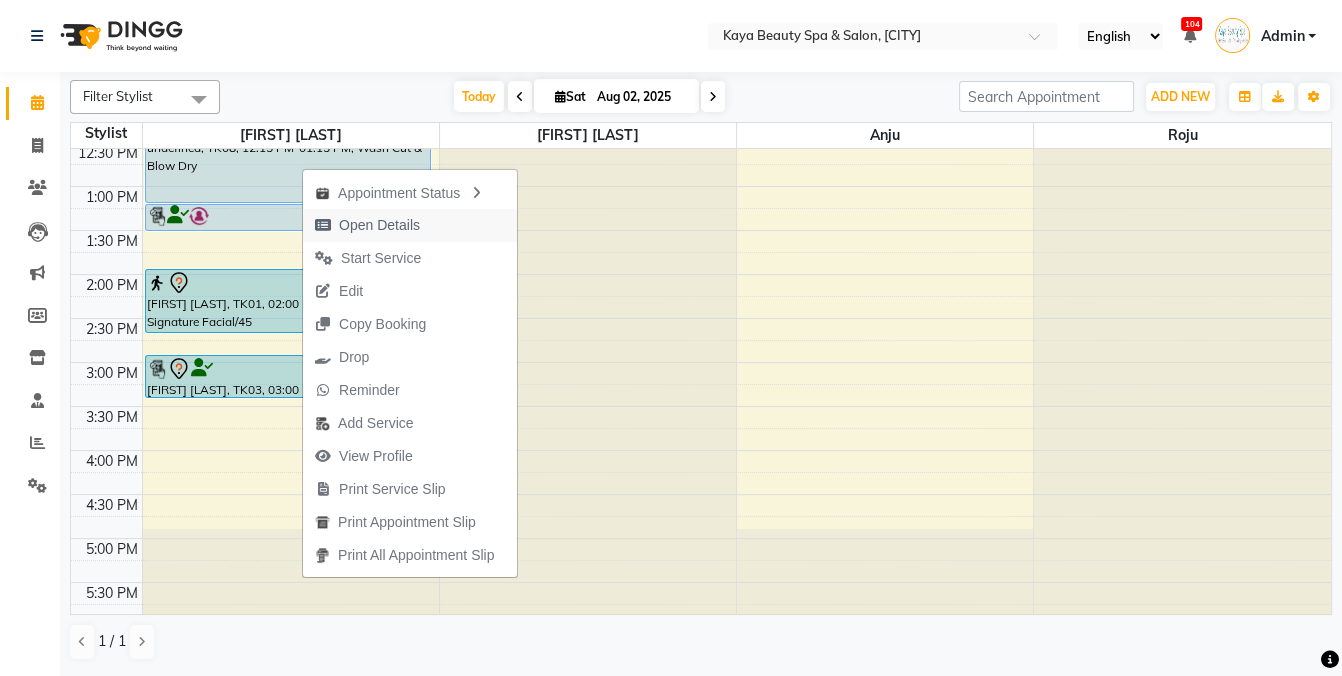 click on "Open Details" at bounding box center [379, 225] 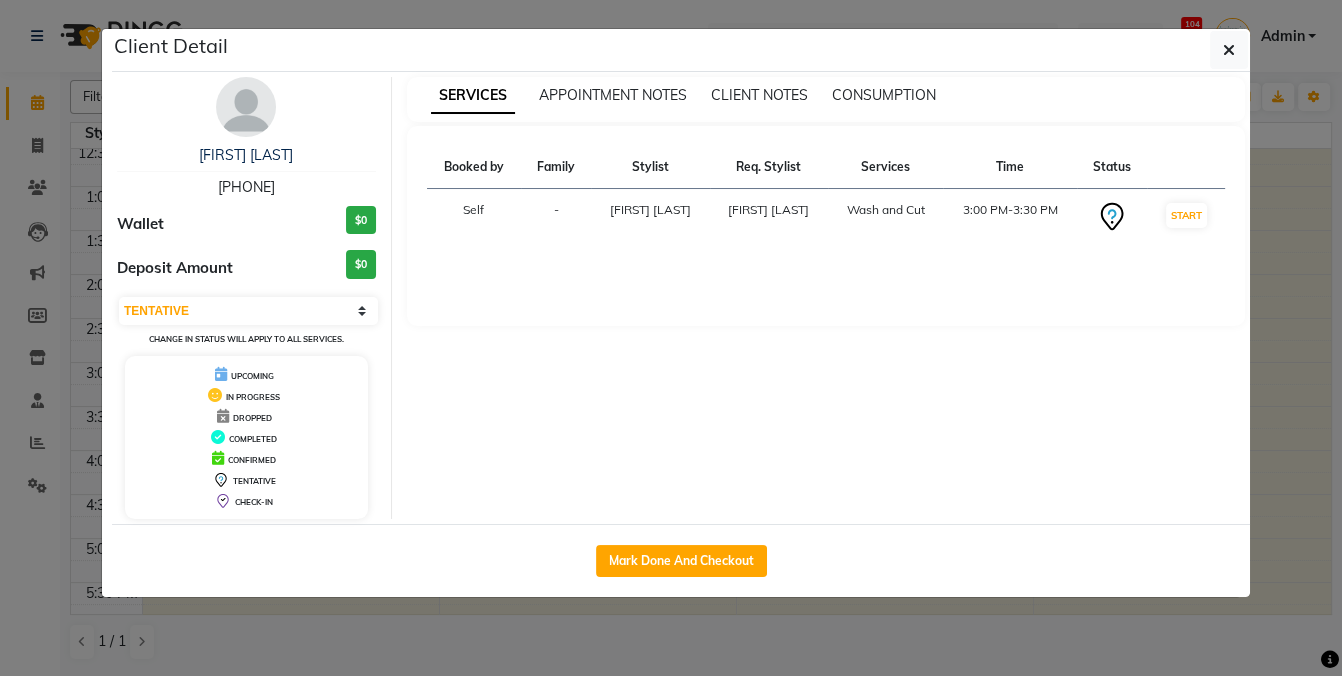 click on "Client Detail  Mohinderjit Sandhu   8059158274 Wallet $0 Deposit Amount  $0  Select IN SERVICE CONFIRMED TENTATIVE CHECK IN MARK DONE DROPPED UPCOMING Change in status will apply to all services. UPCOMING IN PROGRESS DROPPED COMPLETED CONFIRMED TENTATIVE CHECK-IN SERVICES APPOINTMENT NOTES CLIENT NOTES CONSUMPTION Booked by Family Stylist Req. Stylist Services Time Status  Self  - Anita Hastir Anita Hastir  Wash and Cut   3:00 PM-3:30 PM   START   Mark Done And Checkout" 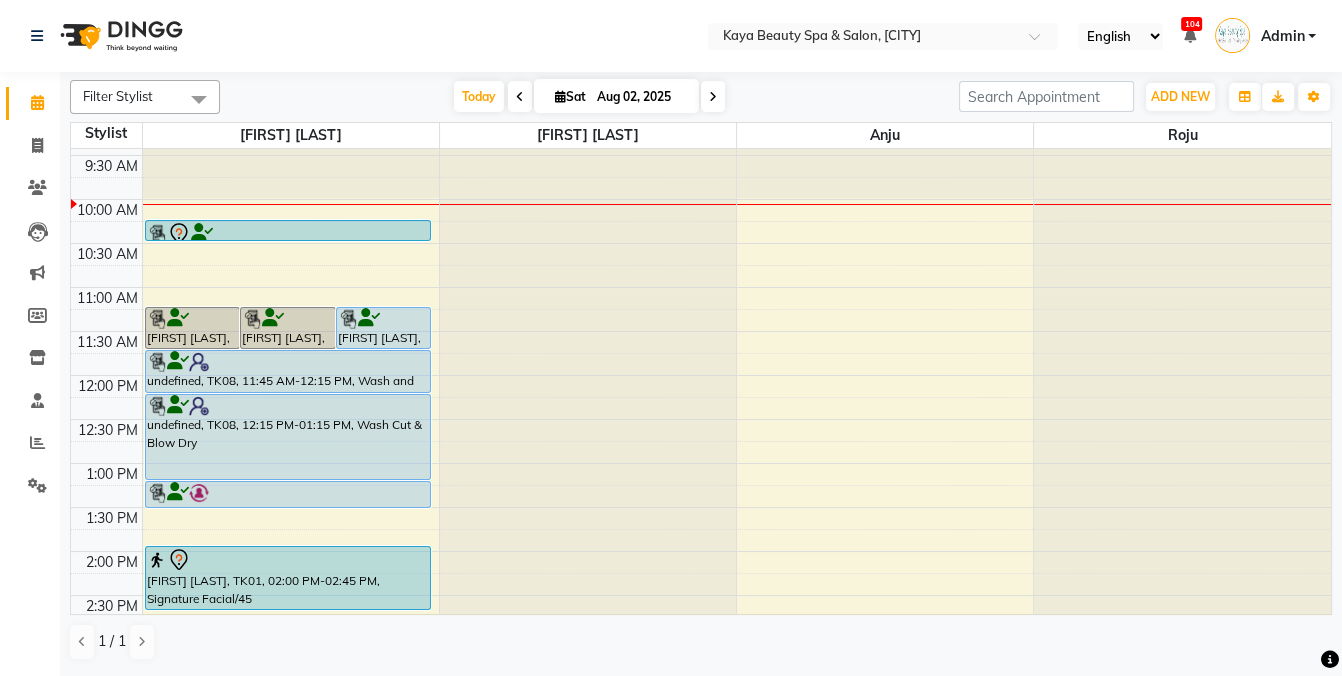 scroll, scrollTop: 32, scrollLeft: 0, axis: vertical 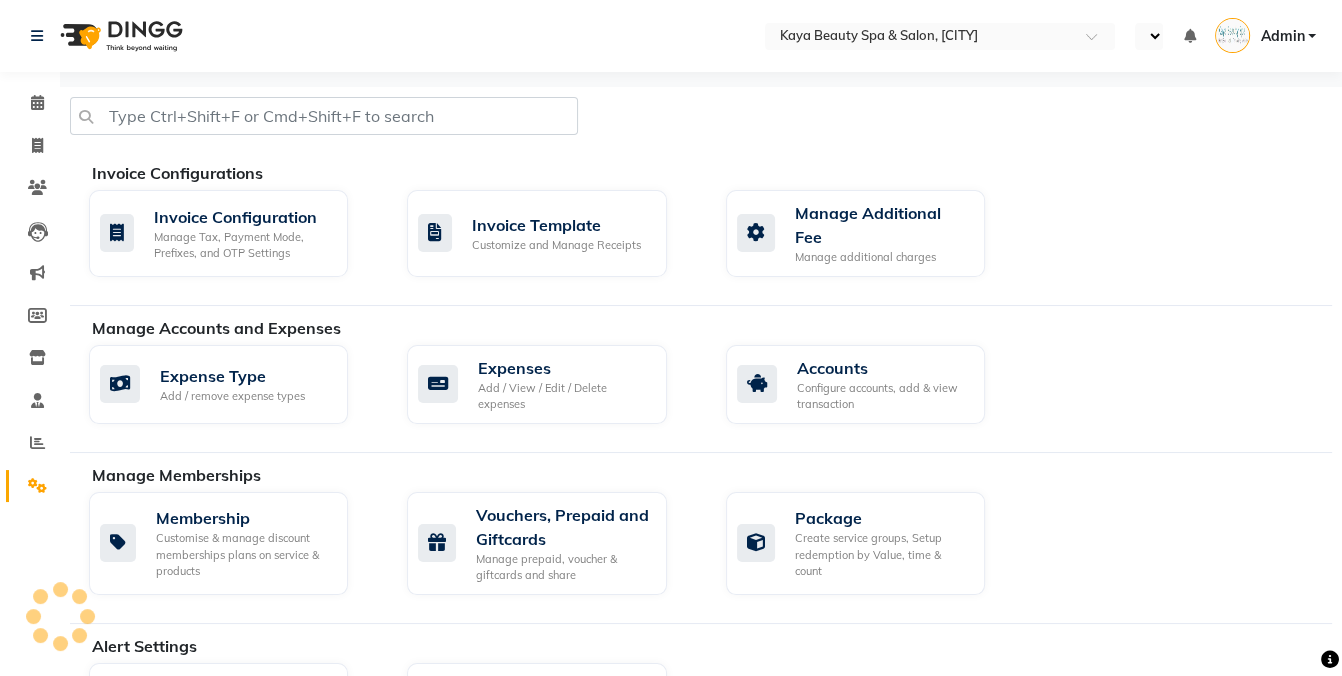 select on "en" 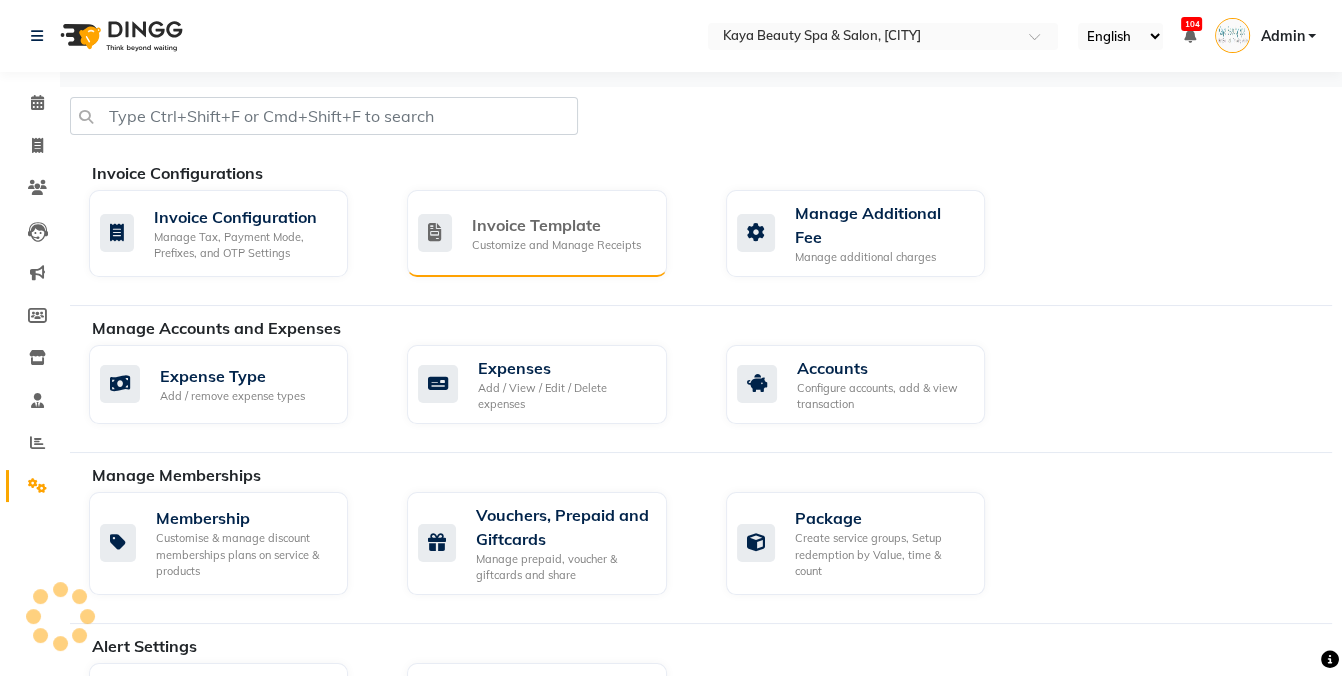scroll, scrollTop: 0, scrollLeft: 0, axis: both 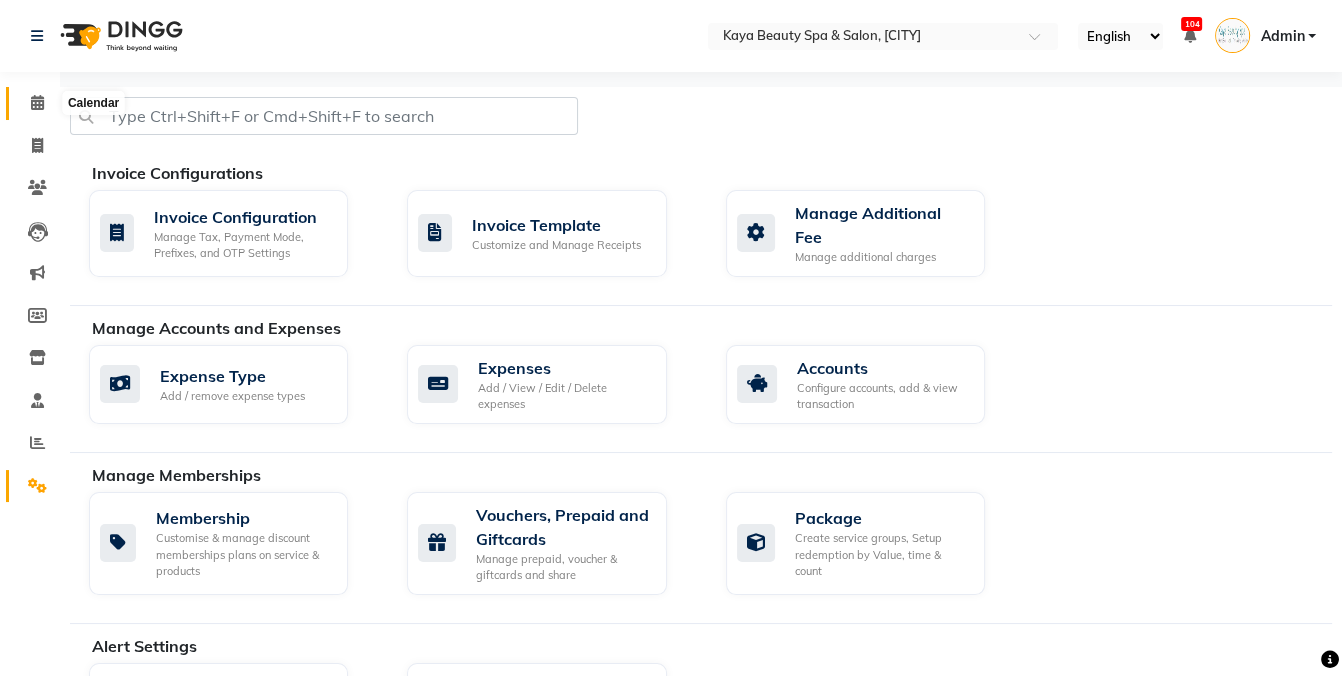 click 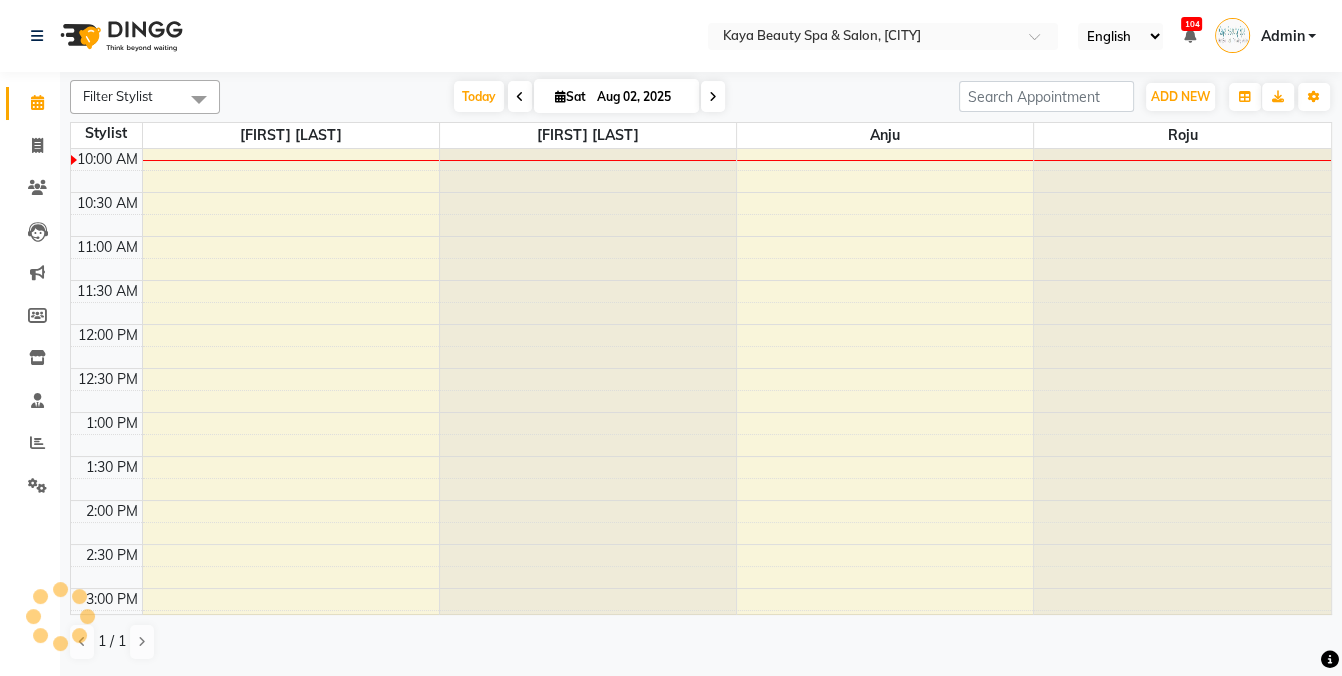scroll, scrollTop: 0, scrollLeft: 0, axis: both 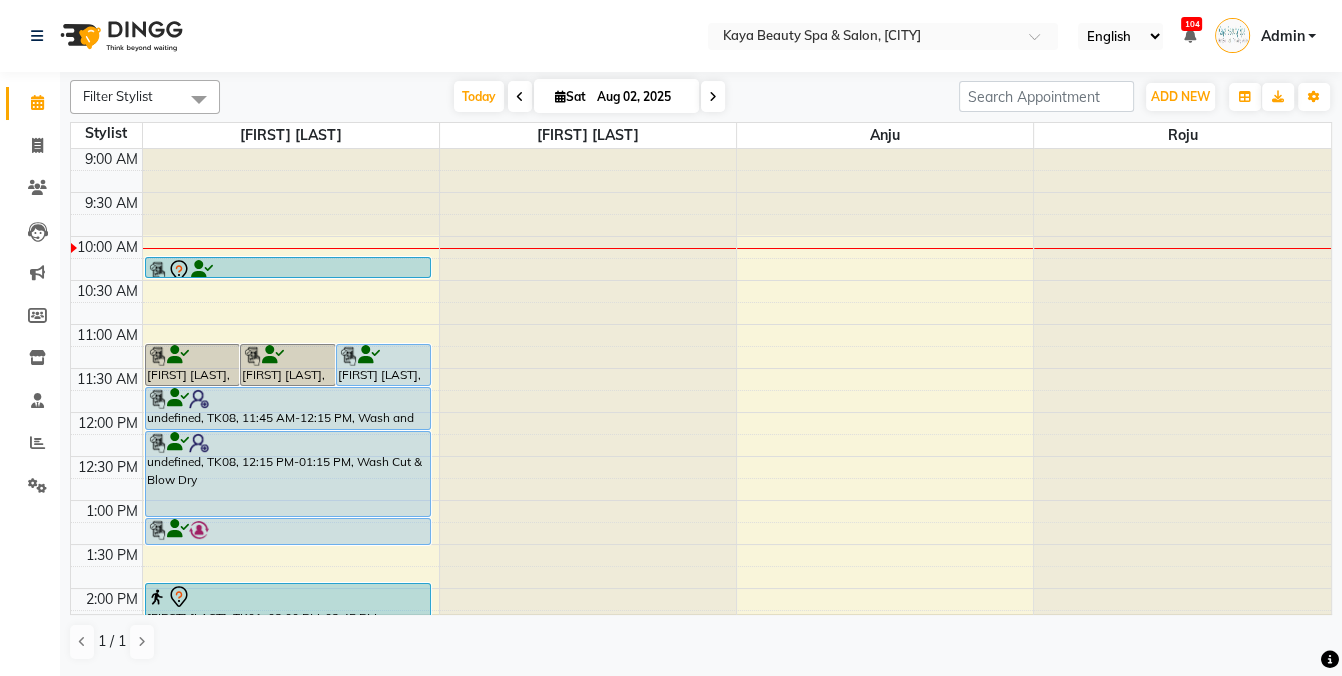 click at bounding box center (288, 271) 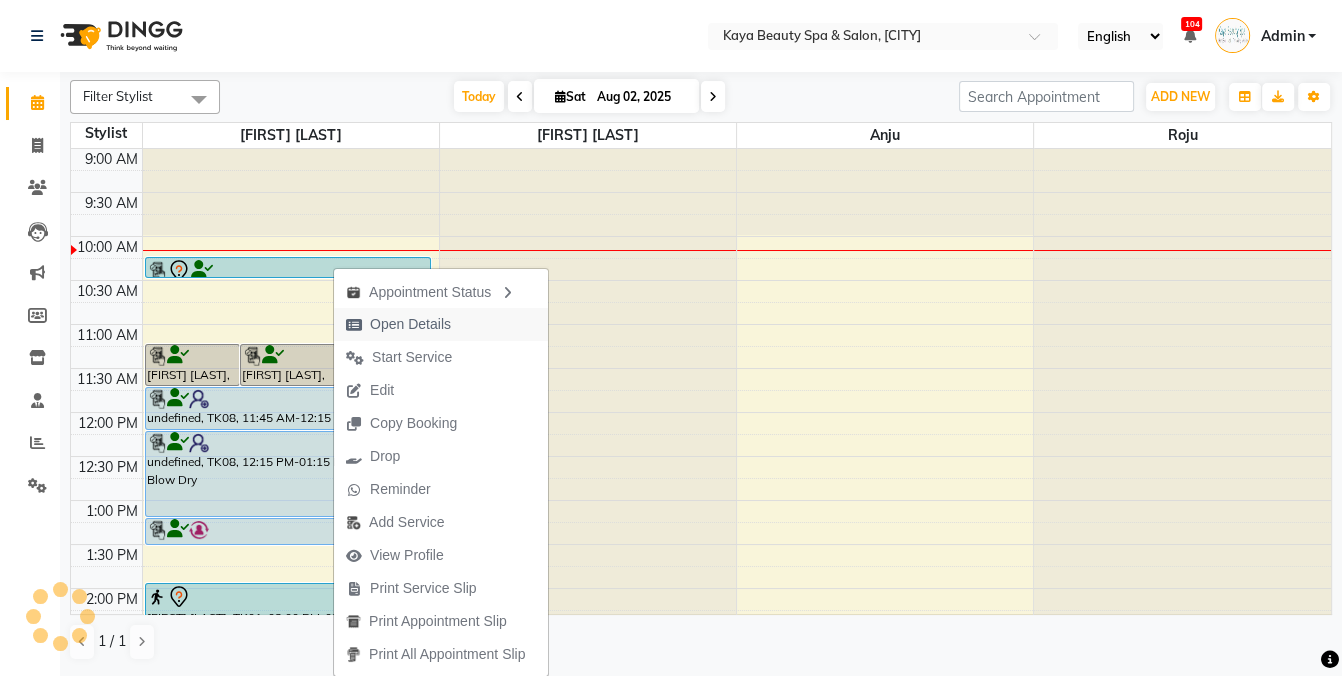 click on "Open Details" at bounding box center [410, 324] 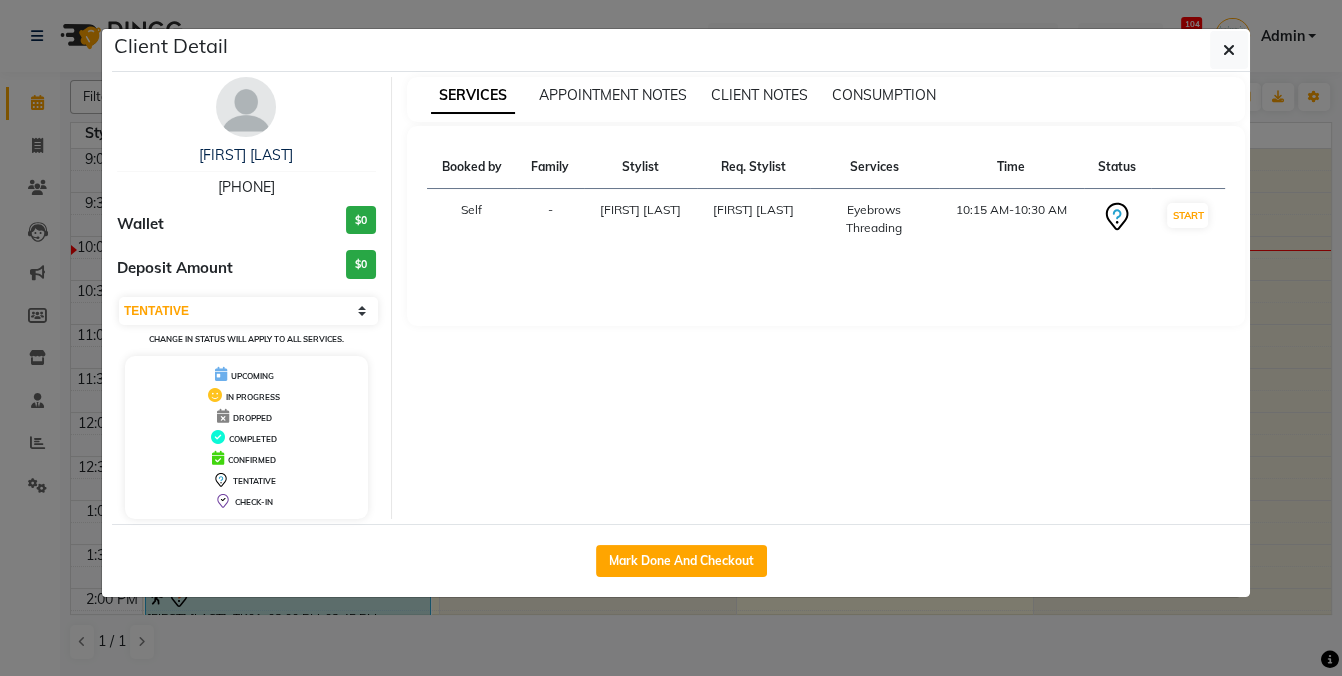 click on "Client Detail  [FIRST] [LAST]   [PHONE] Wallet $0 Deposit Amount  $0  Select IN SERVICE CONFIRMED TENTATIVE CHECK IN MARK DONE DROPPED UPCOMING Change in status will apply to all services. UPCOMING IN PROGRESS DROPPED COMPLETED CONFIRMED TENTATIVE CHECK-IN SERVICES APPOINTMENT NOTES CLIENT NOTES CONSUMPTION Booked by Family Stylist Req. Stylist Services Time Status  Self  - [FIRST] [LAST] [FIRST] [LAST]  Eyebrows  Threading   10:15 AM-10:30 AM   START   Mark Done And Checkout" 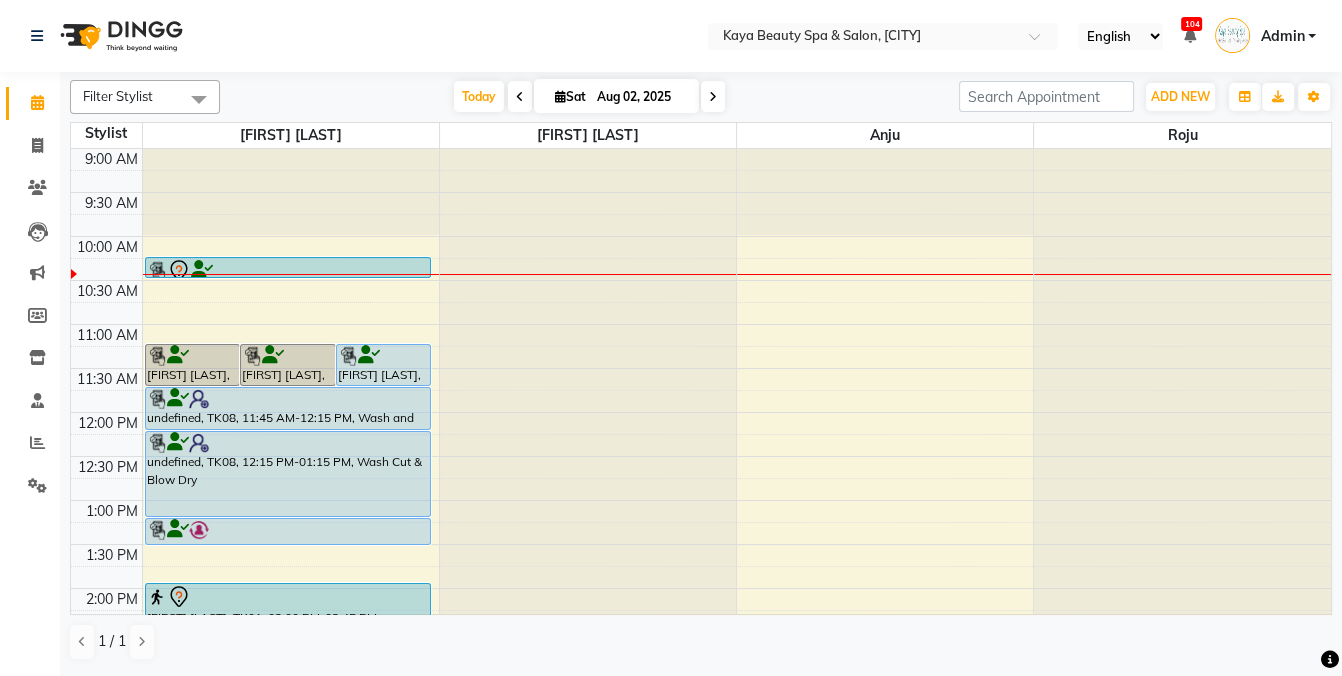 click at bounding box center (288, 271) 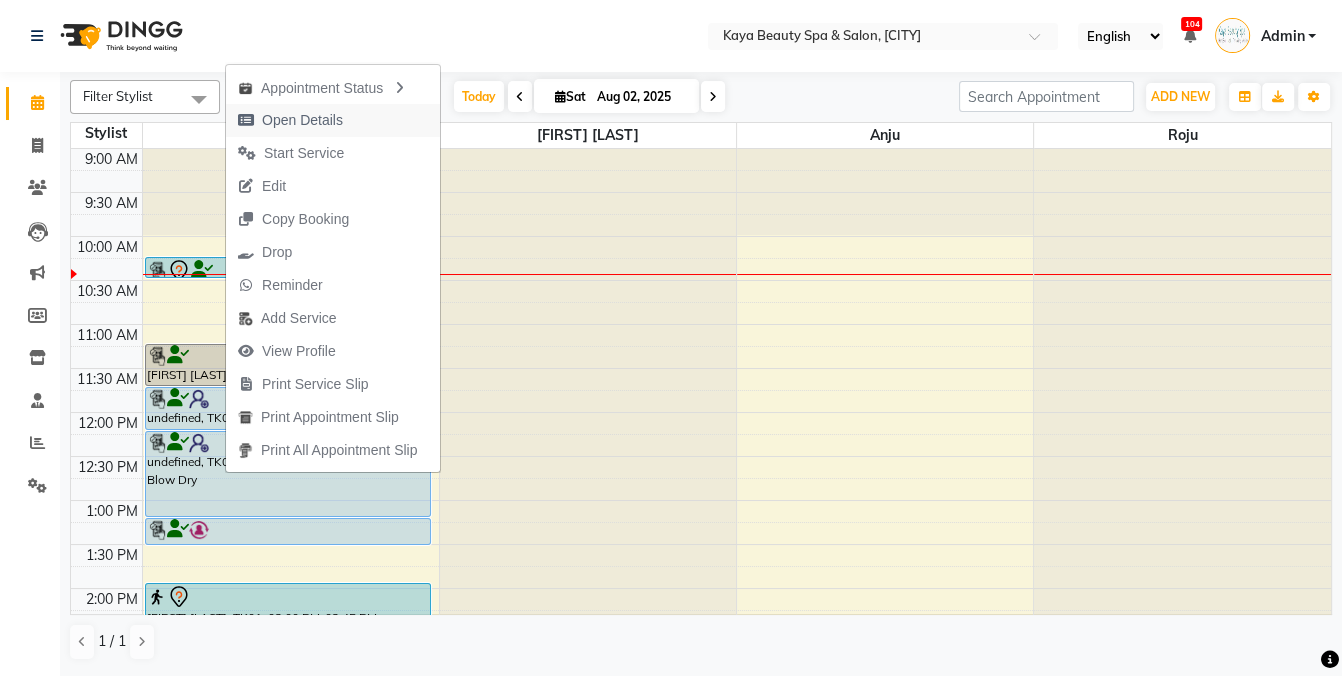 click on "Open Details" at bounding box center (302, 120) 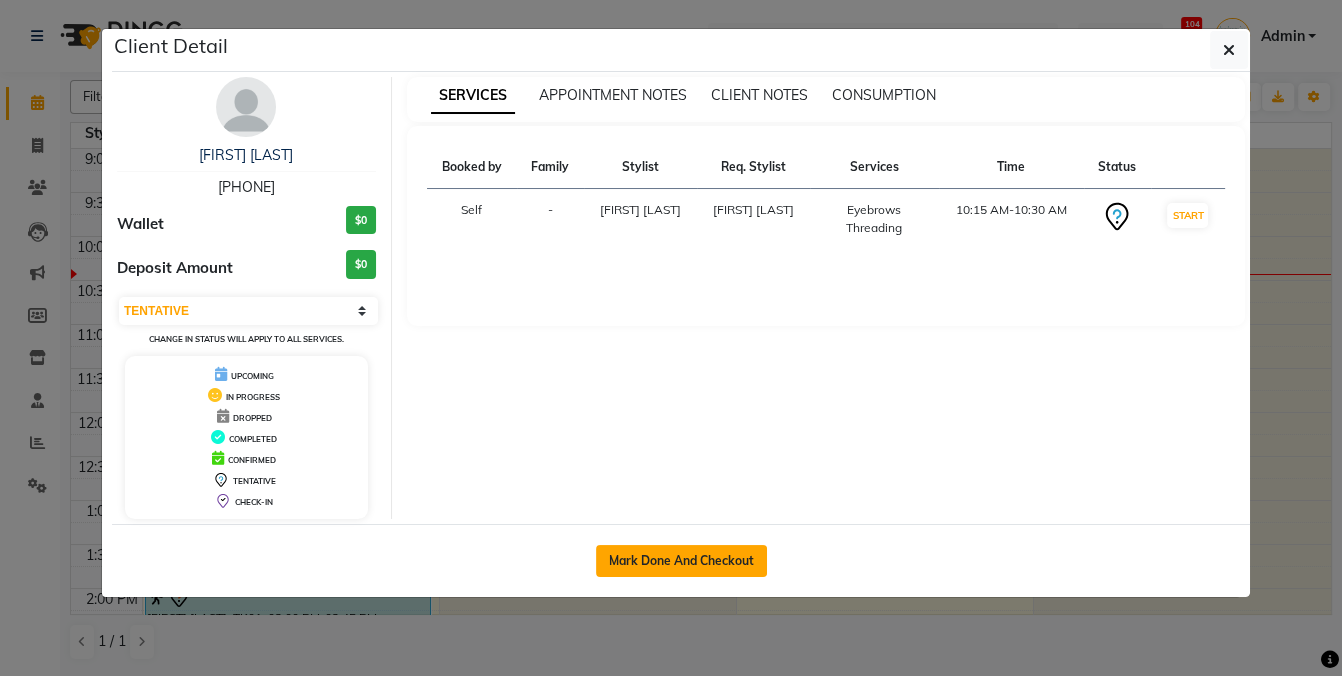 click on "Mark Done And Checkout" 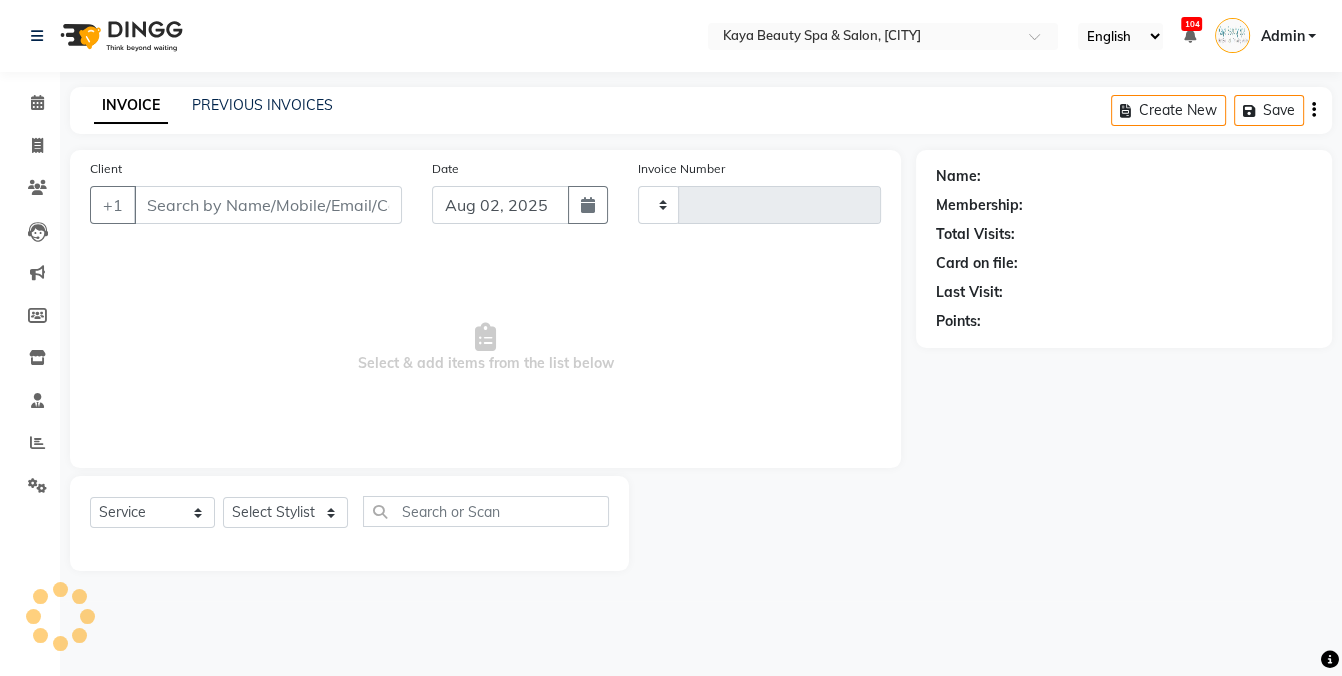 type on "0788" 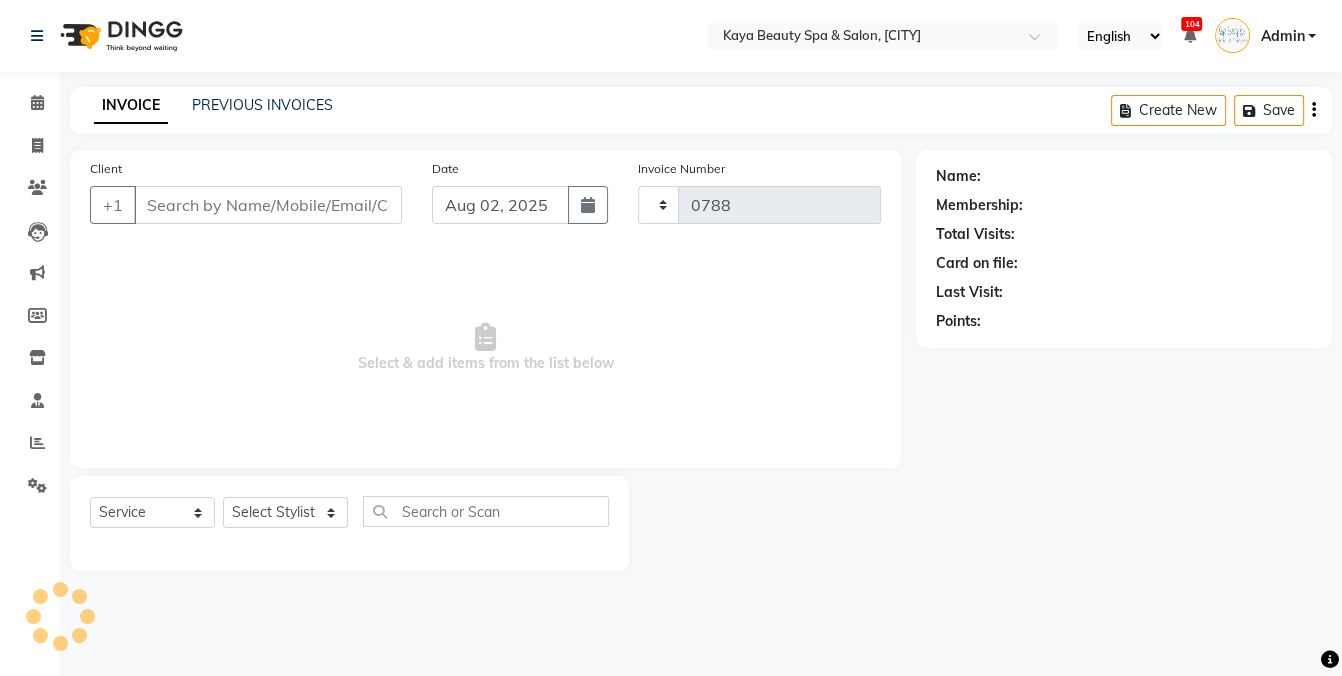 select on "3896" 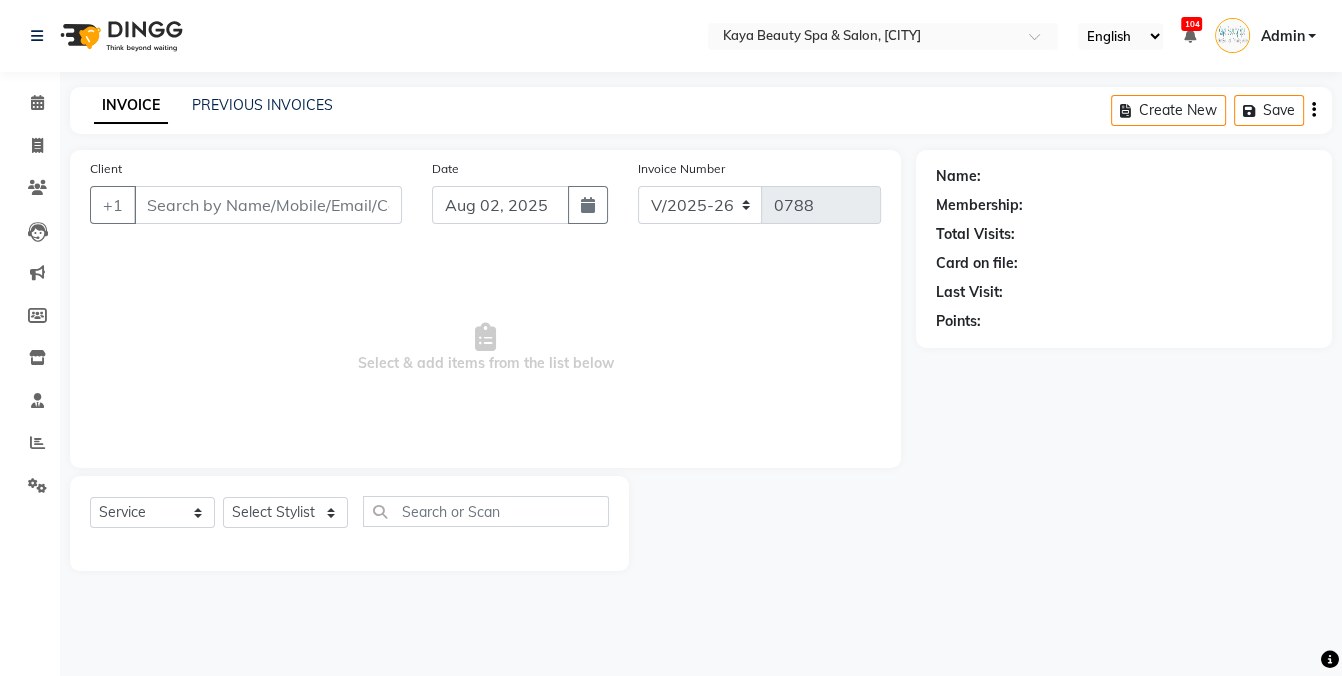 select on "19099" 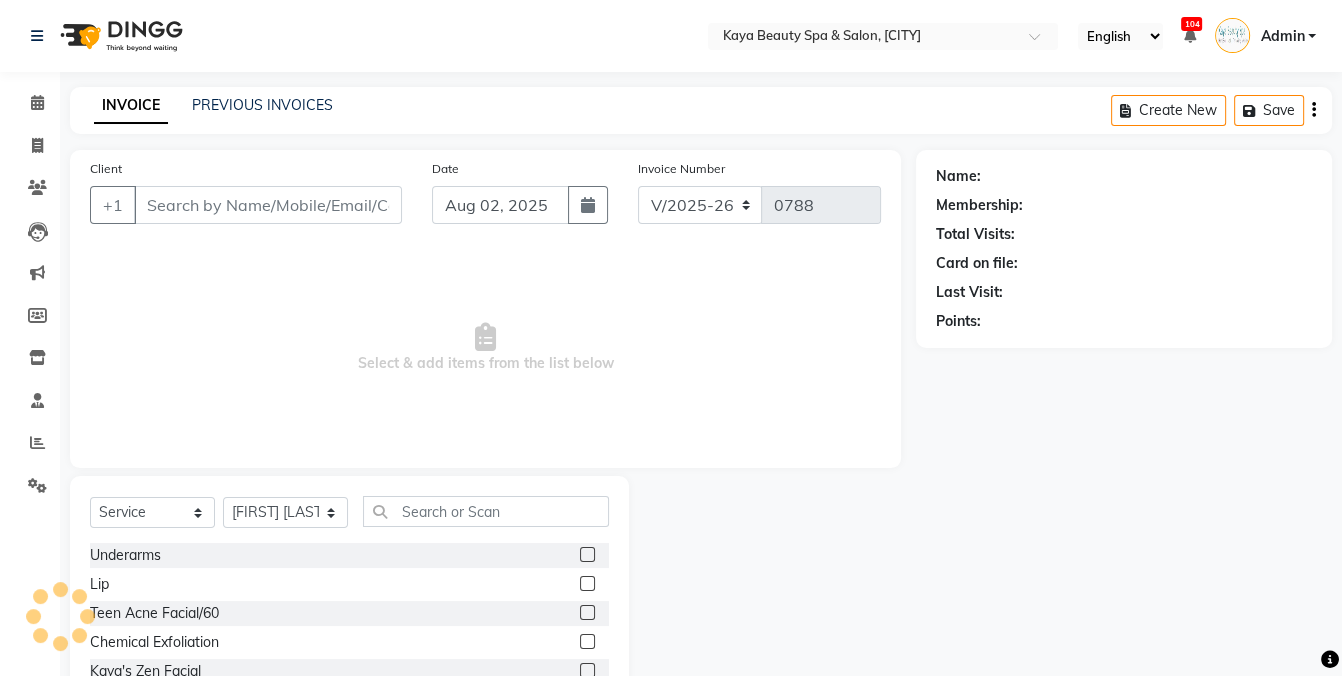 type on "[PHONE]" 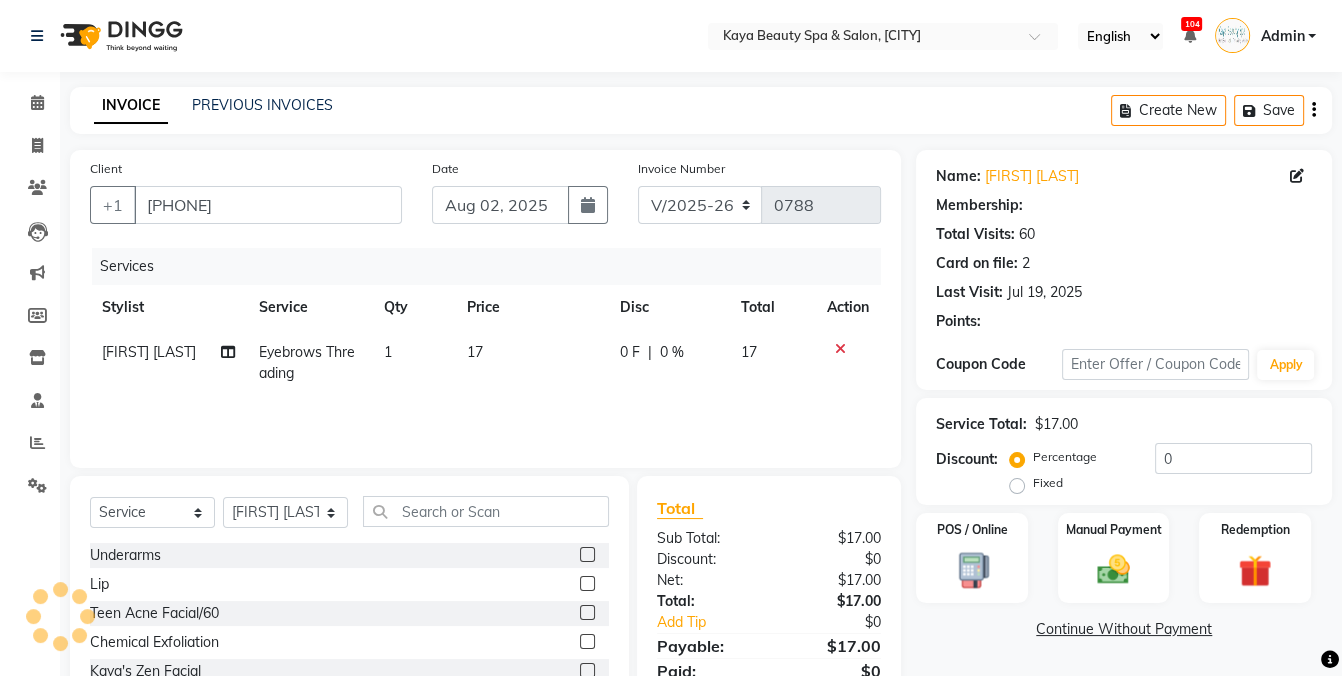 select on "1: Object" 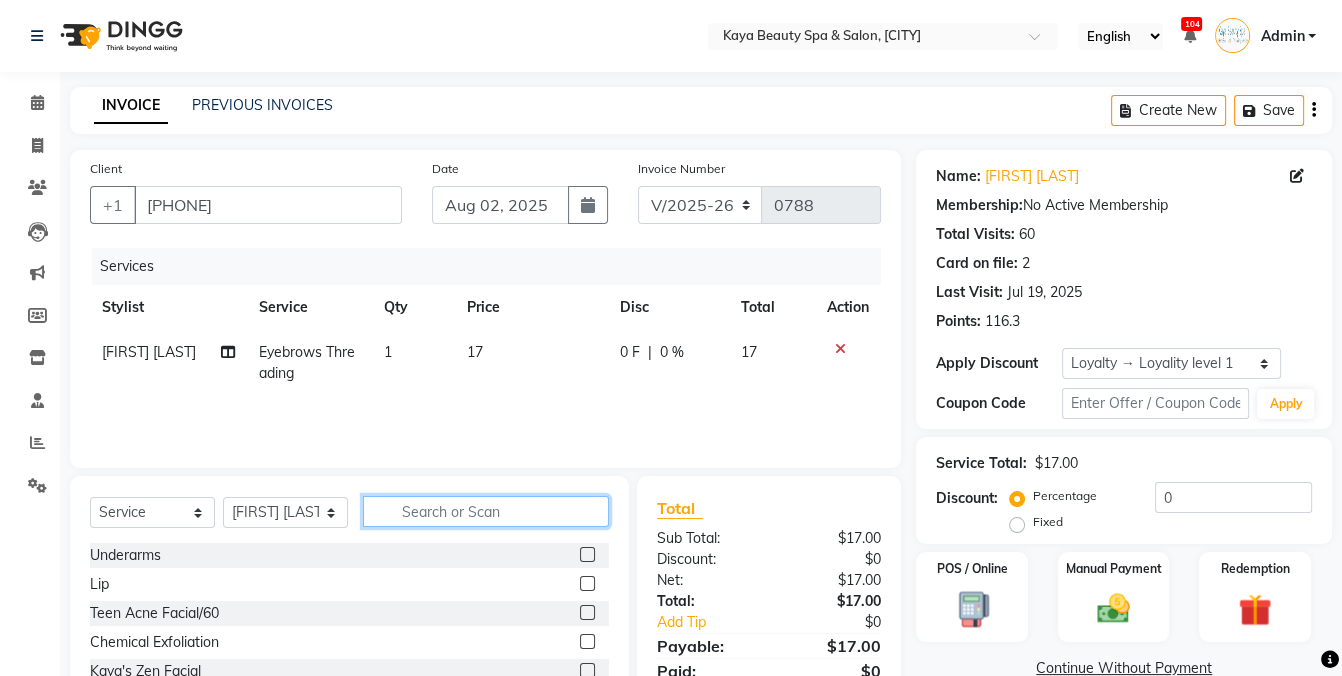 click 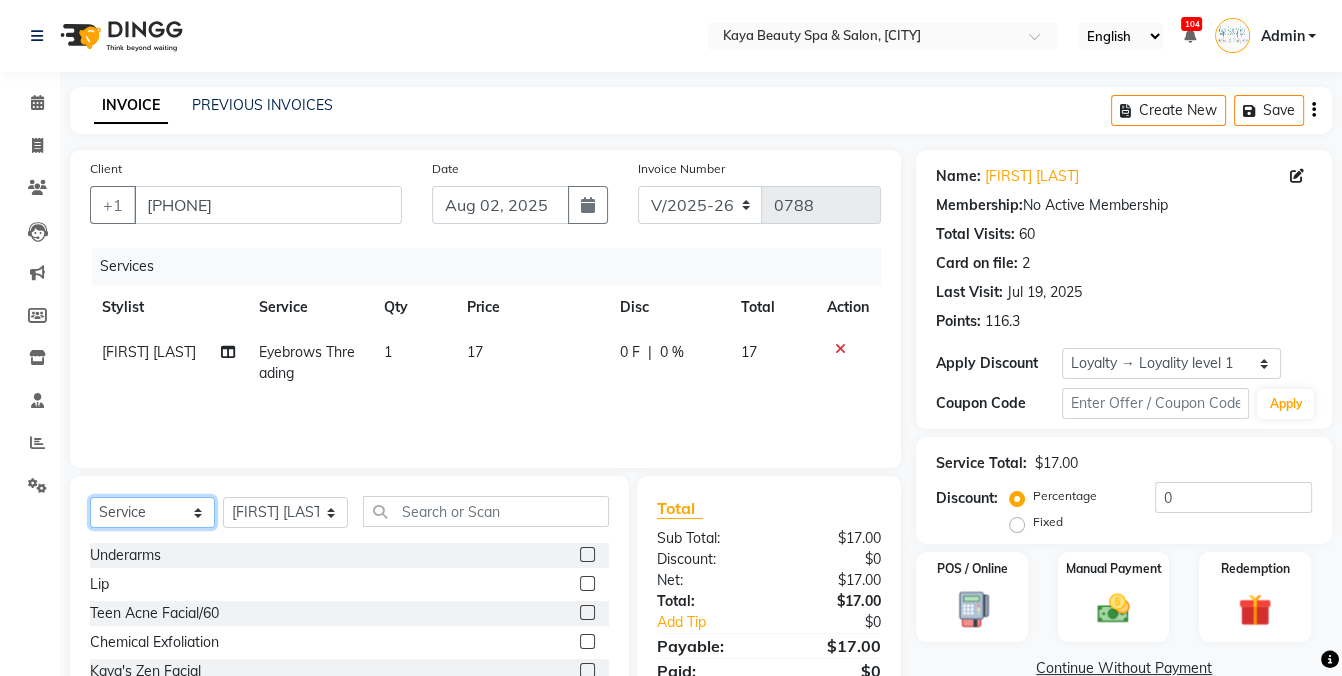 click on "Select  Service  Product  Membership  Package Voucher Prepaid Gift Card" 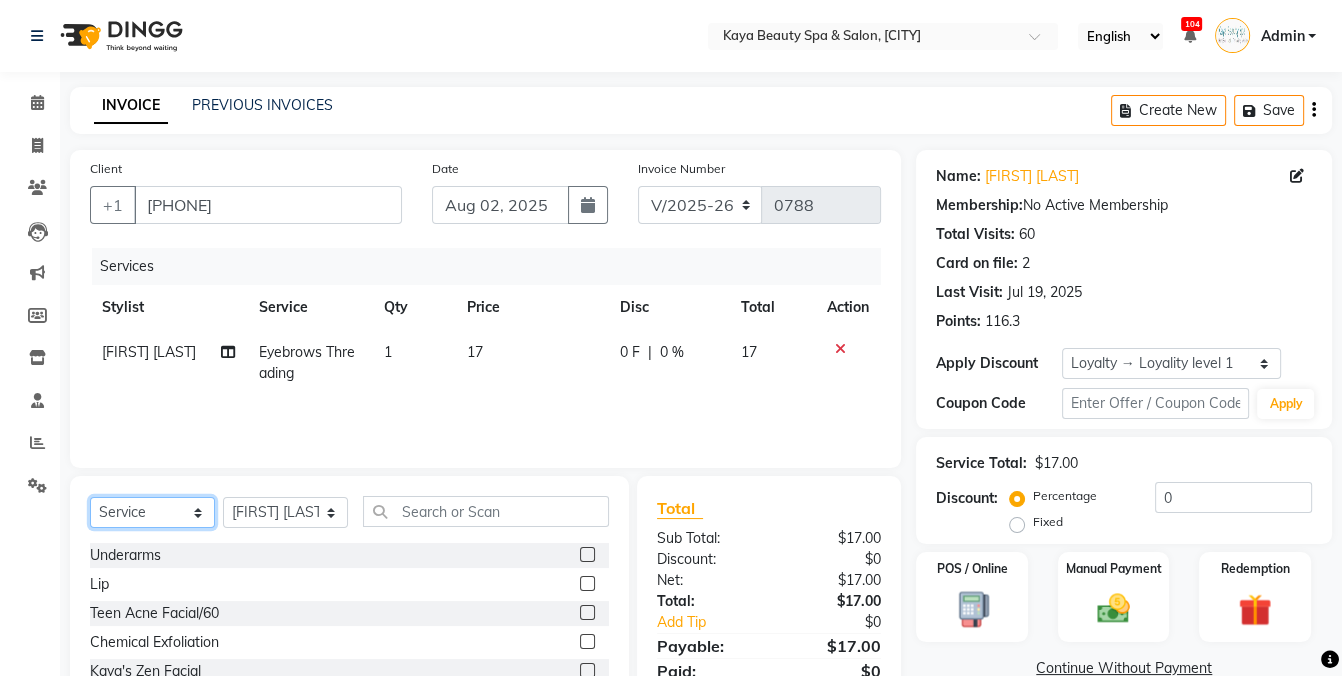select on "product" 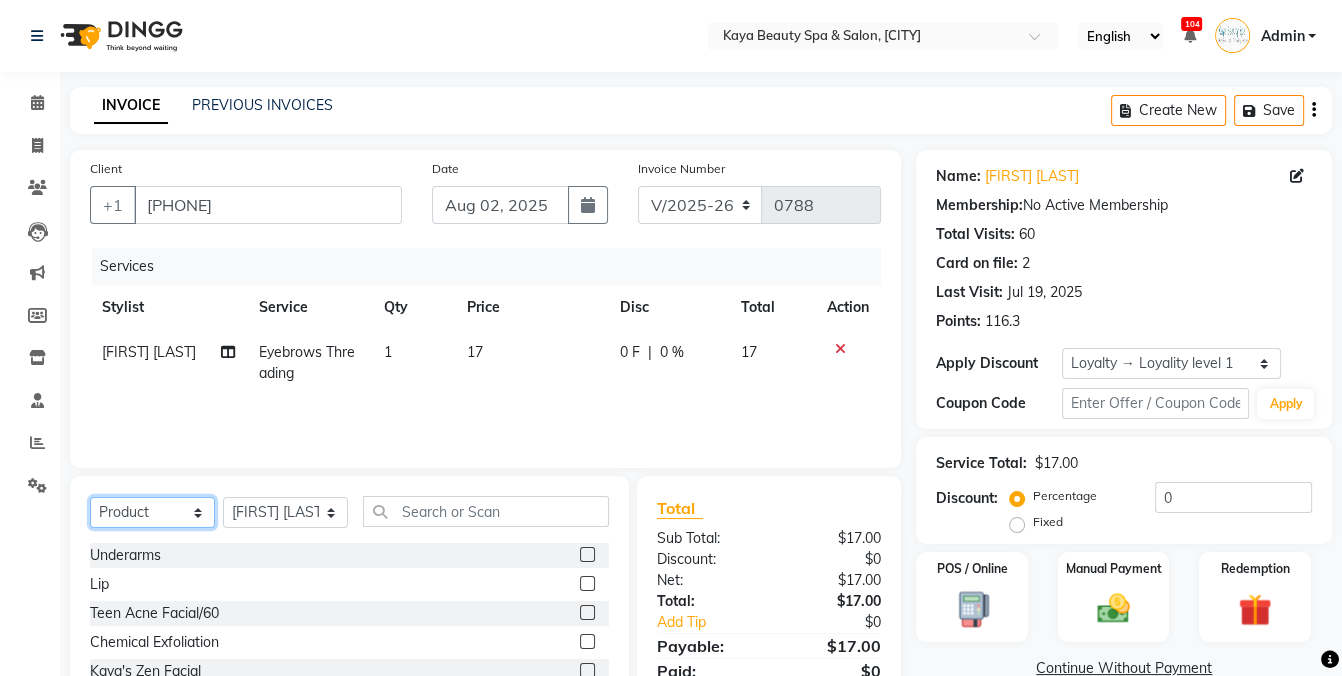 click on "Select  Service  Product  Membership  Package Voucher Prepaid Gift Card" 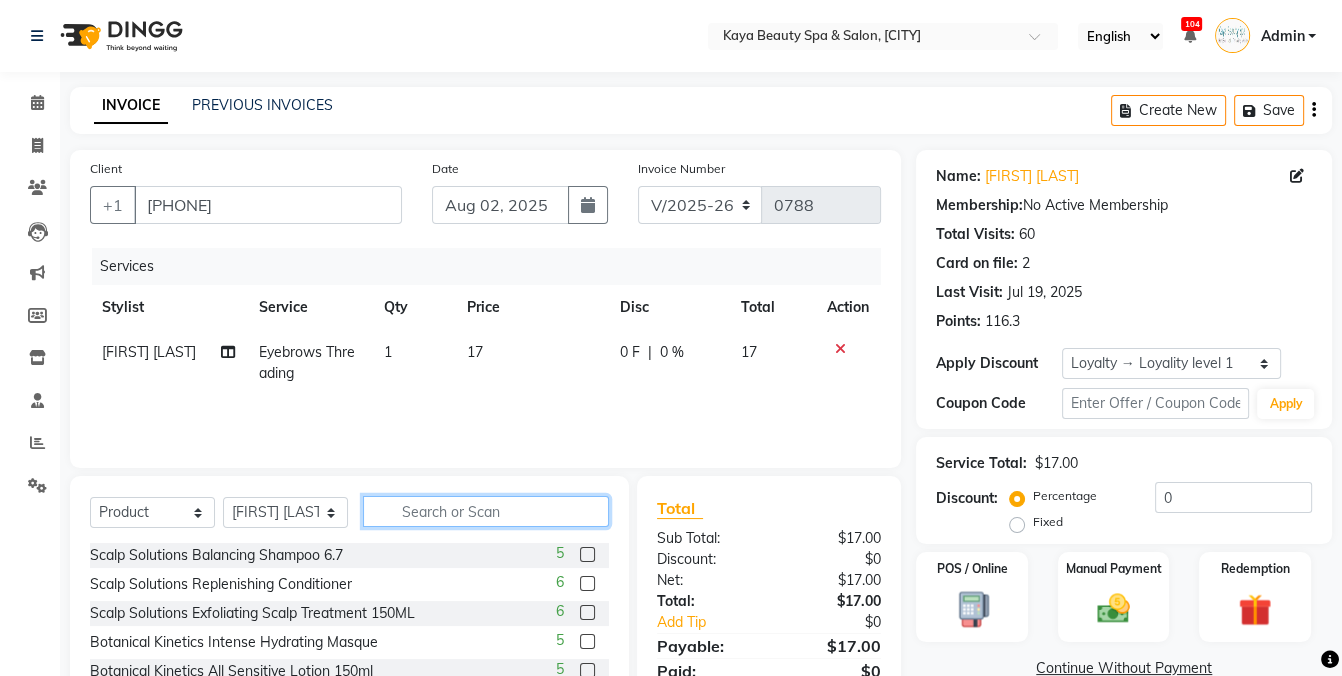 click 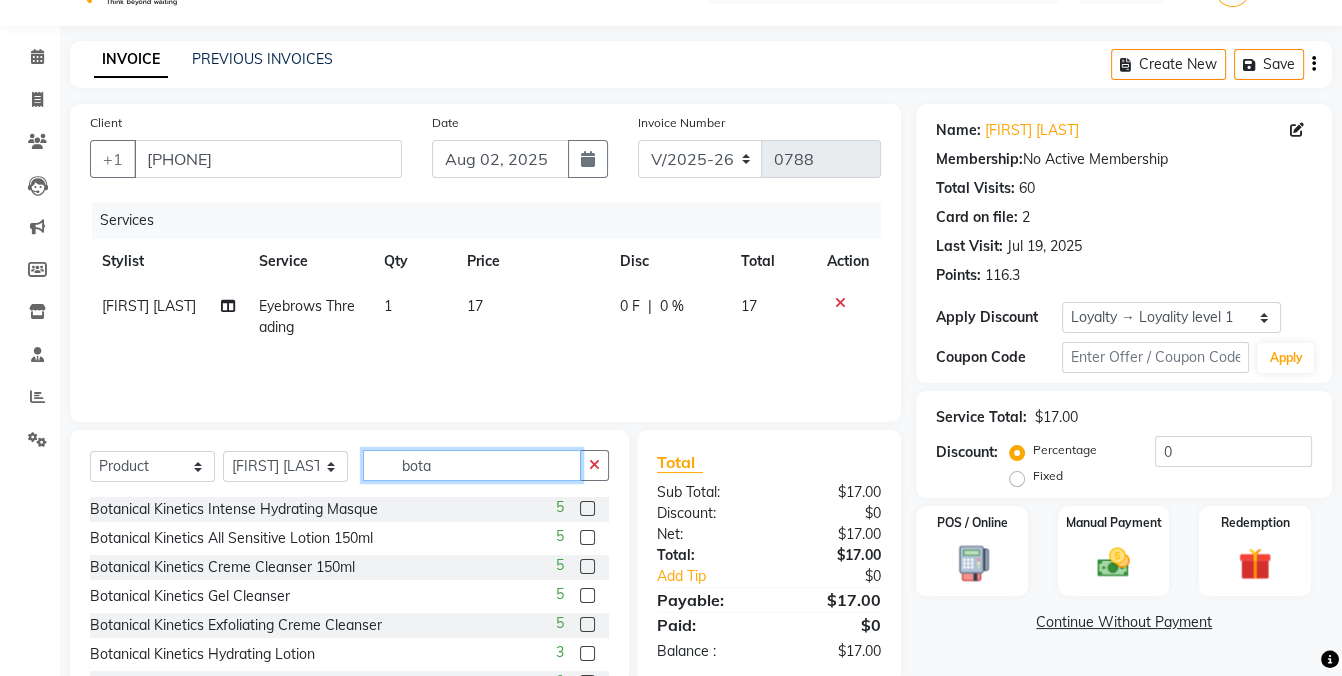 scroll, scrollTop: 123, scrollLeft: 0, axis: vertical 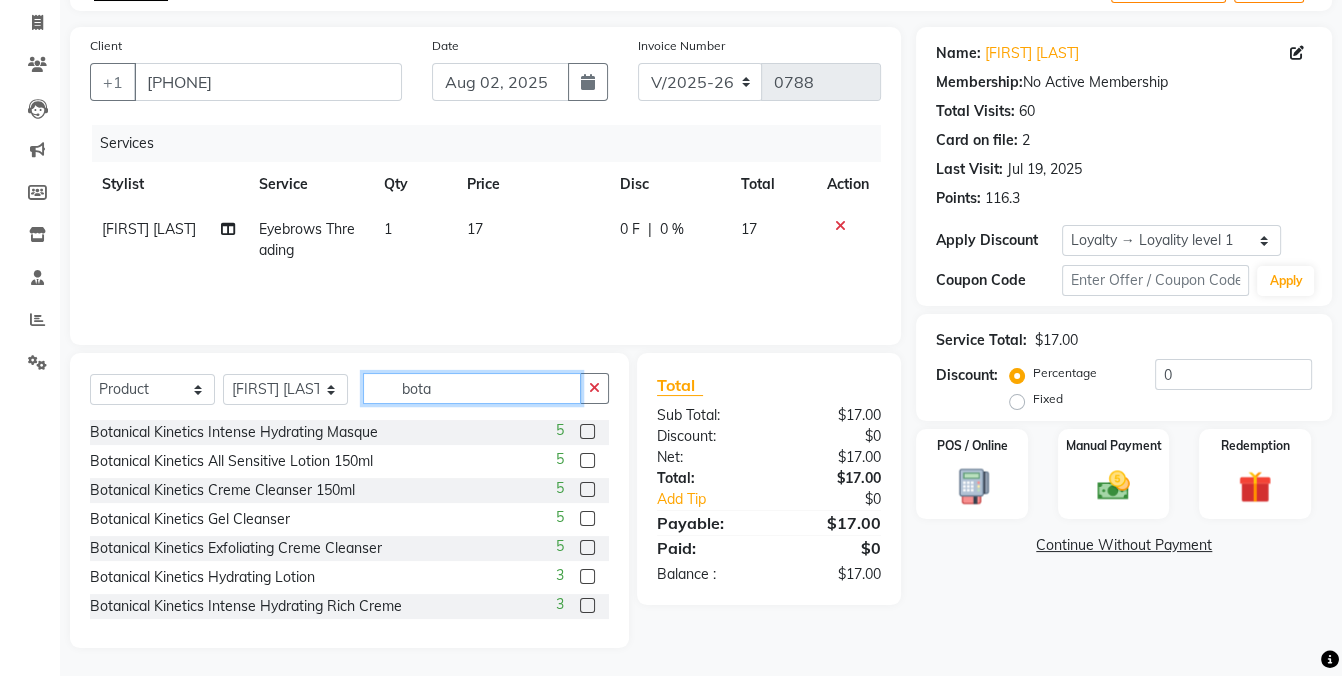 type on "bota" 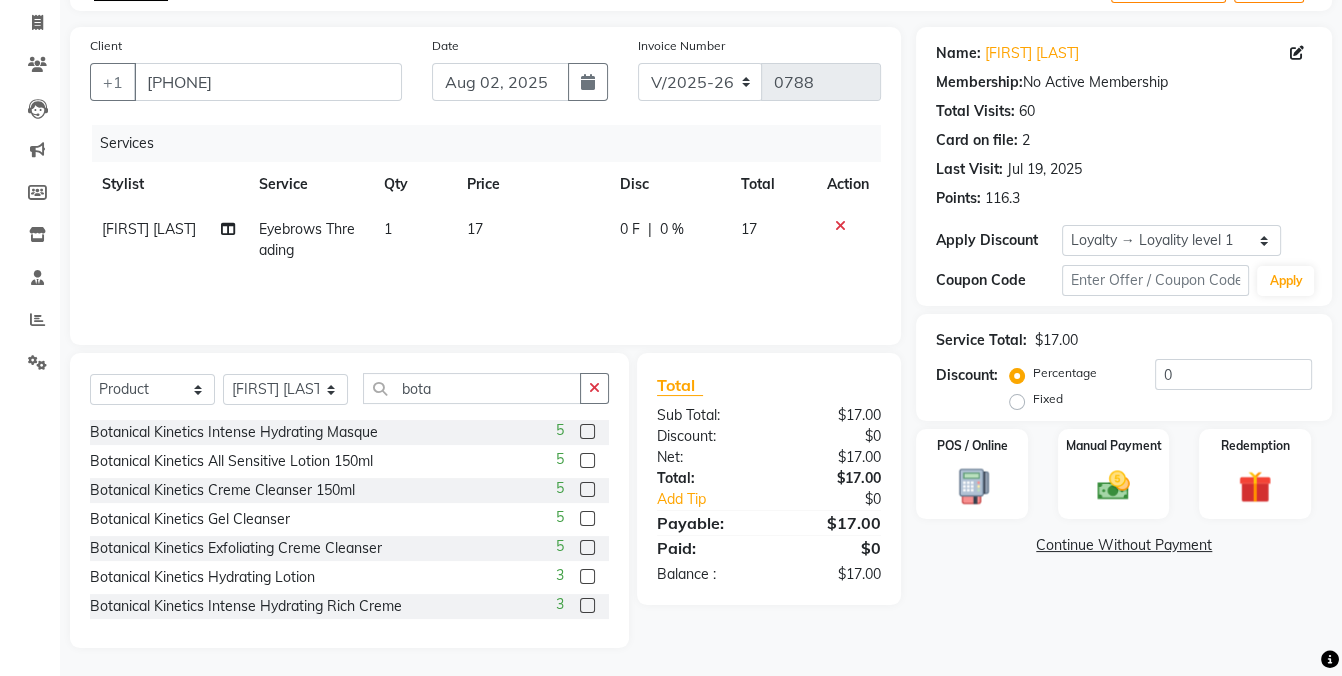 click 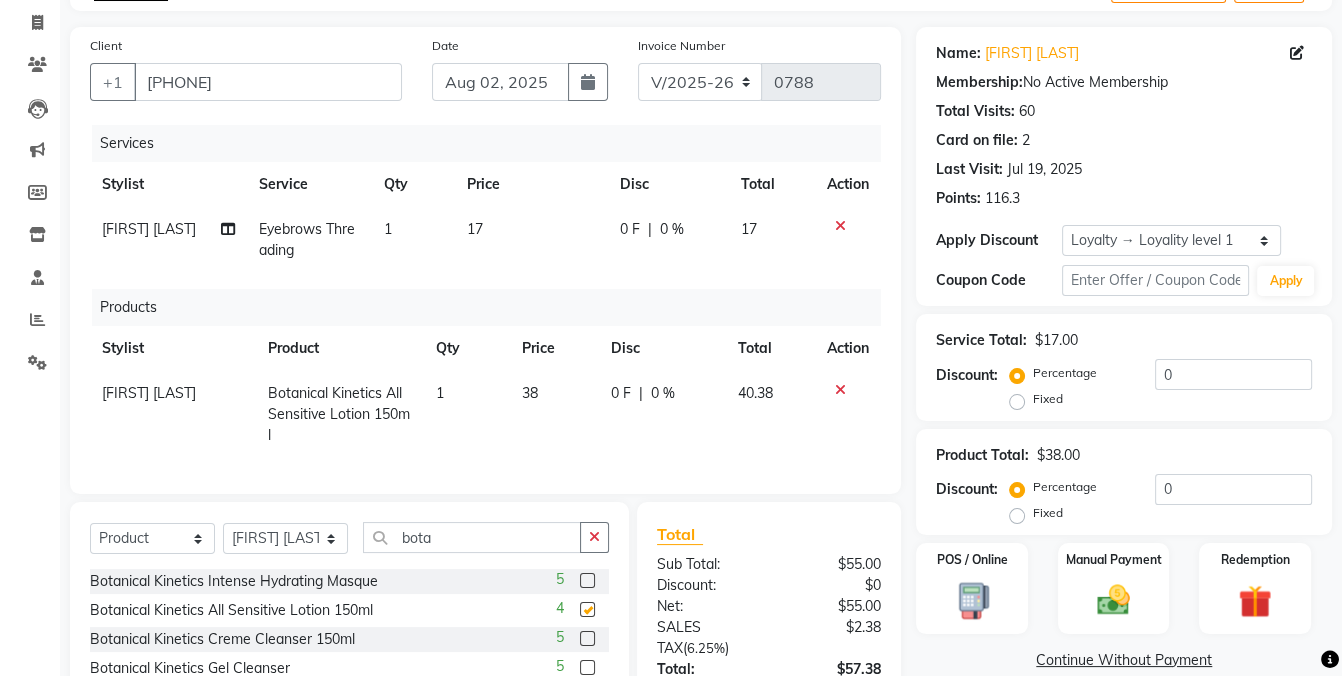 checkbox on "false" 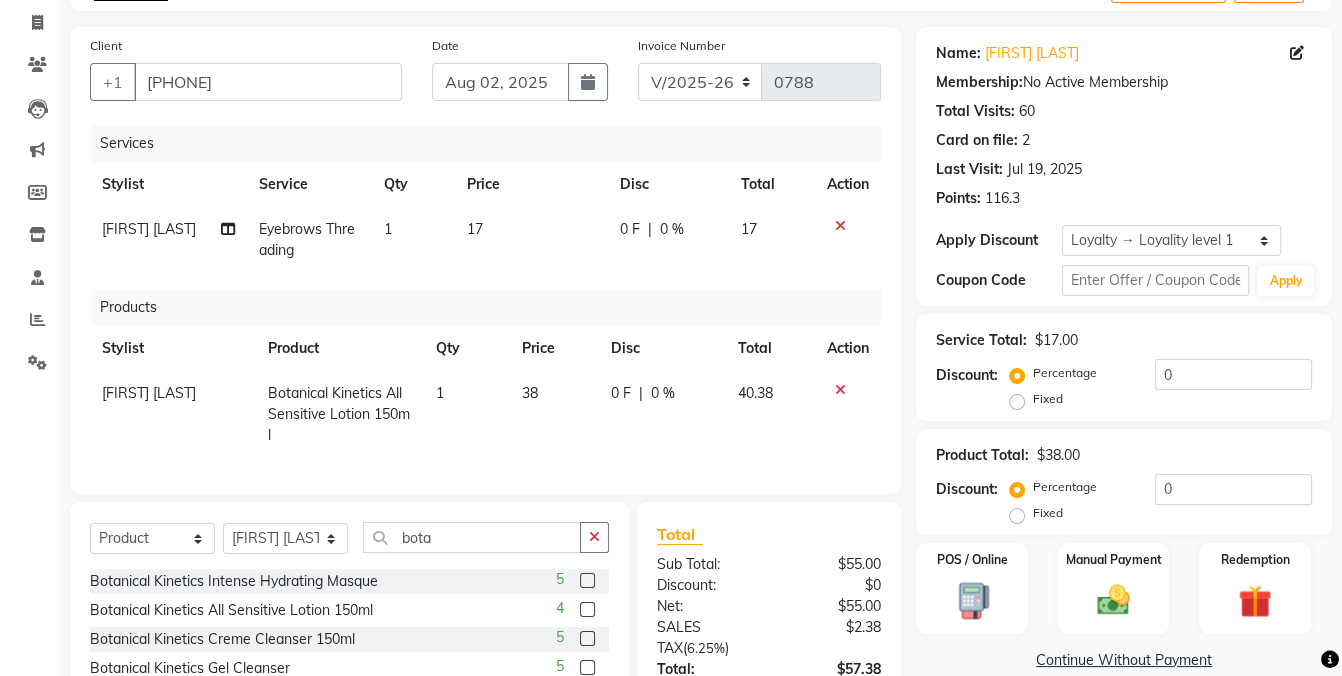 click on "38" 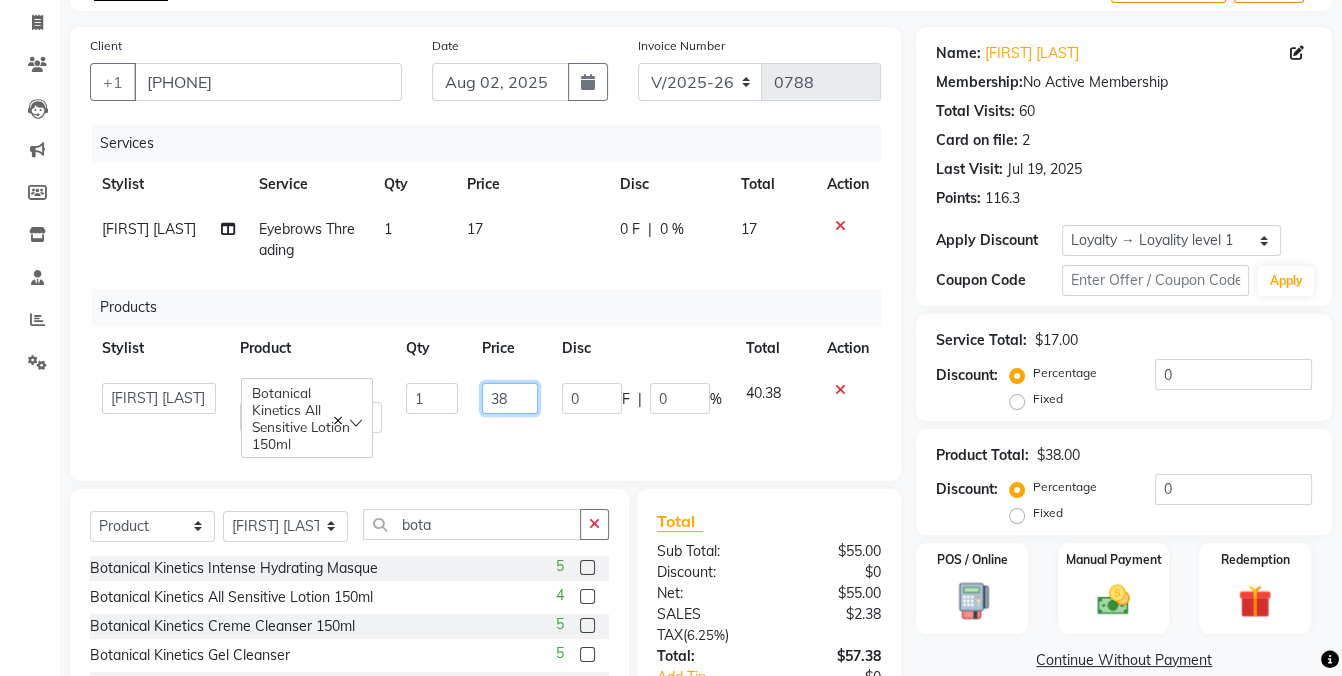 drag, startPoint x: 532, startPoint y: 403, endPoint x: 443, endPoint y: 407, distance: 89.08984 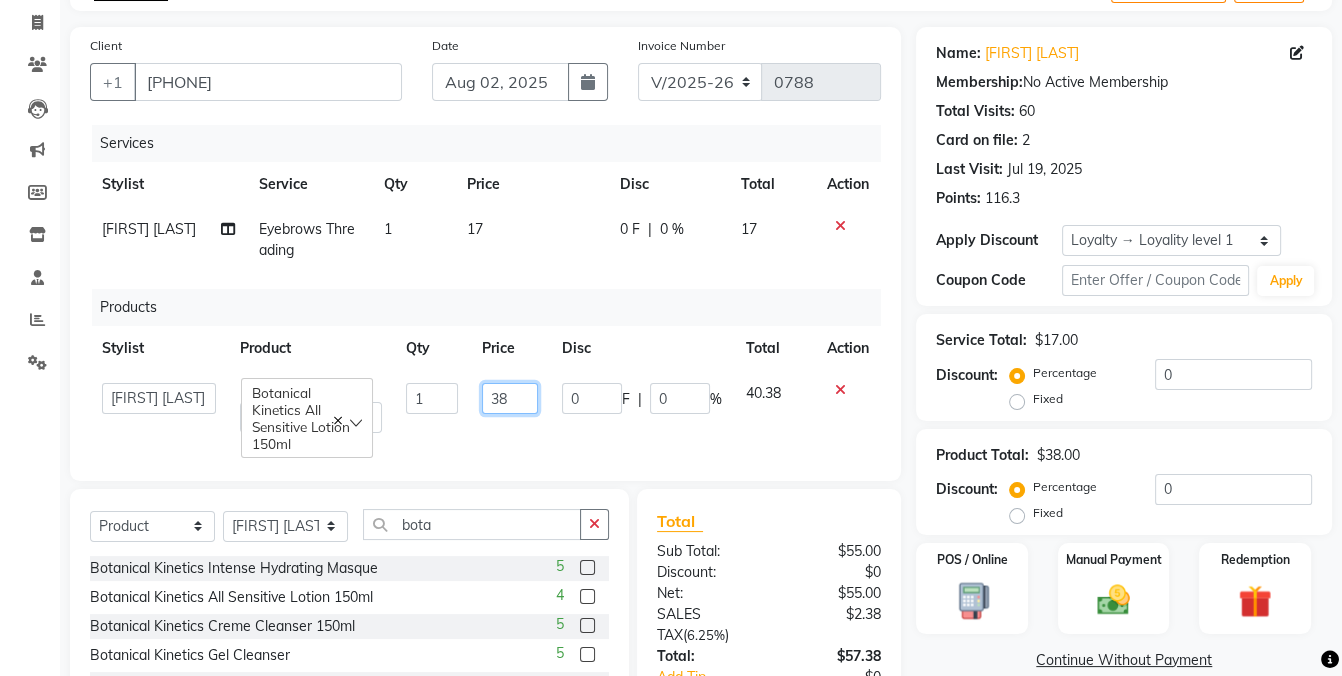 click on "[FIRST] [LAST]   Anju   Narinder Kaur   Roju   Botanical Kinetics All Sensitive Lotion 150ml  1 38 0 F | 0 % 40.38" 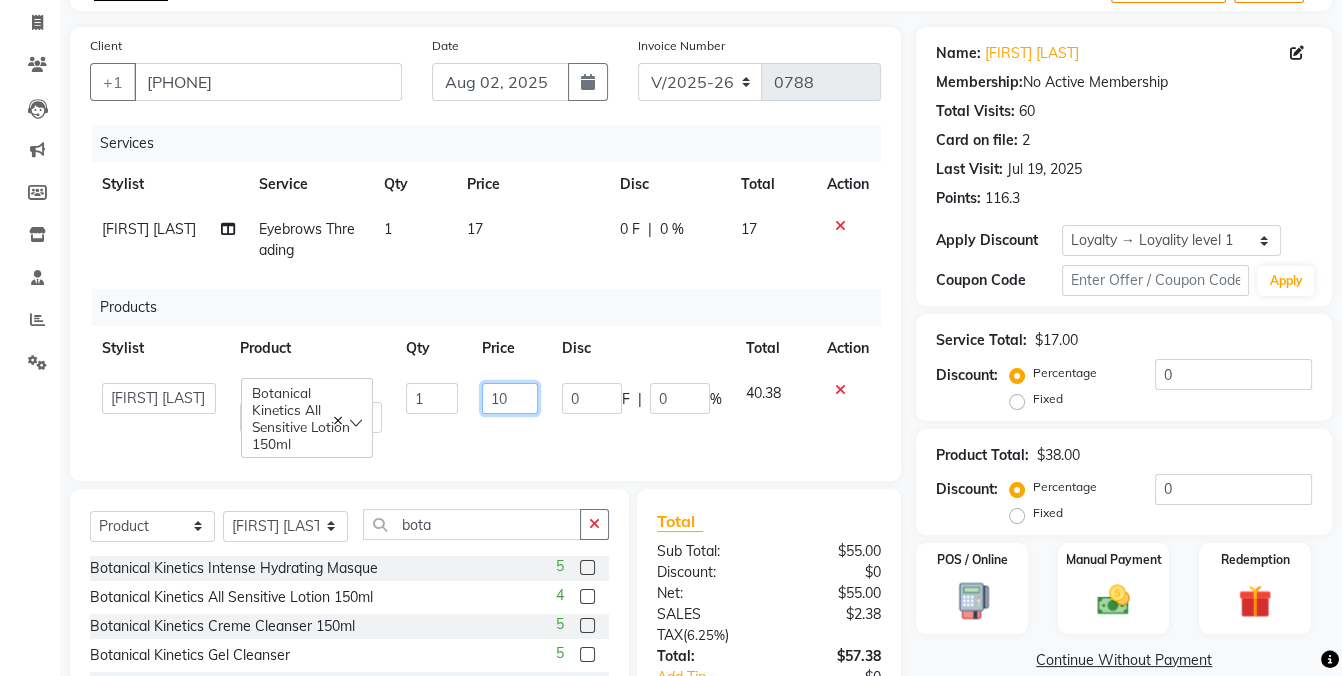 type on "105" 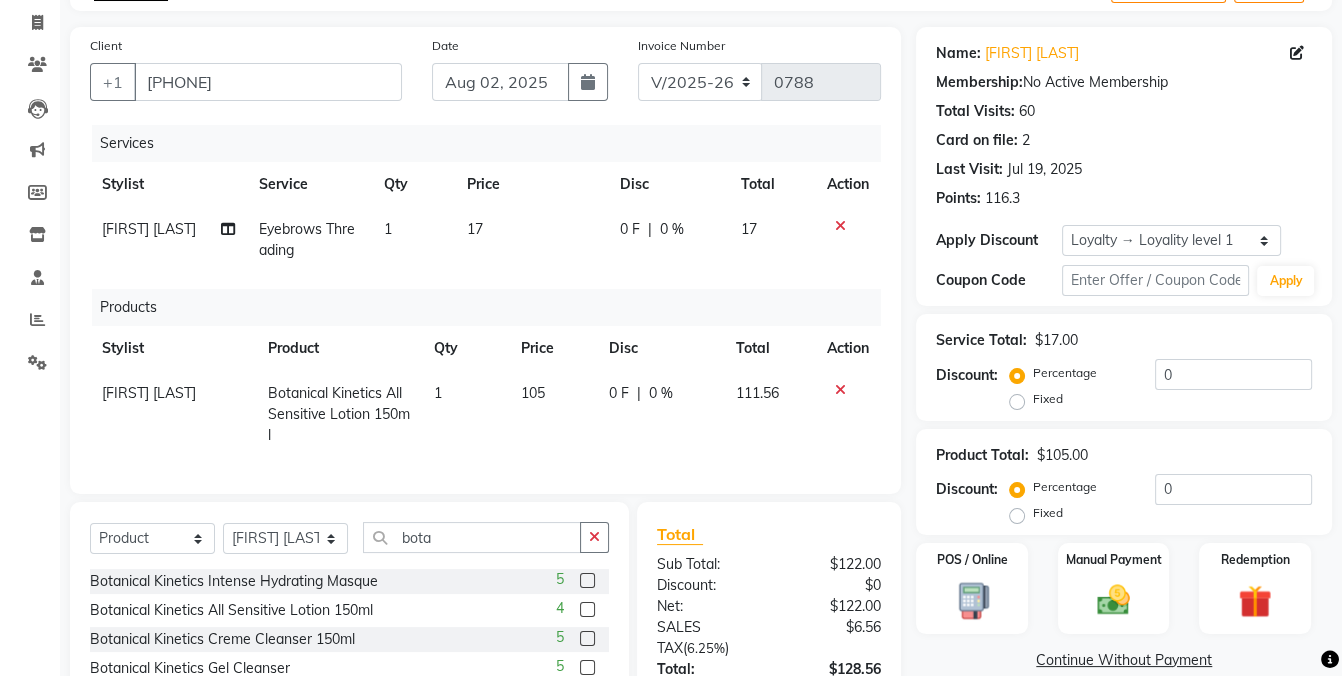 click on "105" 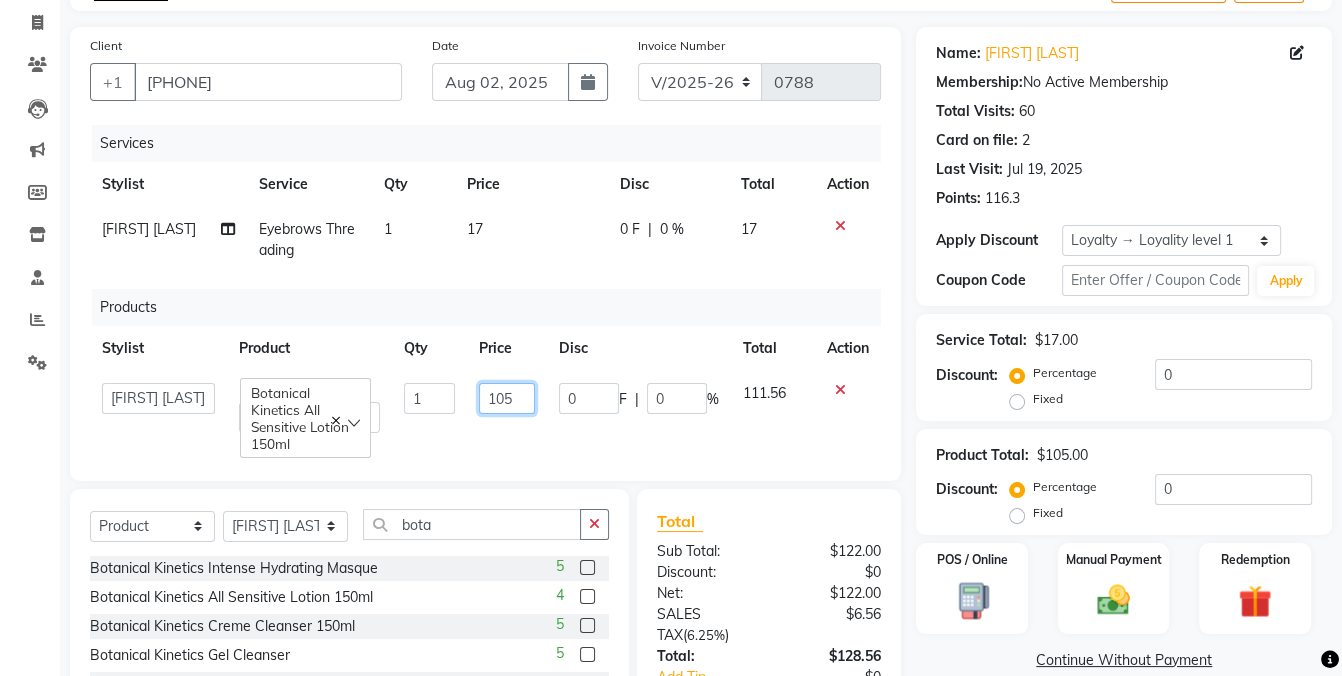 drag, startPoint x: 524, startPoint y: 399, endPoint x: 469, endPoint y: 399, distance: 55 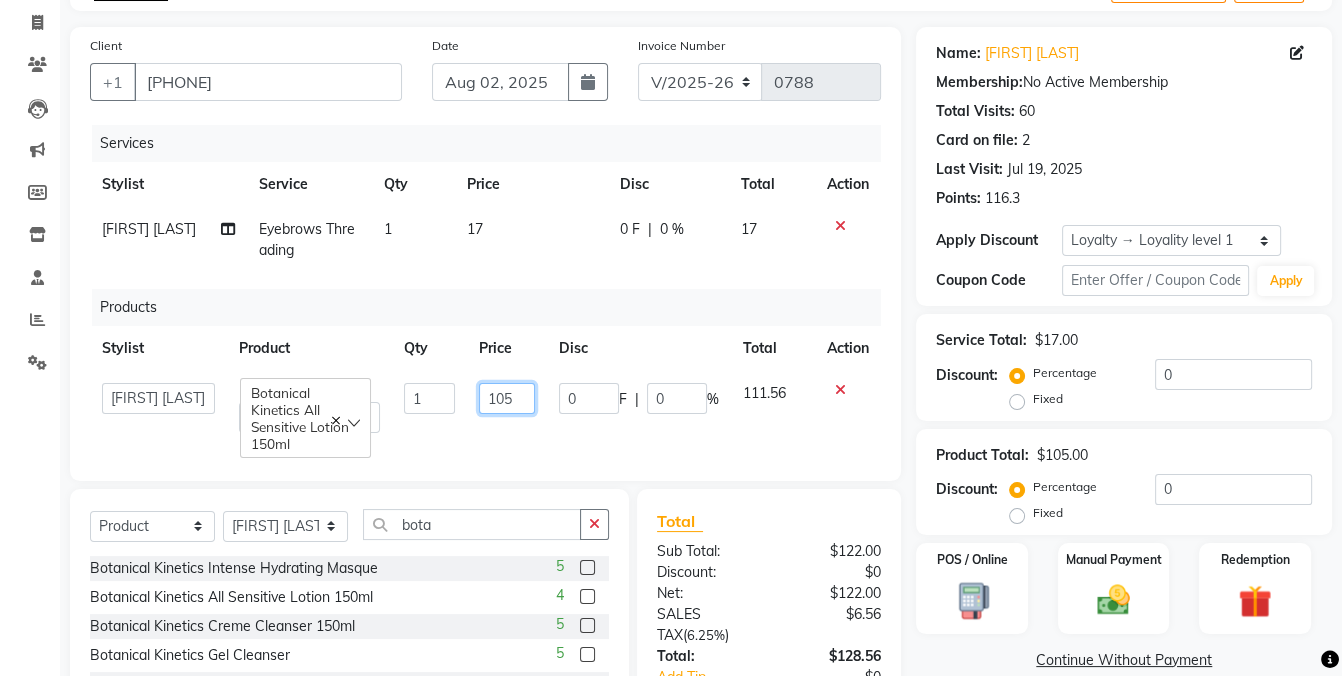 click on "[FIRST] [LAST]   Anju   Narinder Kaur   Roju   Botanical Kinetics All Sensitive Lotion 150ml  1 105 0 F | 0 % 111.56" 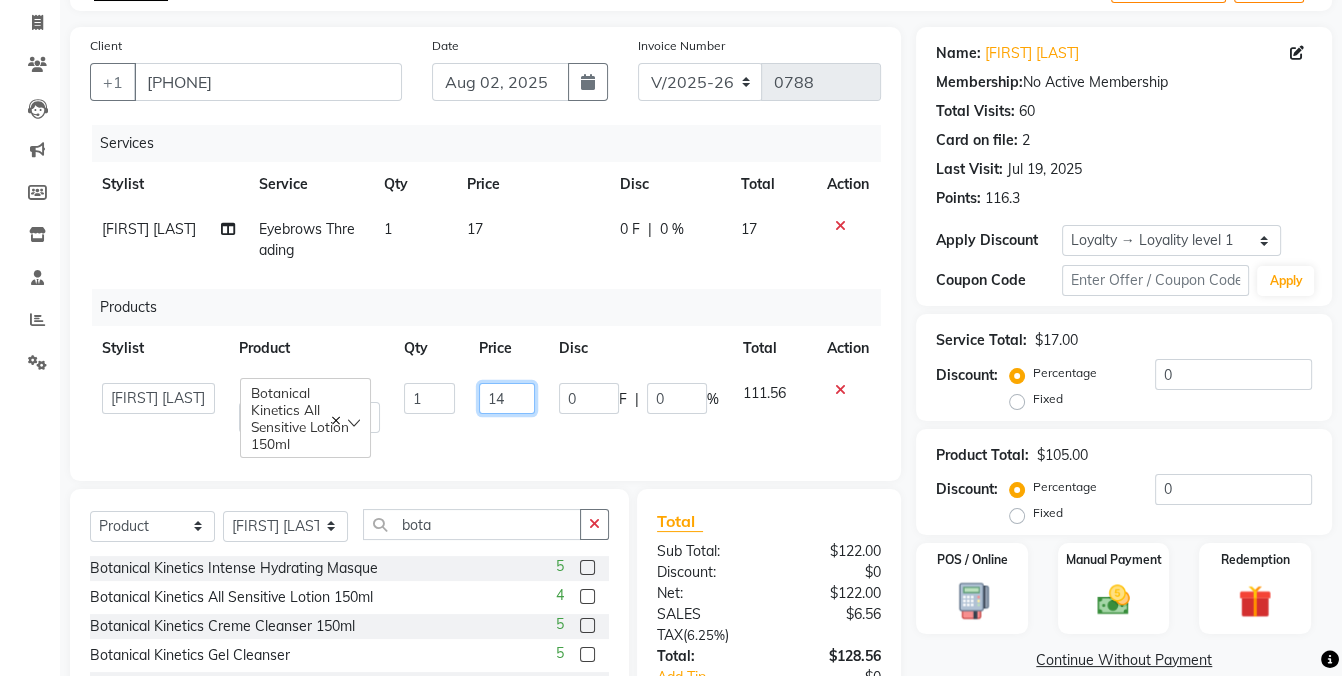 type on "146" 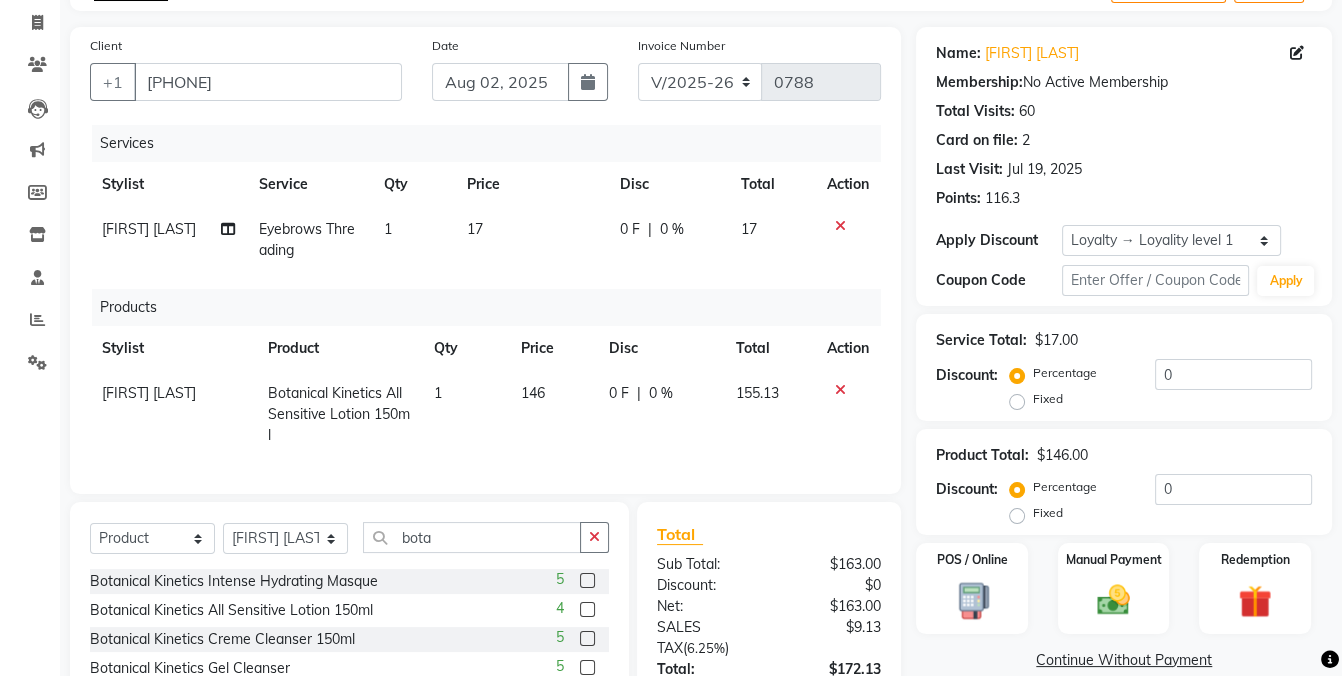 click on "Sales: [FIRST] [LAST] Eyebrows  Threading 1 17 0 F | 0 % 17 Products Stylist Product Qty Price Disc Total Action [FIRST] [LAST] Botanical Kinetics All Sensitive Lotion 150ml 1 146 0 F | 0 % 155.13" 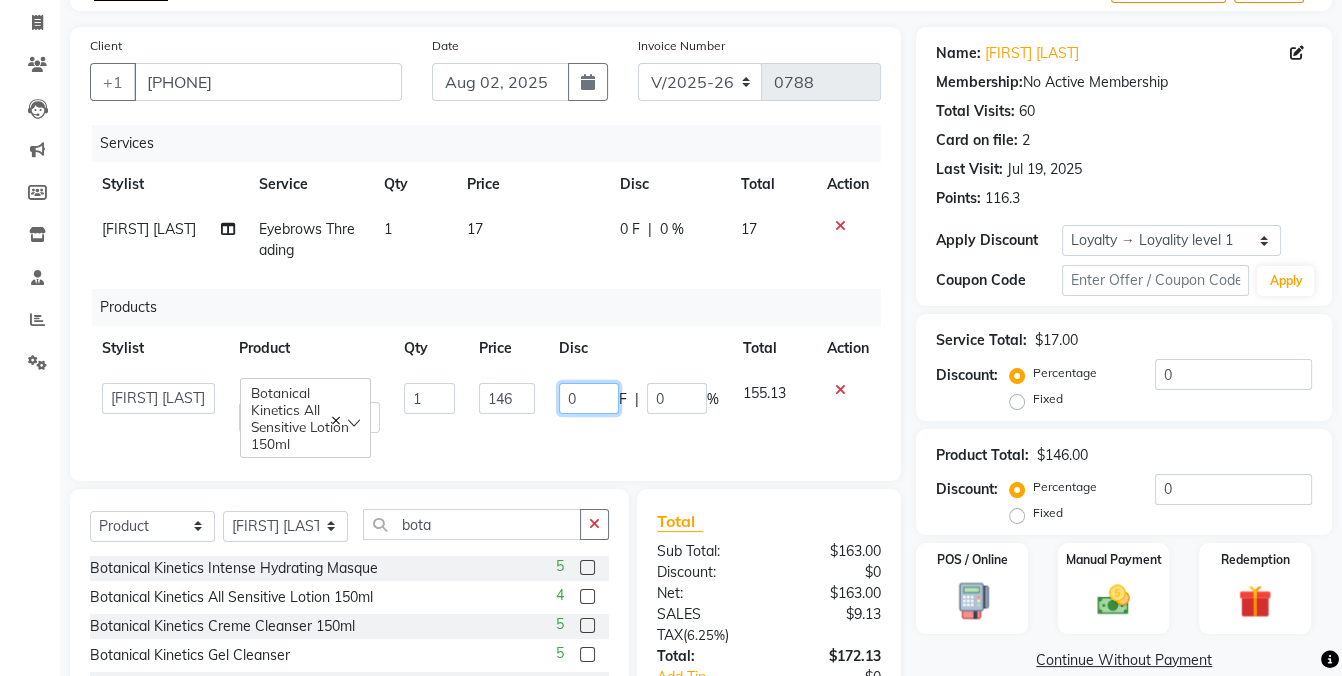 drag, startPoint x: 602, startPoint y: 402, endPoint x: 542, endPoint y: 411, distance: 60.671246 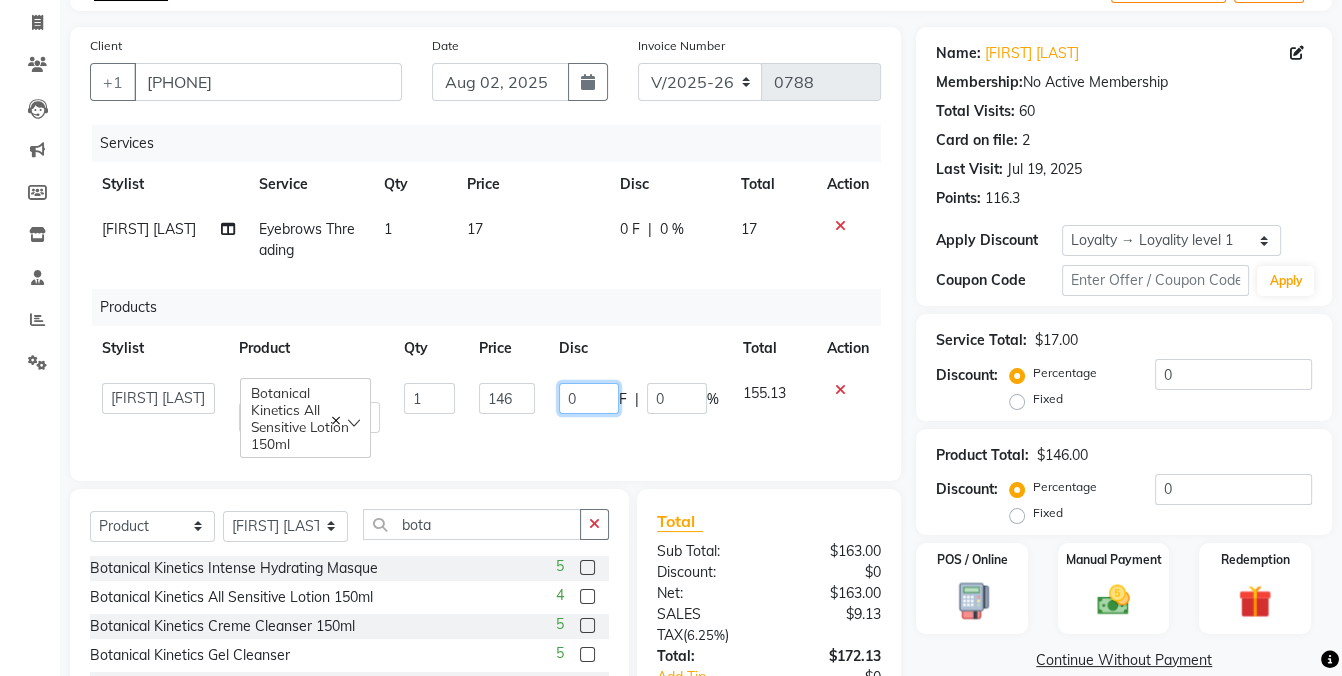 click on "[FIRST] [LAST]   Anju   Narinder Kaur   Roju   Botanical Kinetics All Sensitive Lotion 150ml  1 146 0 F | 0 % 155.13" 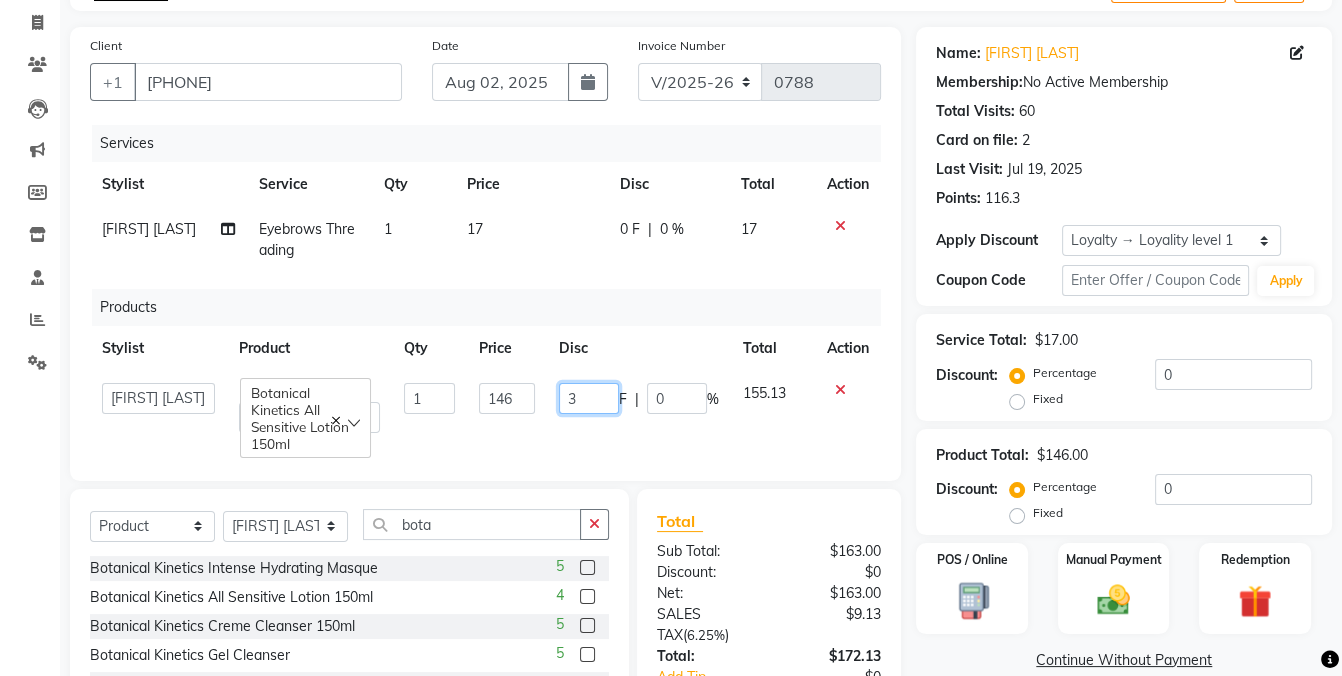 type on "30" 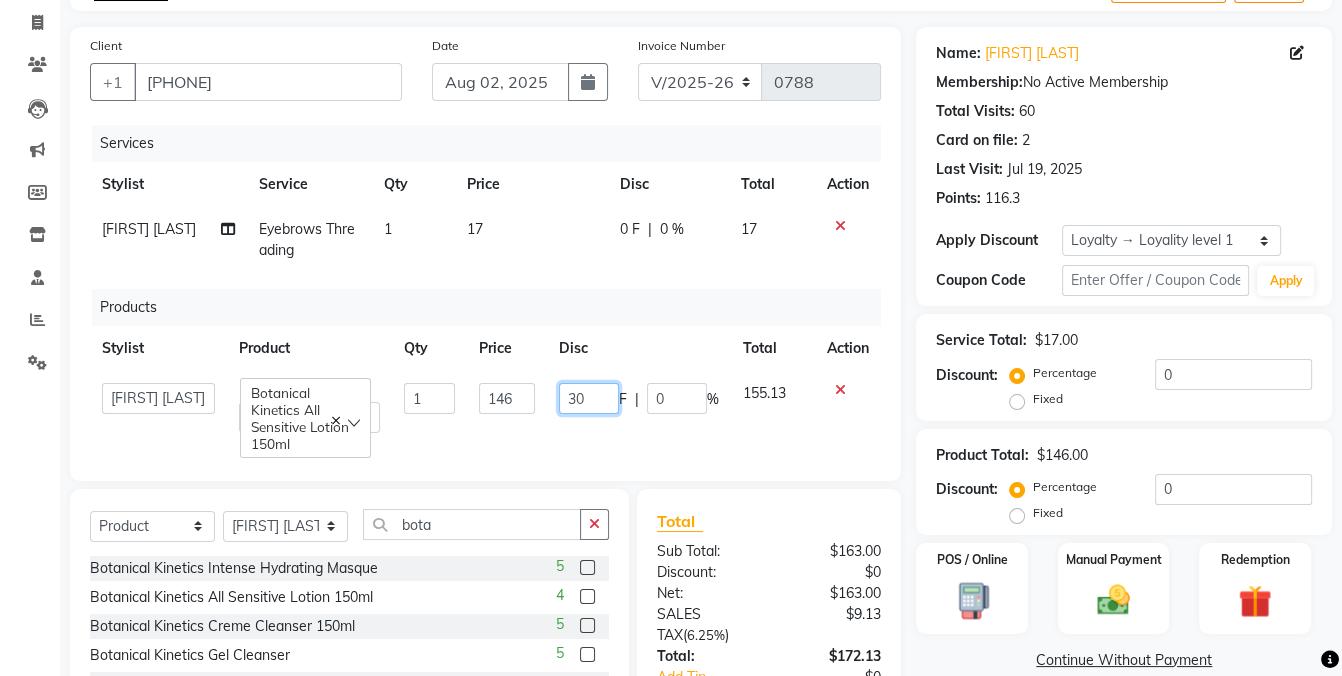 drag, startPoint x: 587, startPoint y: 388, endPoint x: 492, endPoint y: 398, distance: 95.524864 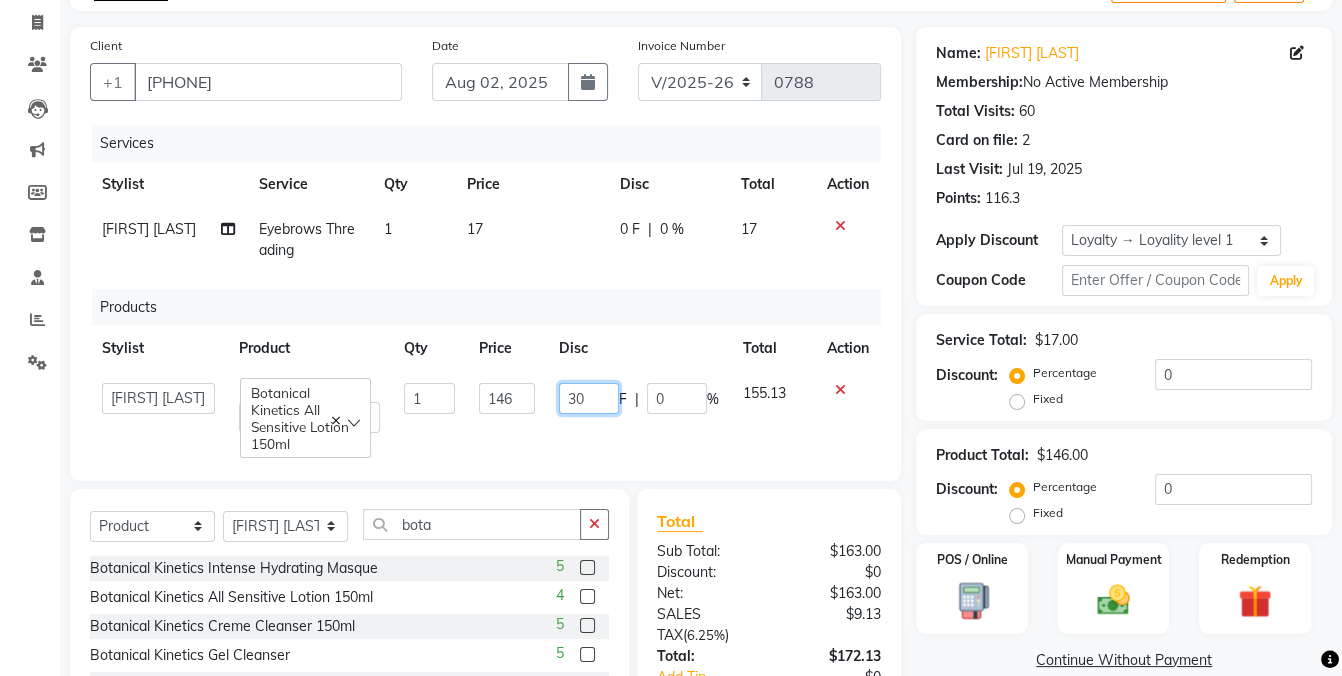 type 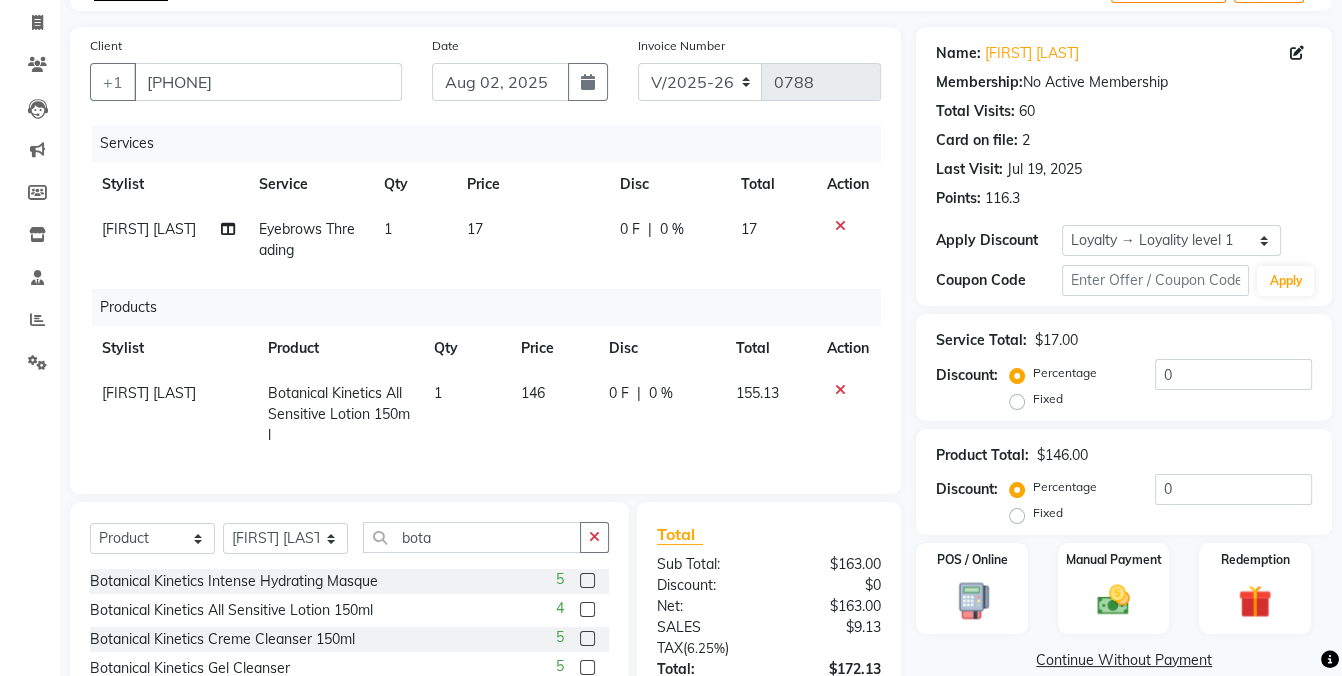click on "0 %" 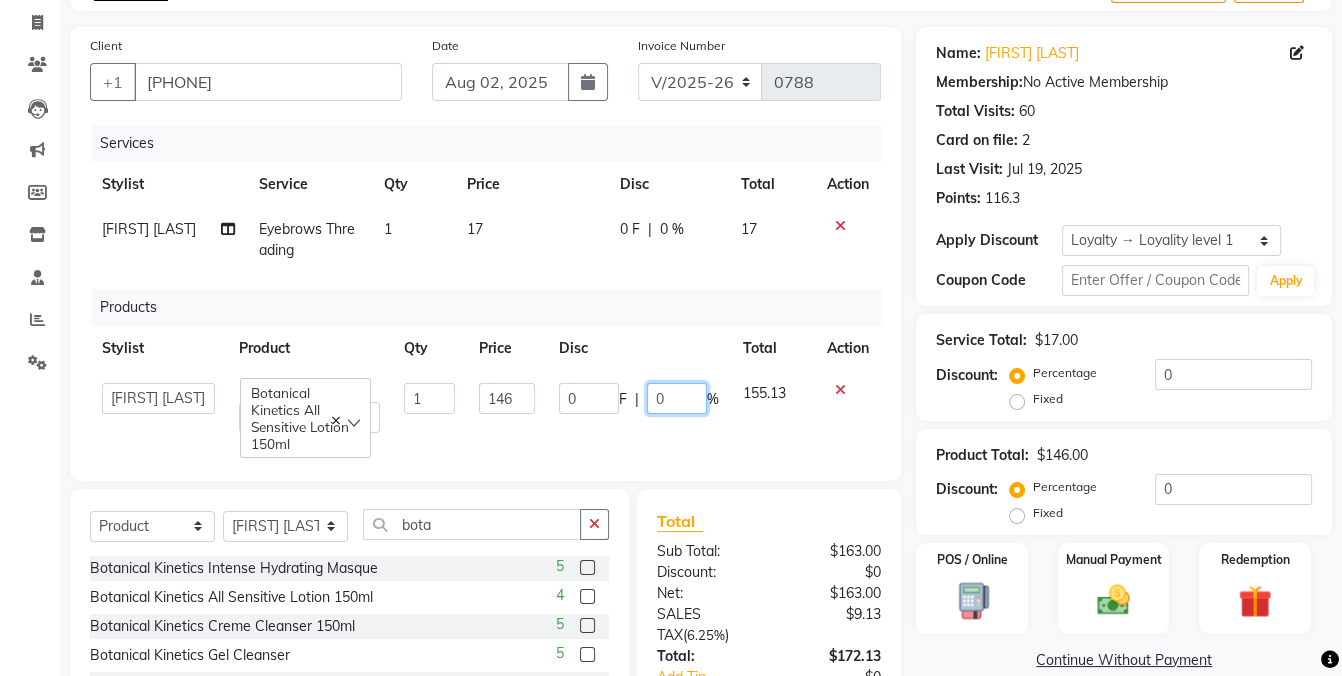 drag, startPoint x: 670, startPoint y: 404, endPoint x: 628, endPoint y: 413, distance: 42.953465 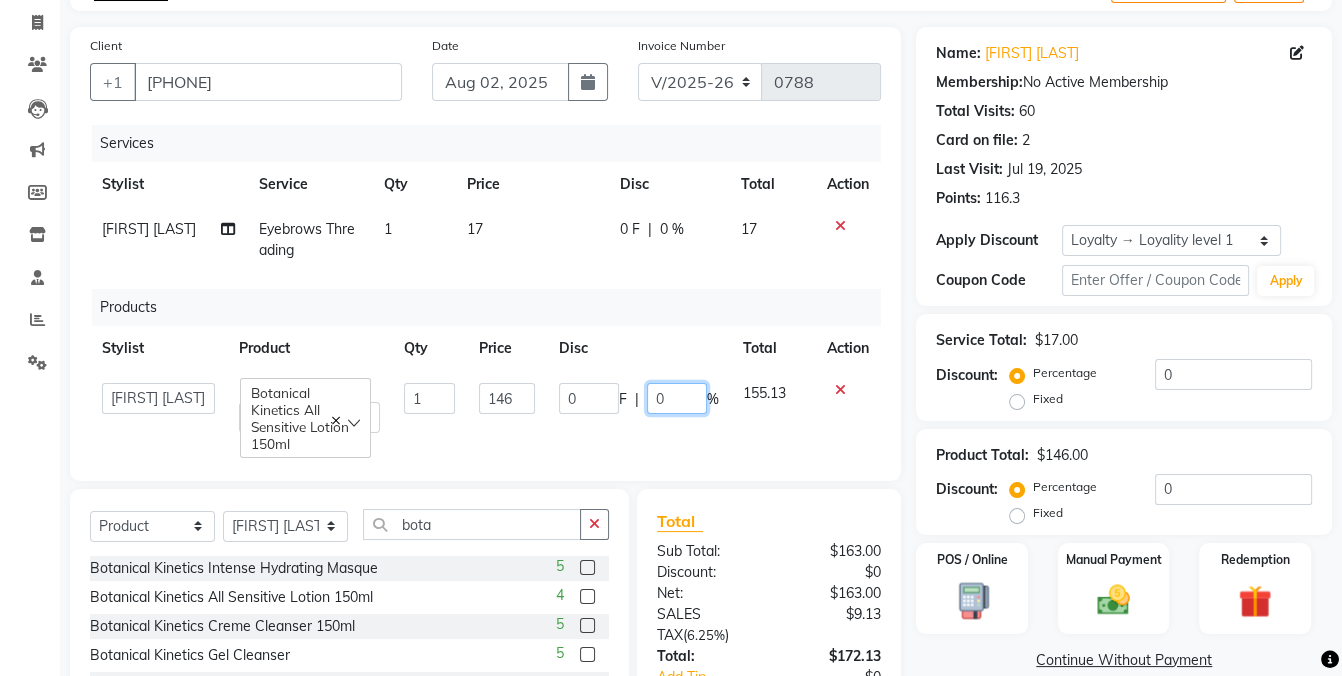 click on "0 F | 0 %" 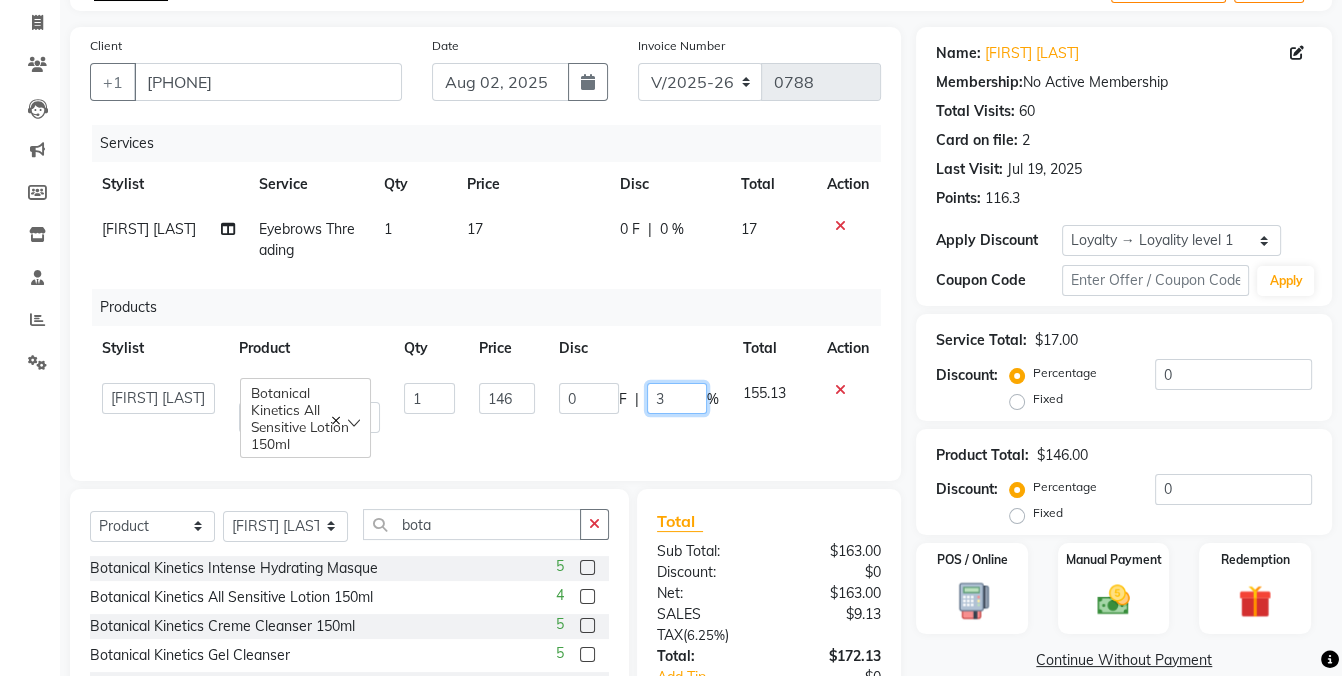 type on "30" 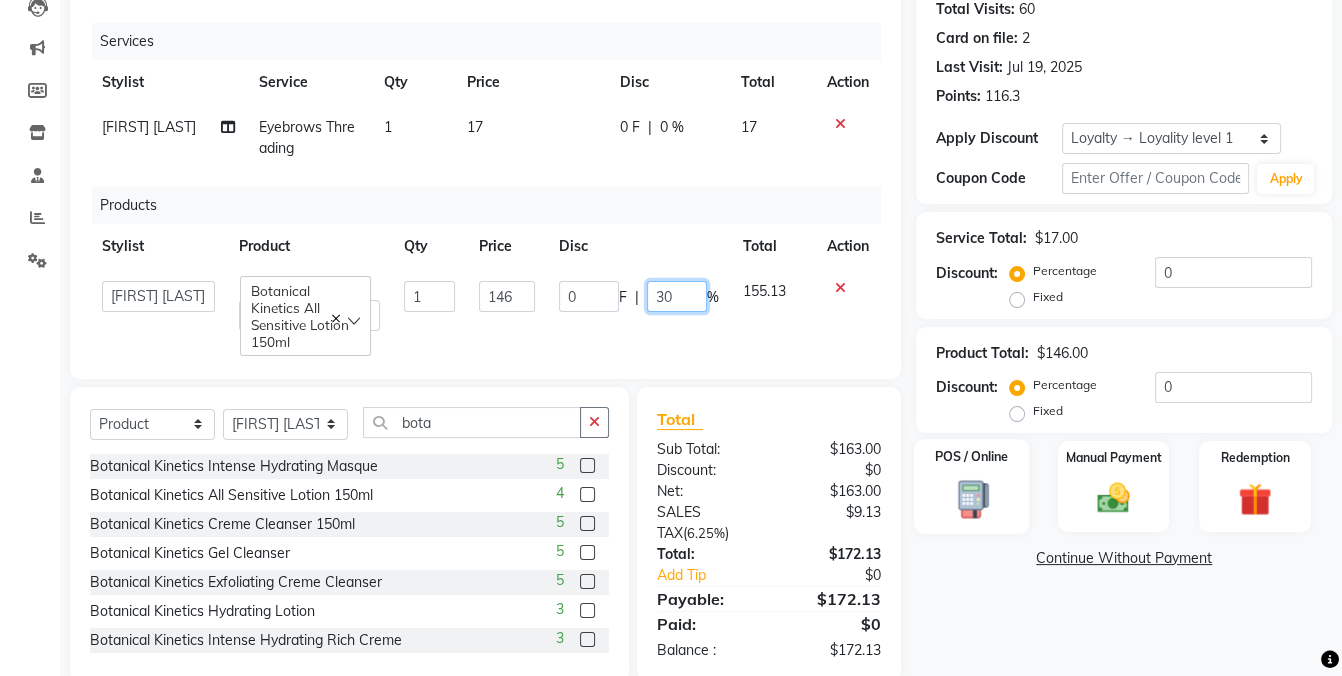 scroll, scrollTop: 261, scrollLeft: 0, axis: vertical 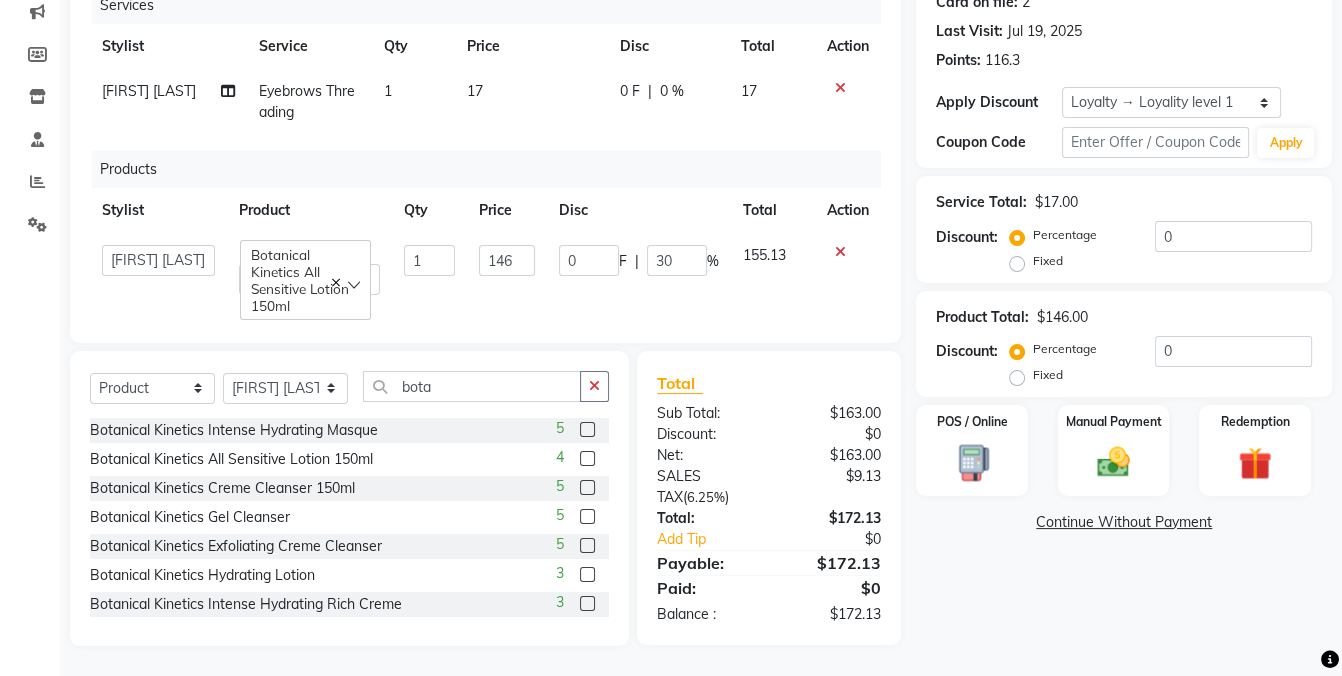click on "Name: [FIRST] [LAST] Membership:  No Active Membership  Total Visits:  60 Card on file:  3 Last Visit:   [MONTH] [DAY], [YEAR] Points:   116.3  Apply Discount Select  Loyalty → Loyality level 1  Coupon Code Apply Service Total:  $17.00  Discount:  Percentage   Fixed  0 POS / Online  Manual Payment Redemption  Continue Without Payment" 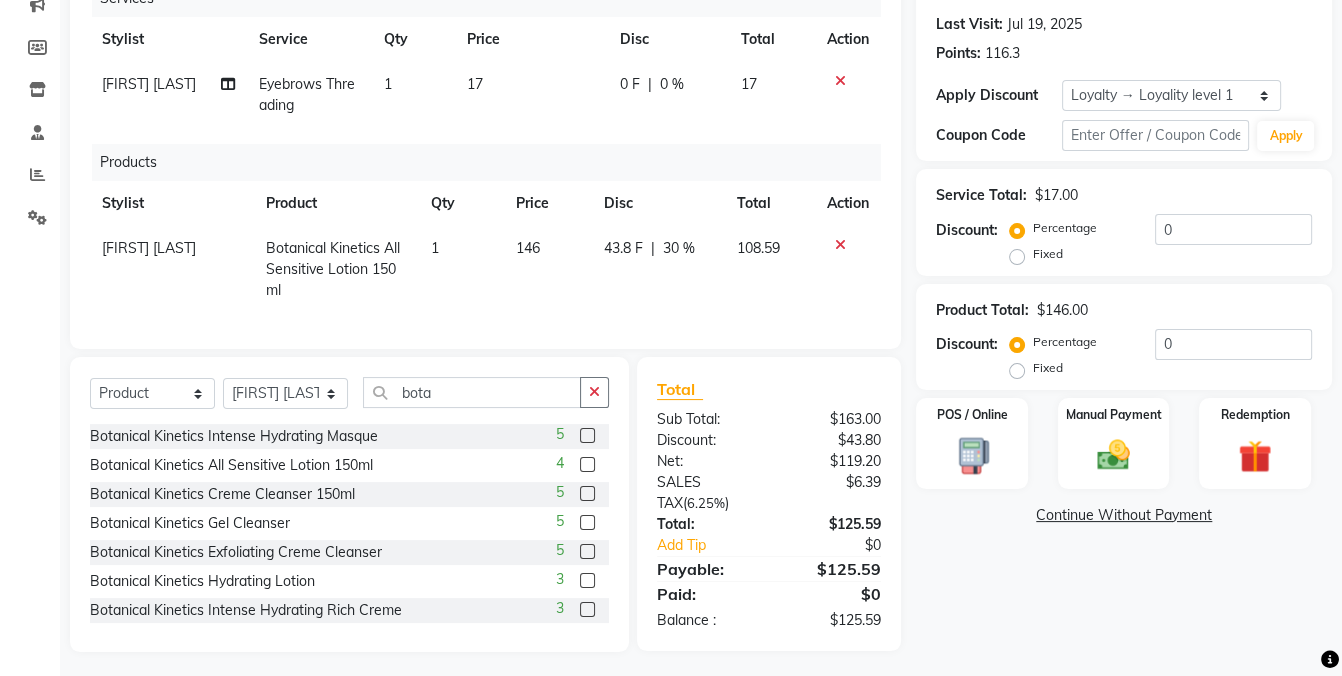 scroll, scrollTop: 273, scrollLeft: 0, axis: vertical 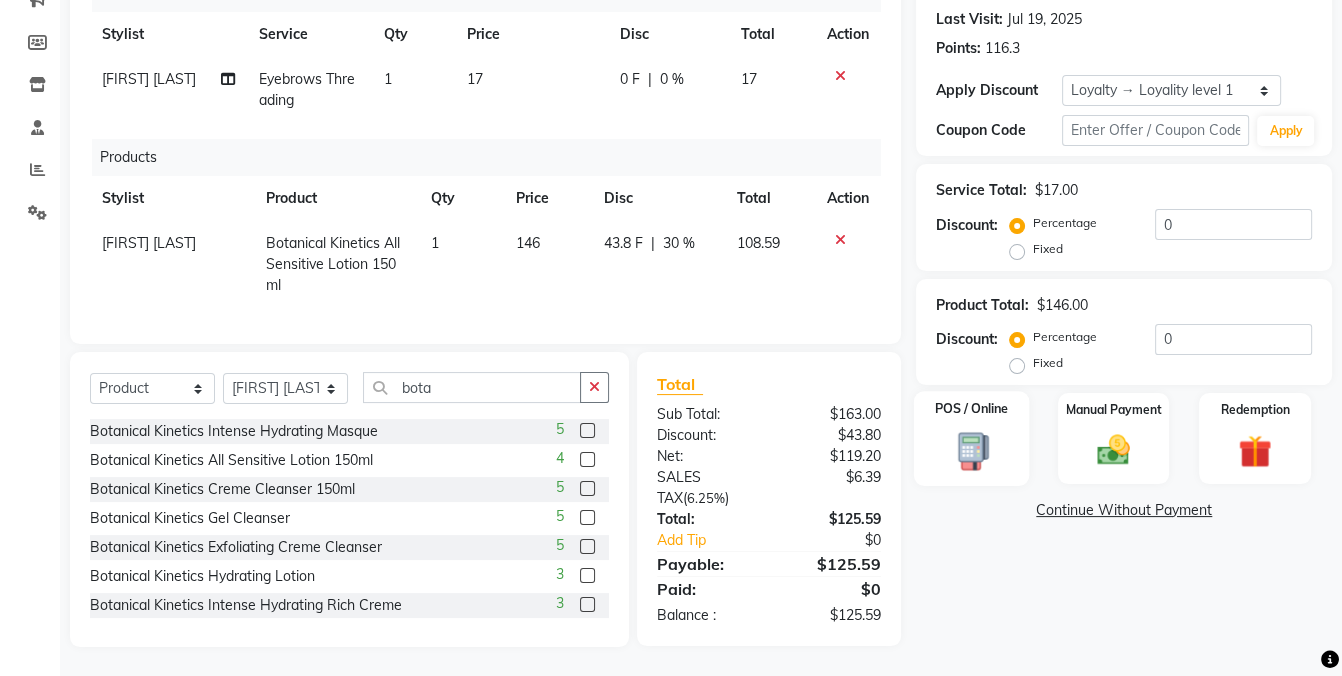 click 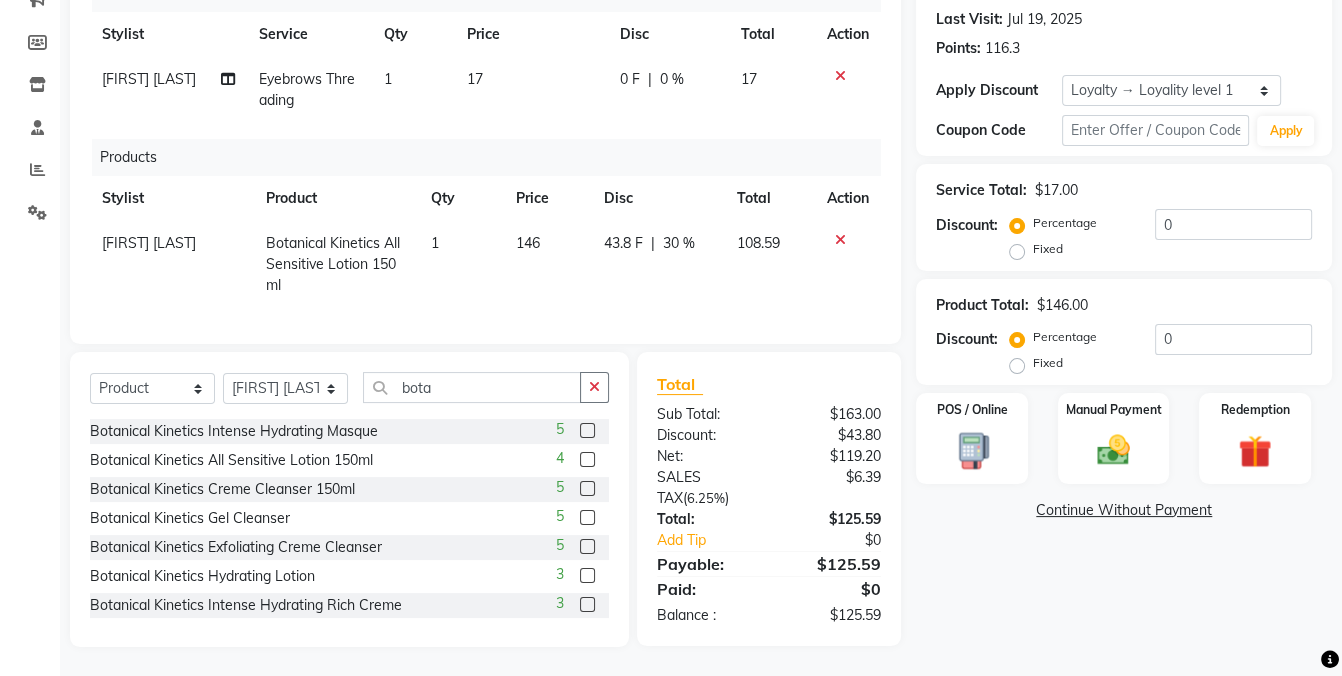 select on "9" 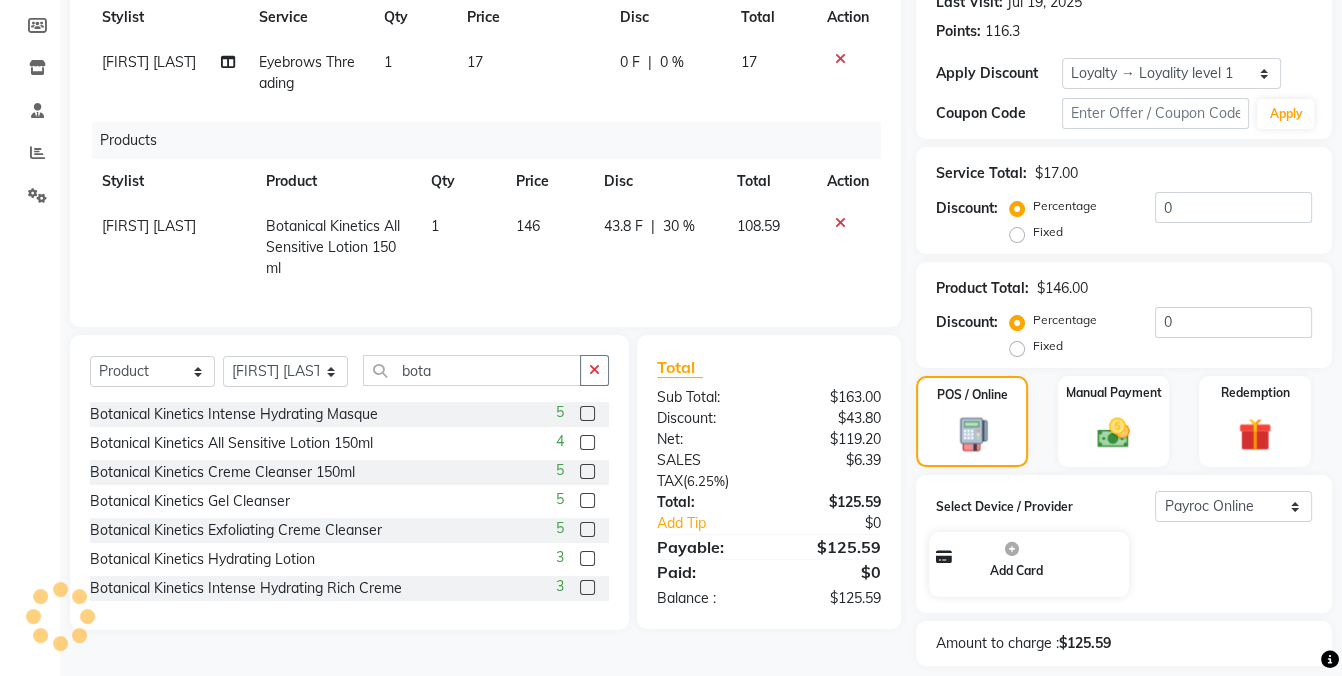 scroll, scrollTop: 304, scrollLeft: 0, axis: vertical 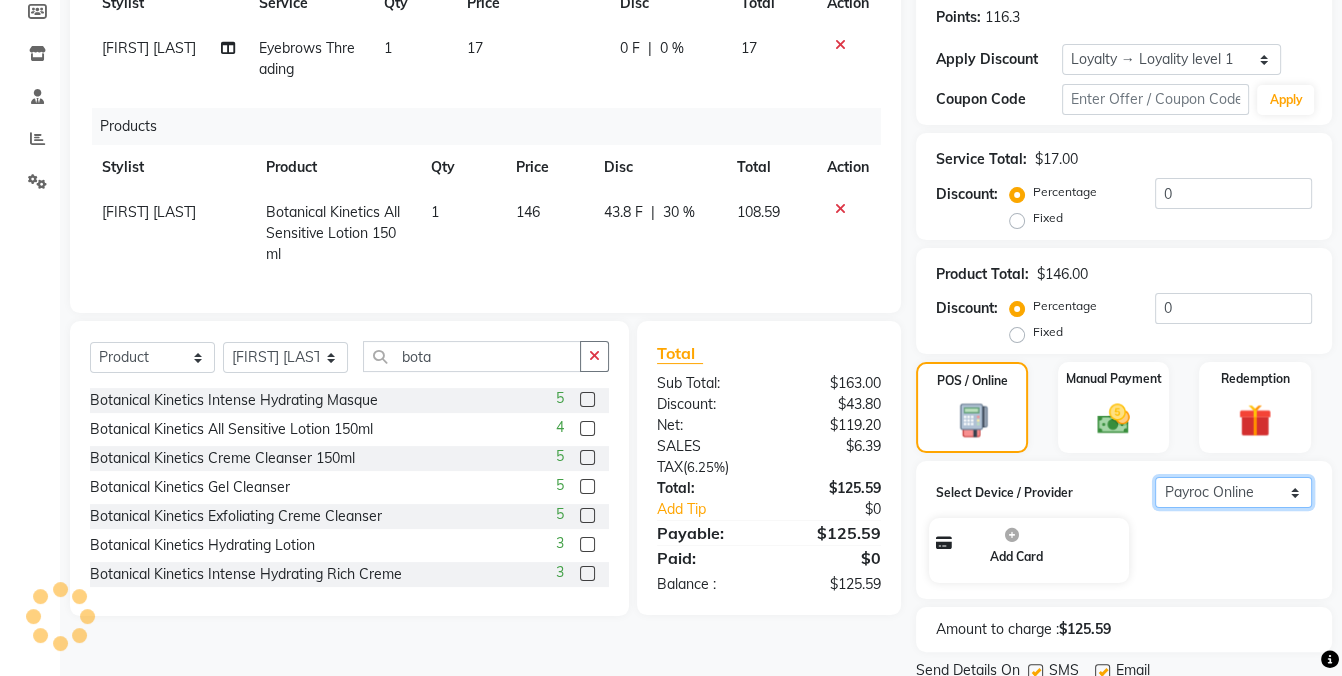 click on "Select  Payroc Online   Clover Mini New" 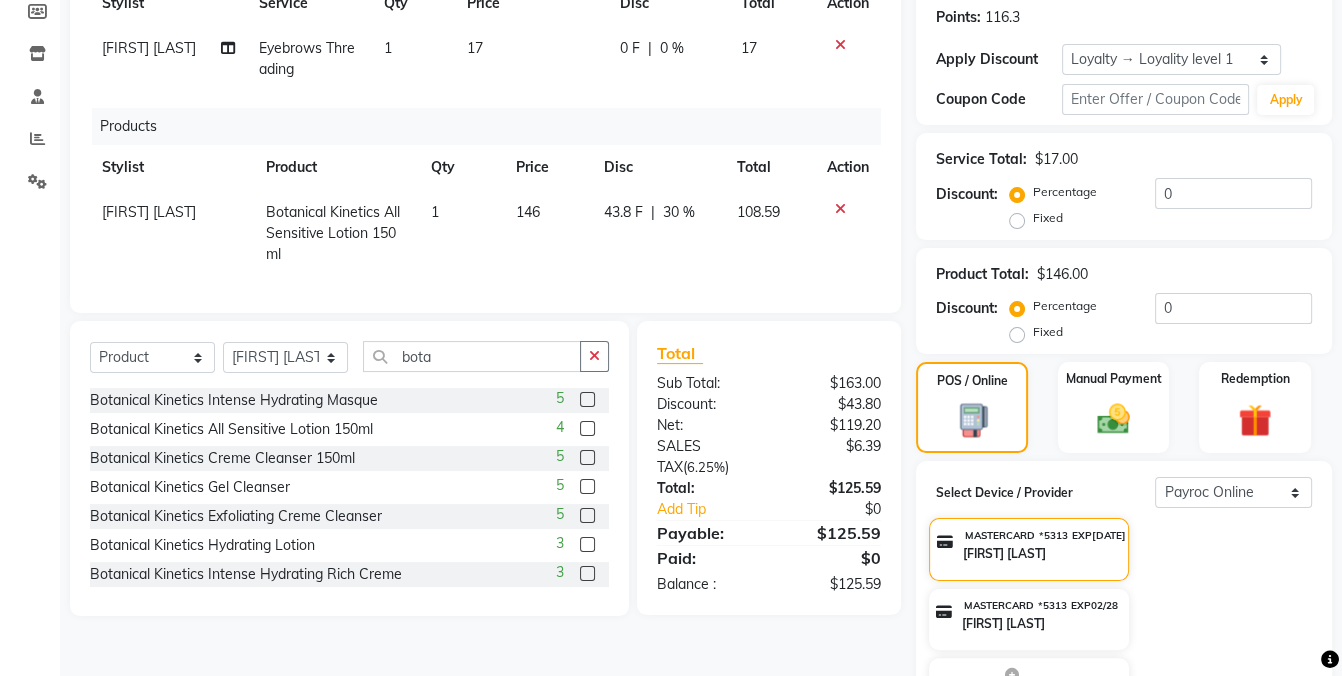 click on "MASTERCARD *[NUMBER] EXP[DATE] [FIRST] [LAST] MASTERCARD *[NUMBER] EXP[DATE] [FIRST] [LAST] Add Card" 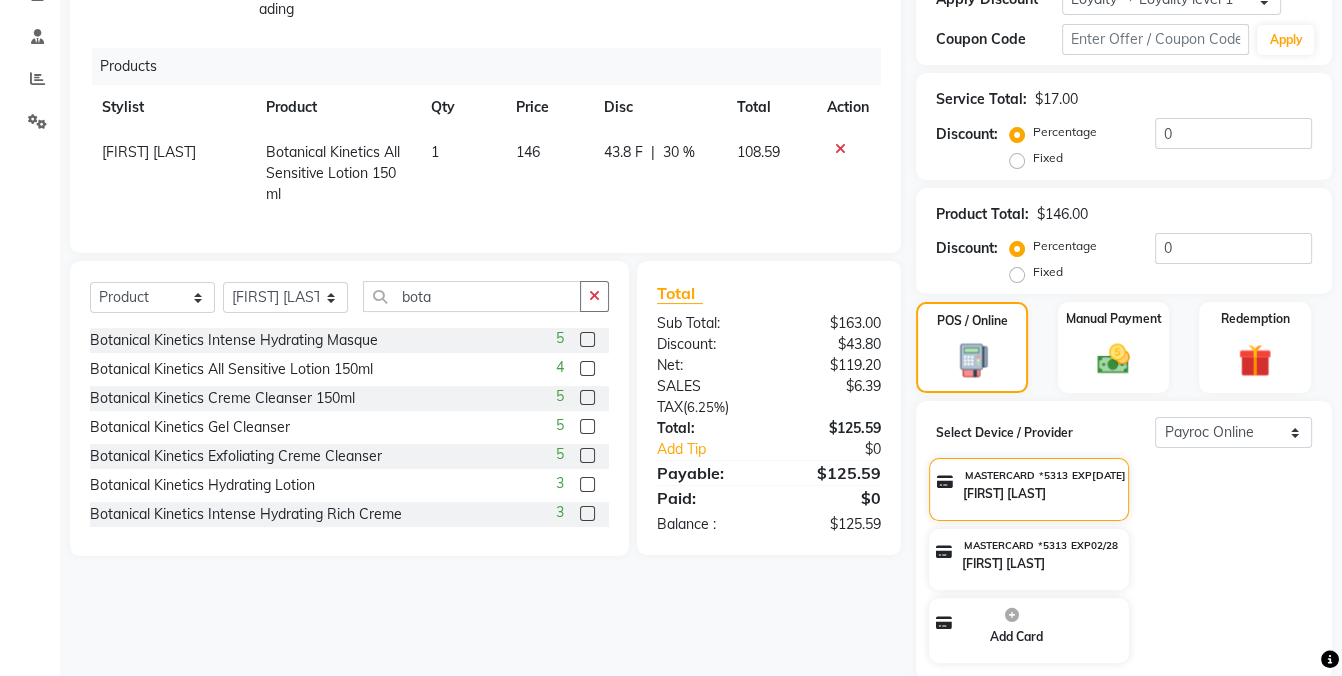 scroll, scrollTop: 373, scrollLeft: 0, axis: vertical 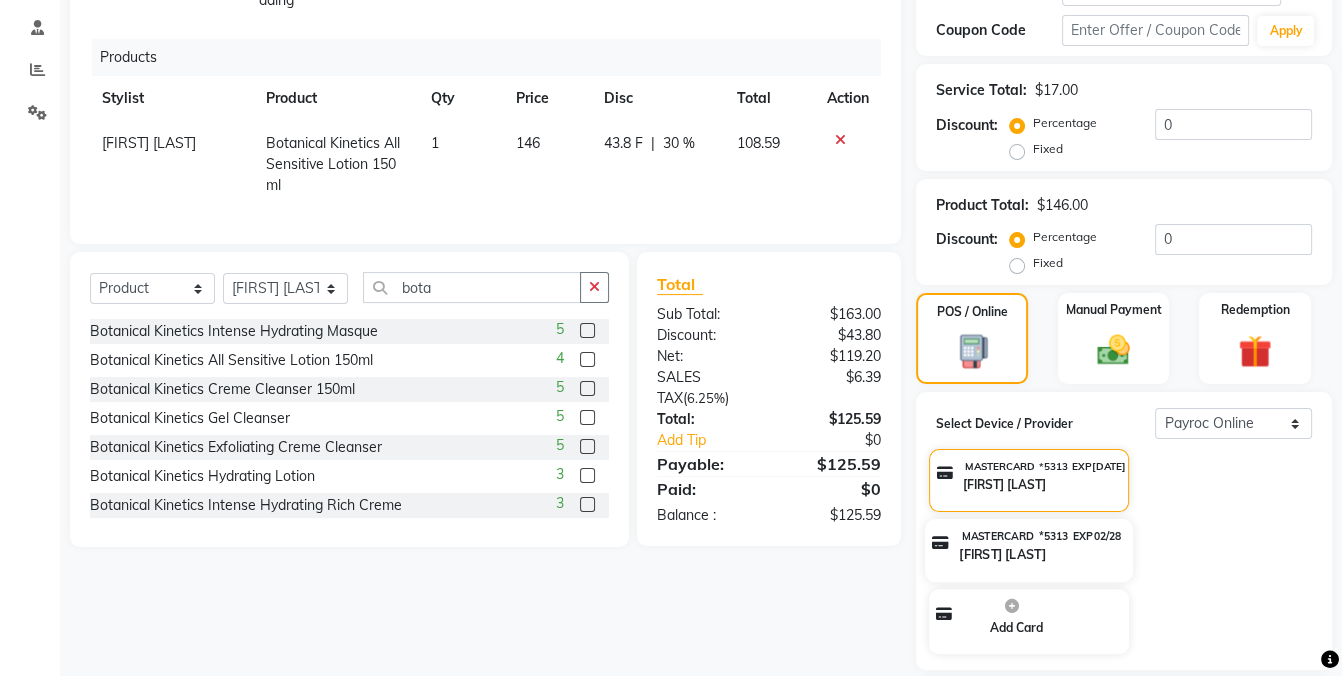 click on "[FIRST] [LAST]" 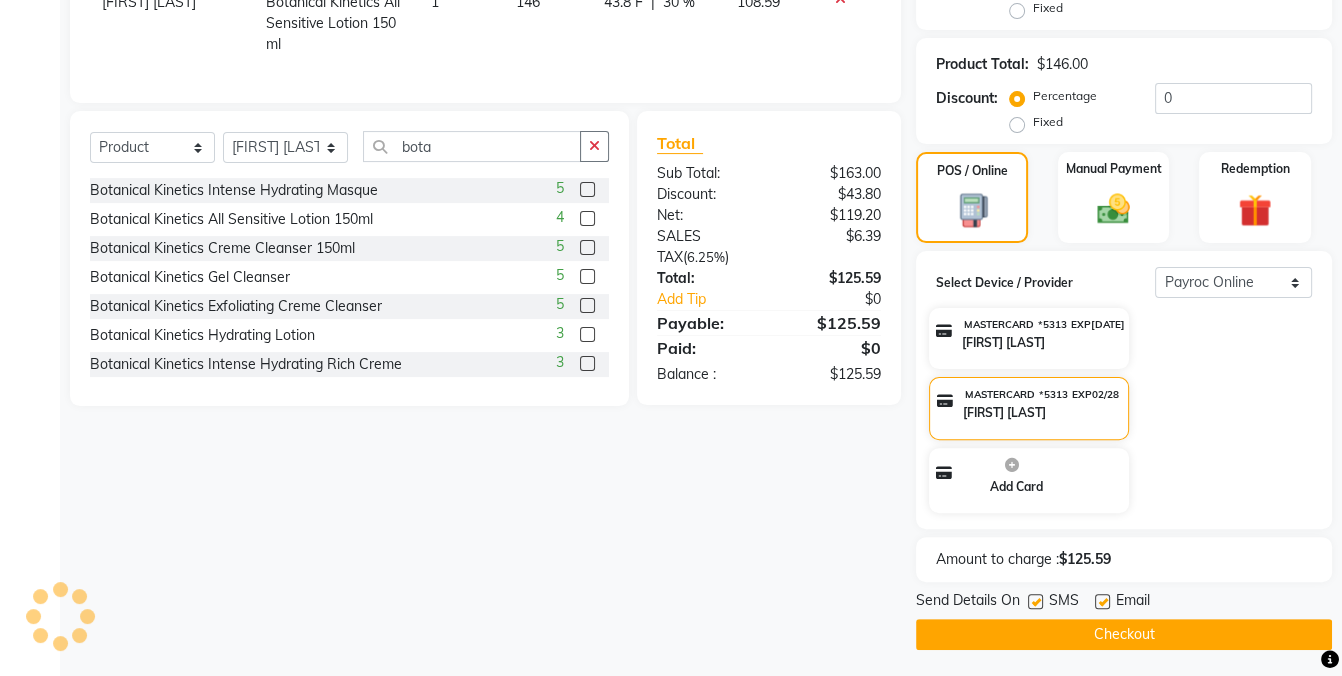 scroll, scrollTop: 515, scrollLeft: 0, axis: vertical 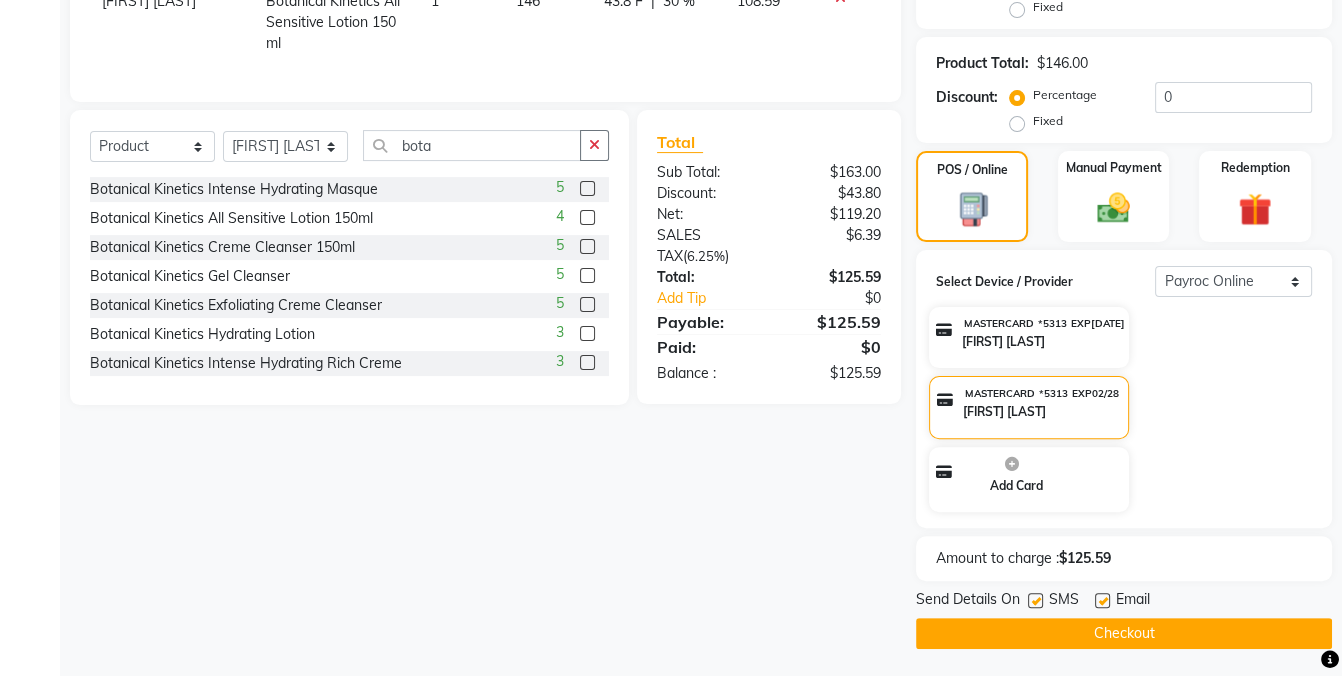 click 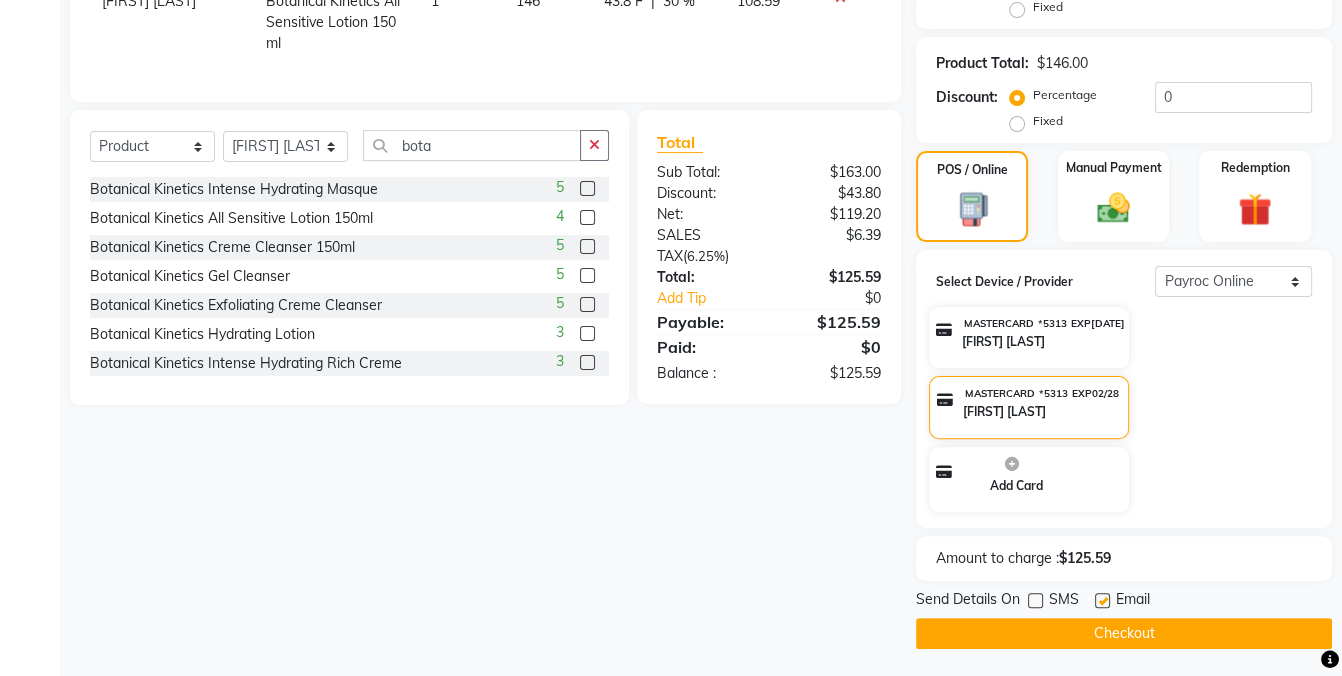 click on "Checkout" 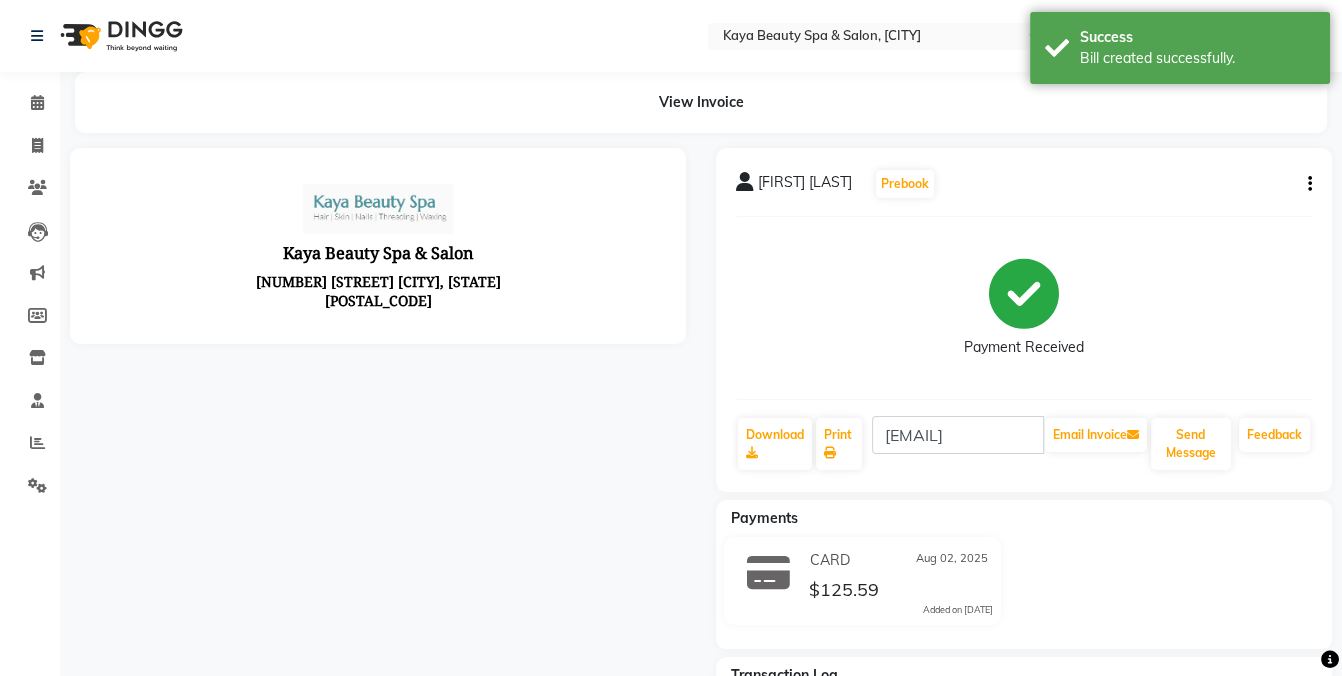 scroll, scrollTop: 0, scrollLeft: 0, axis: both 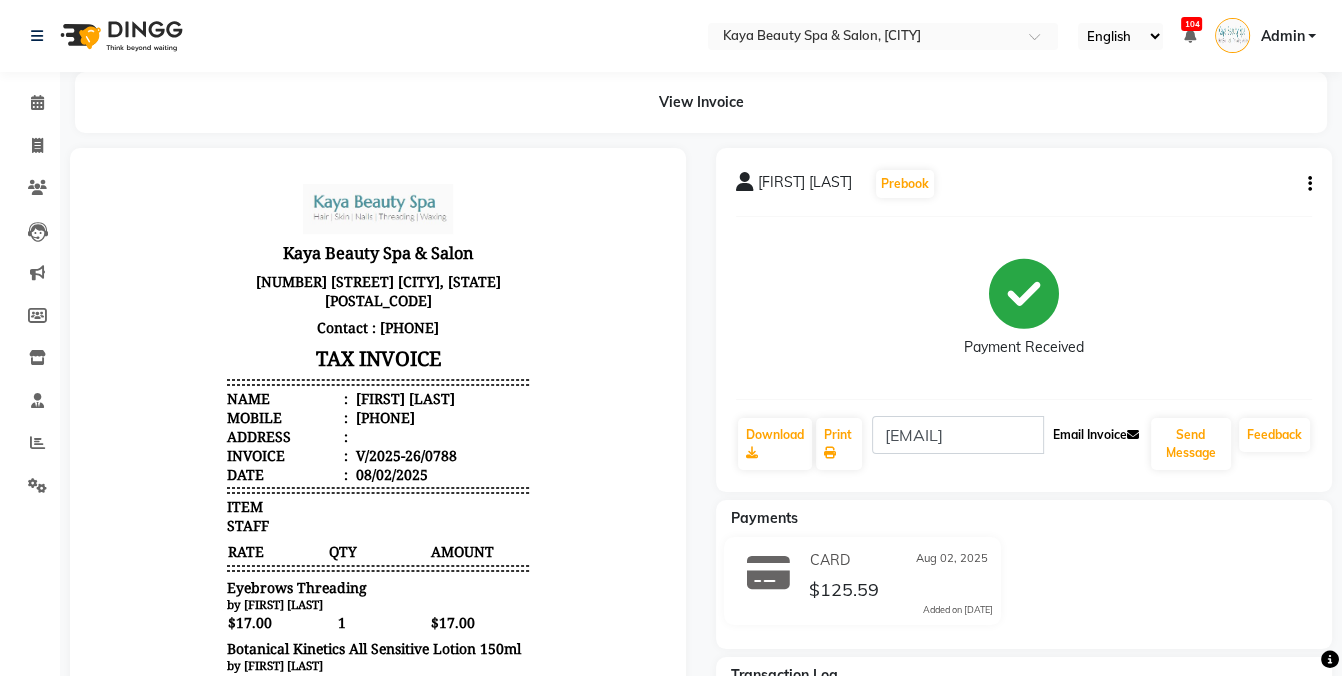 click on "Email Invoice" 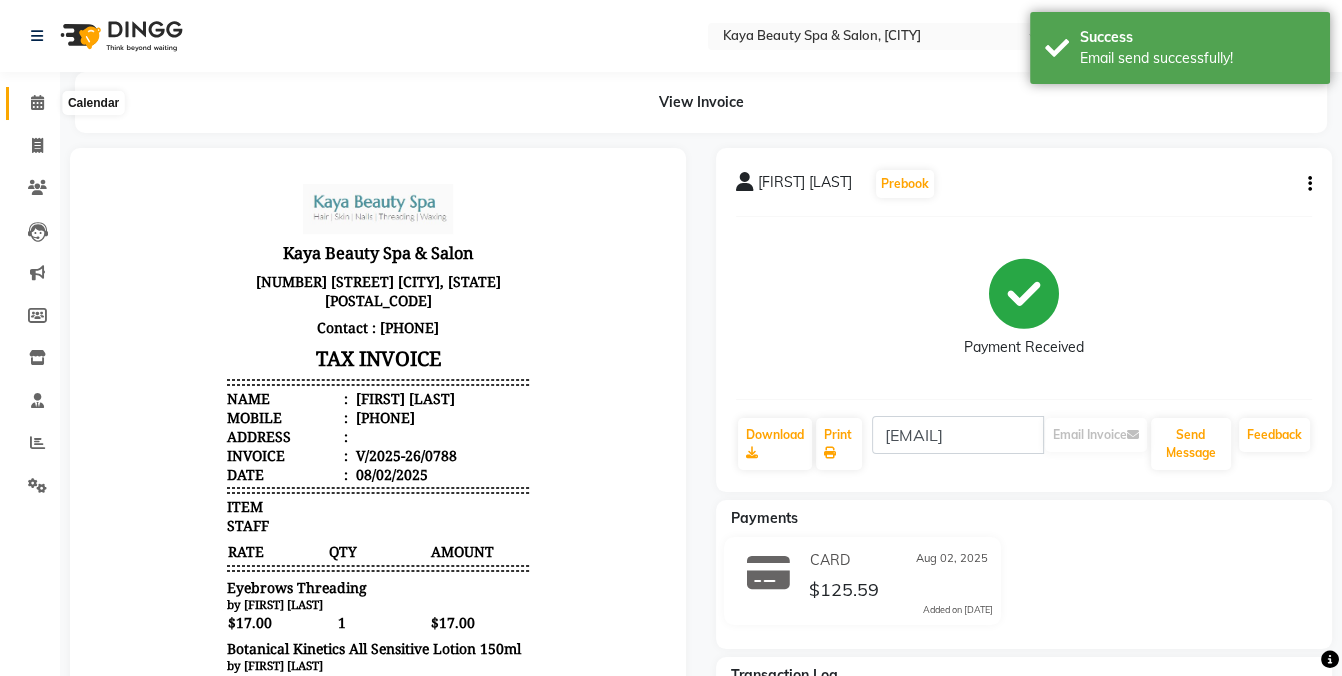 click 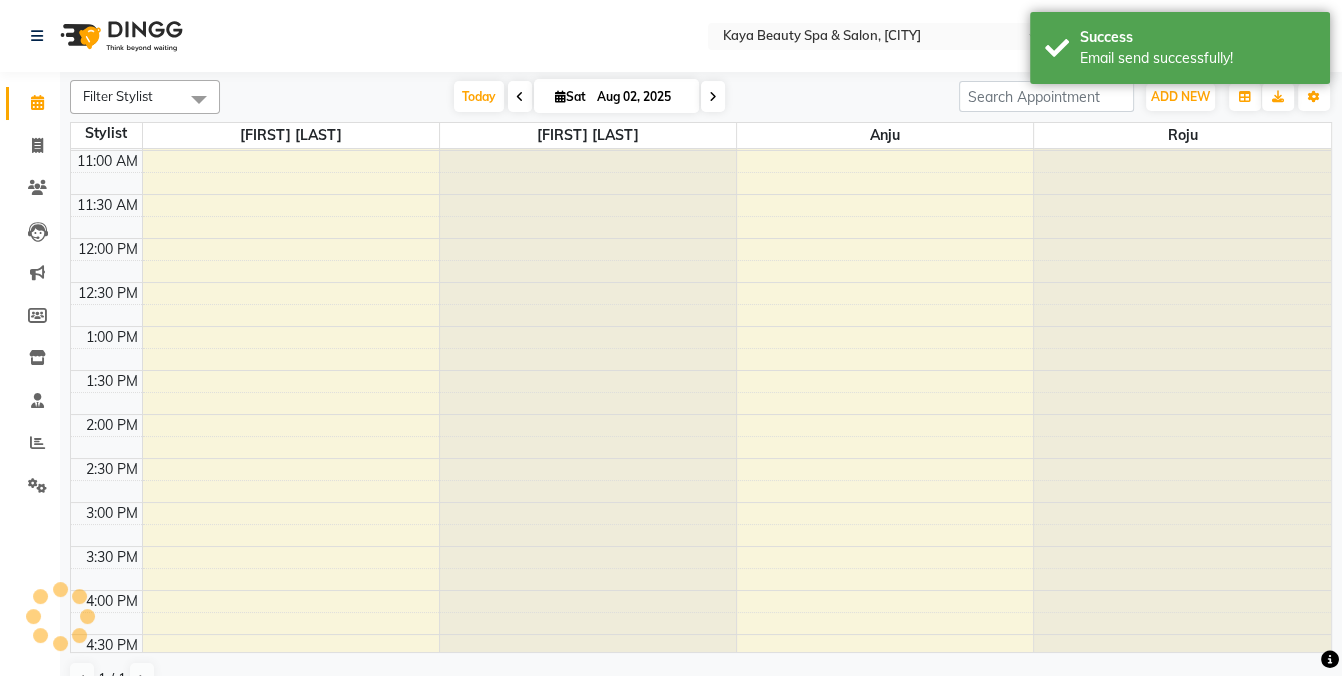 scroll, scrollTop: 0, scrollLeft: 0, axis: both 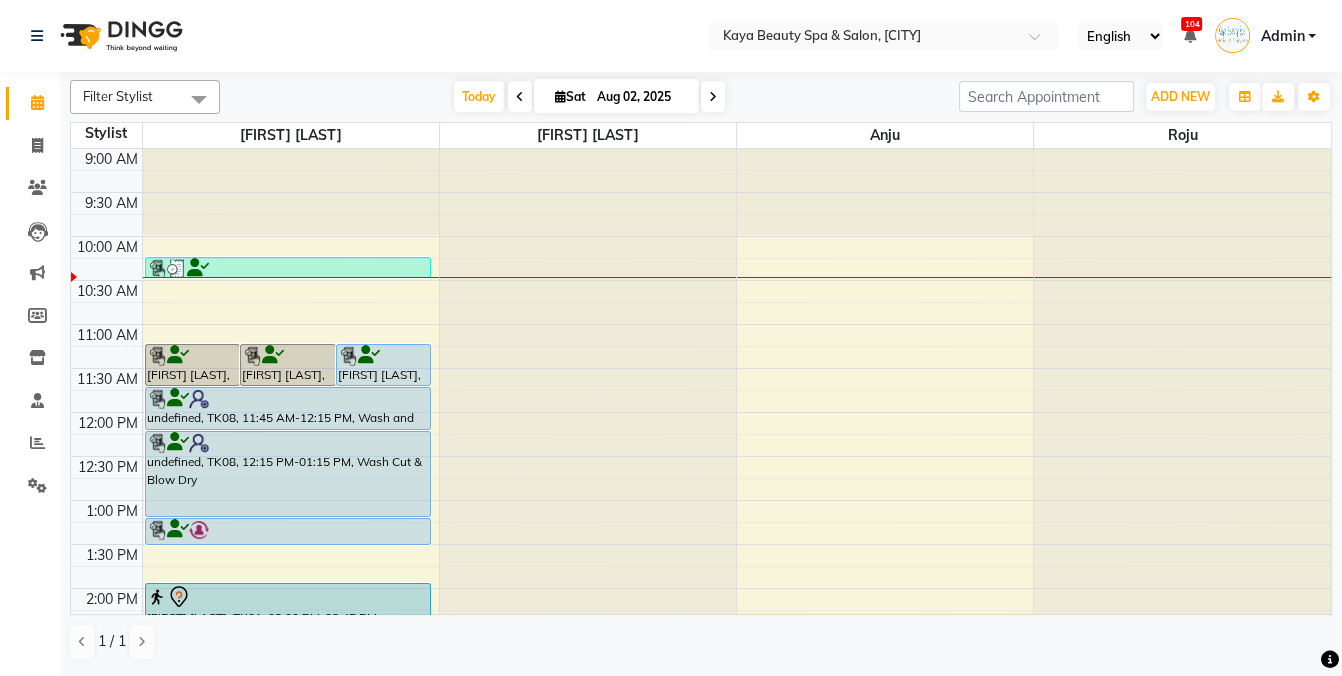 click on "Sat" at bounding box center (570, 96) 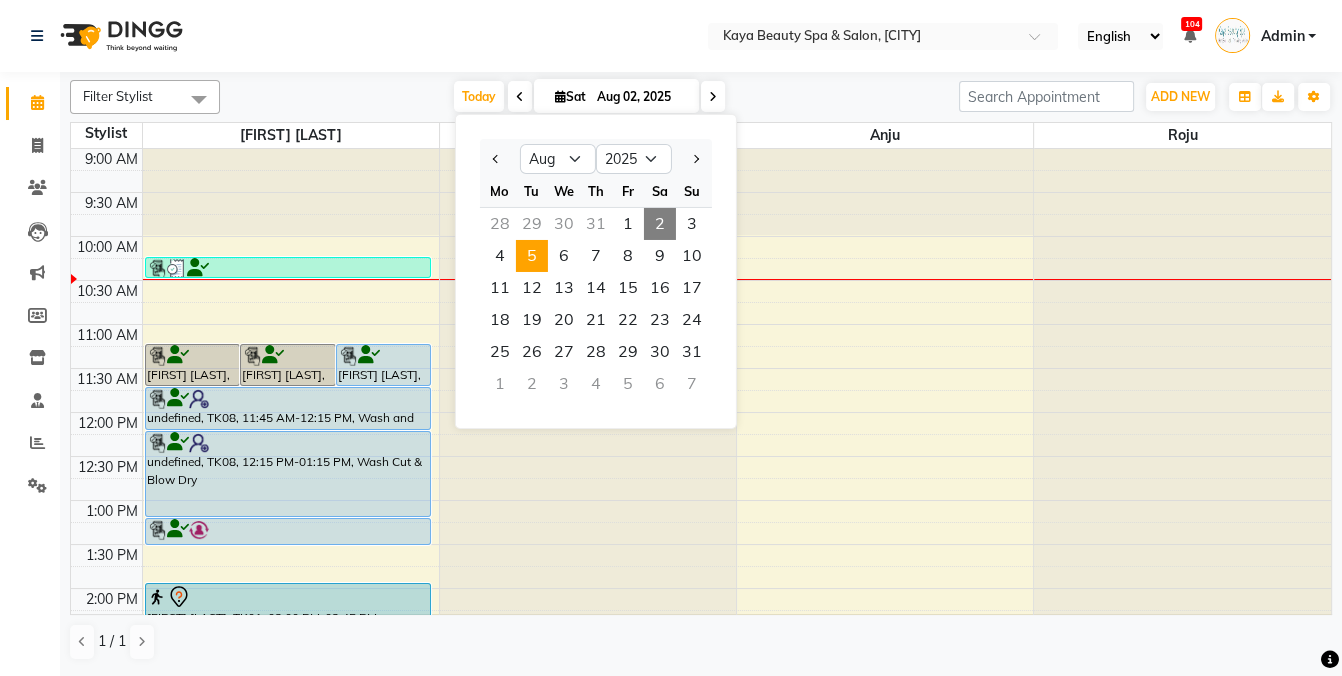 click on "5" at bounding box center (532, 256) 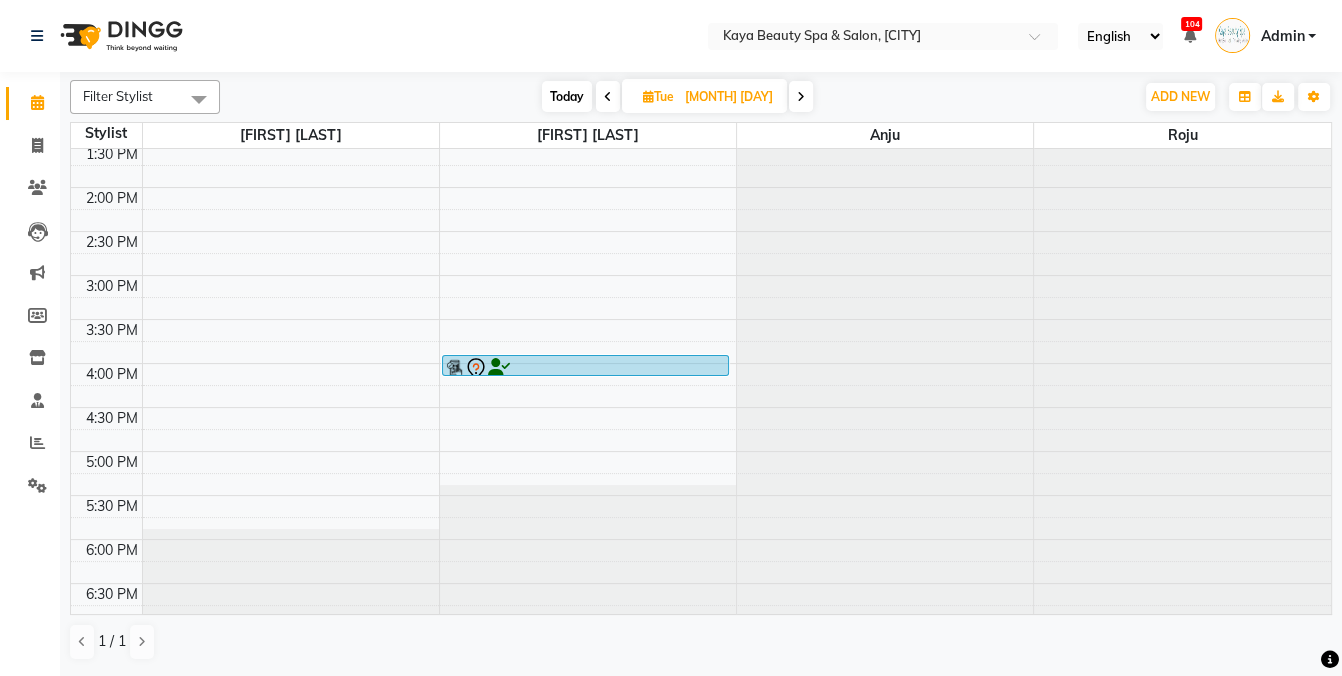 scroll, scrollTop: 0, scrollLeft: 0, axis: both 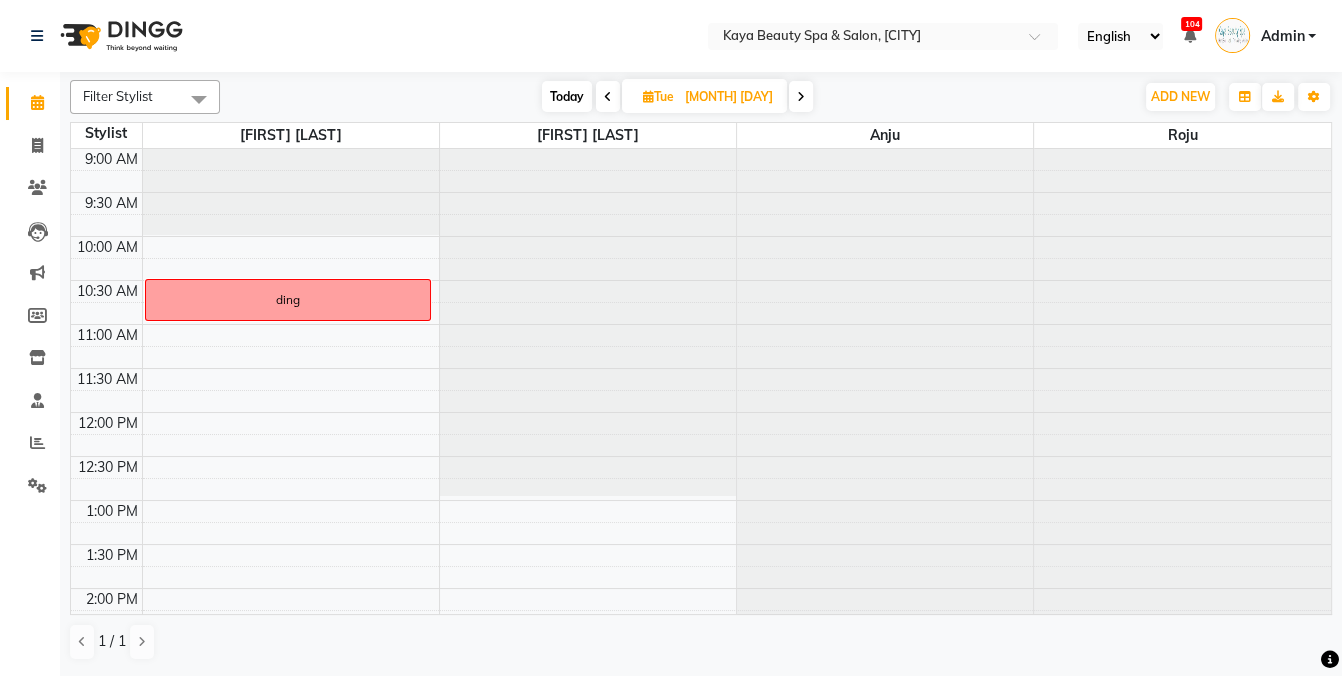 click on "Today" at bounding box center [567, 96] 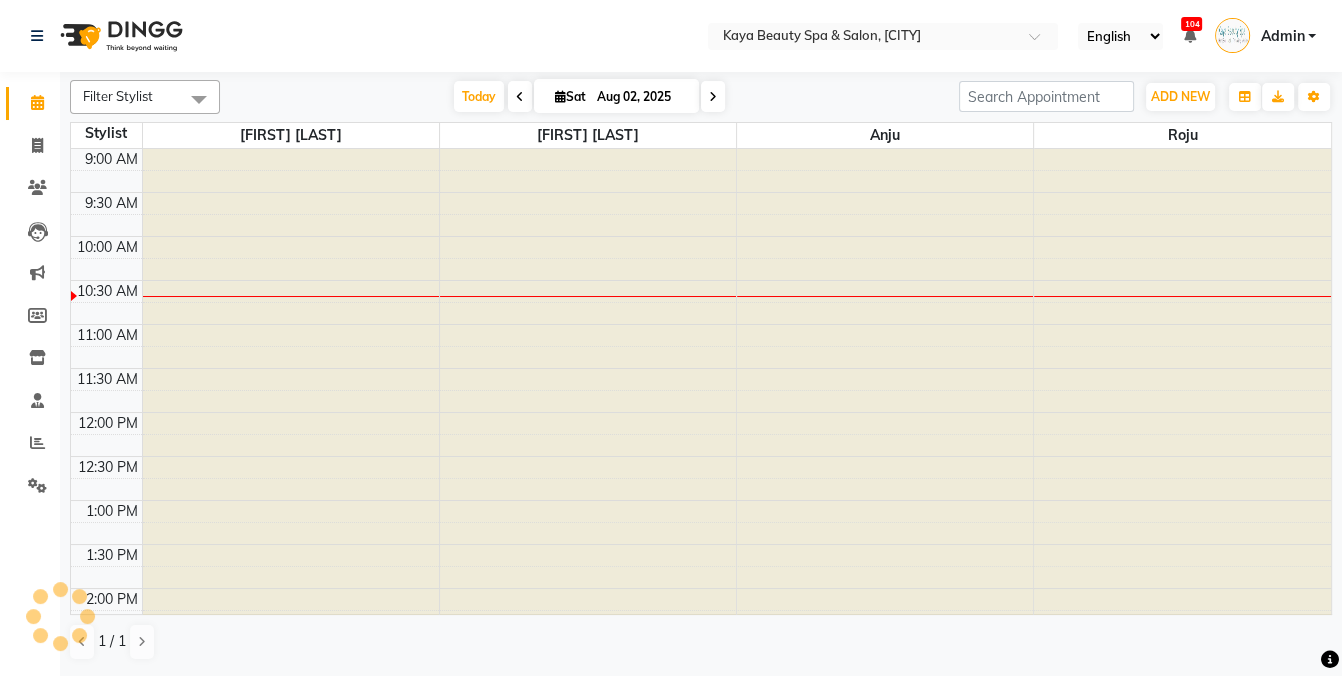 scroll, scrollTop: 88, scrollLeft: 0, axis: vertical 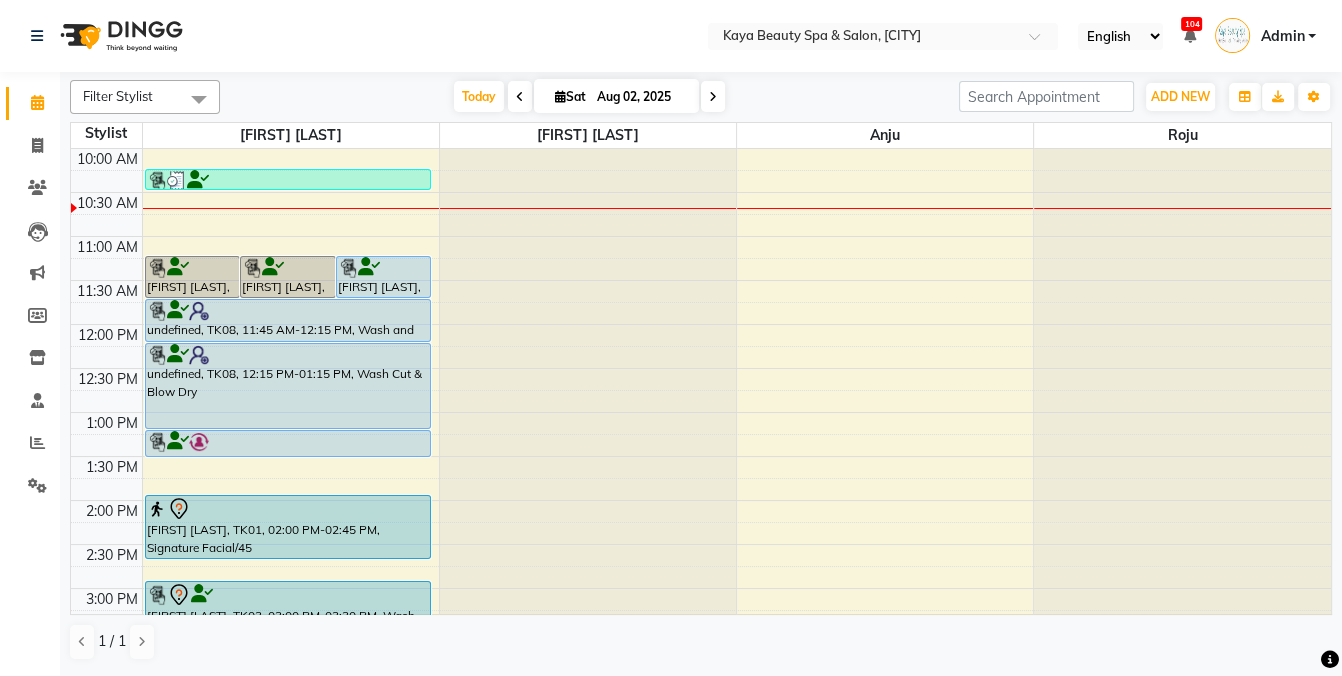 click at bounding box center (384, 268) 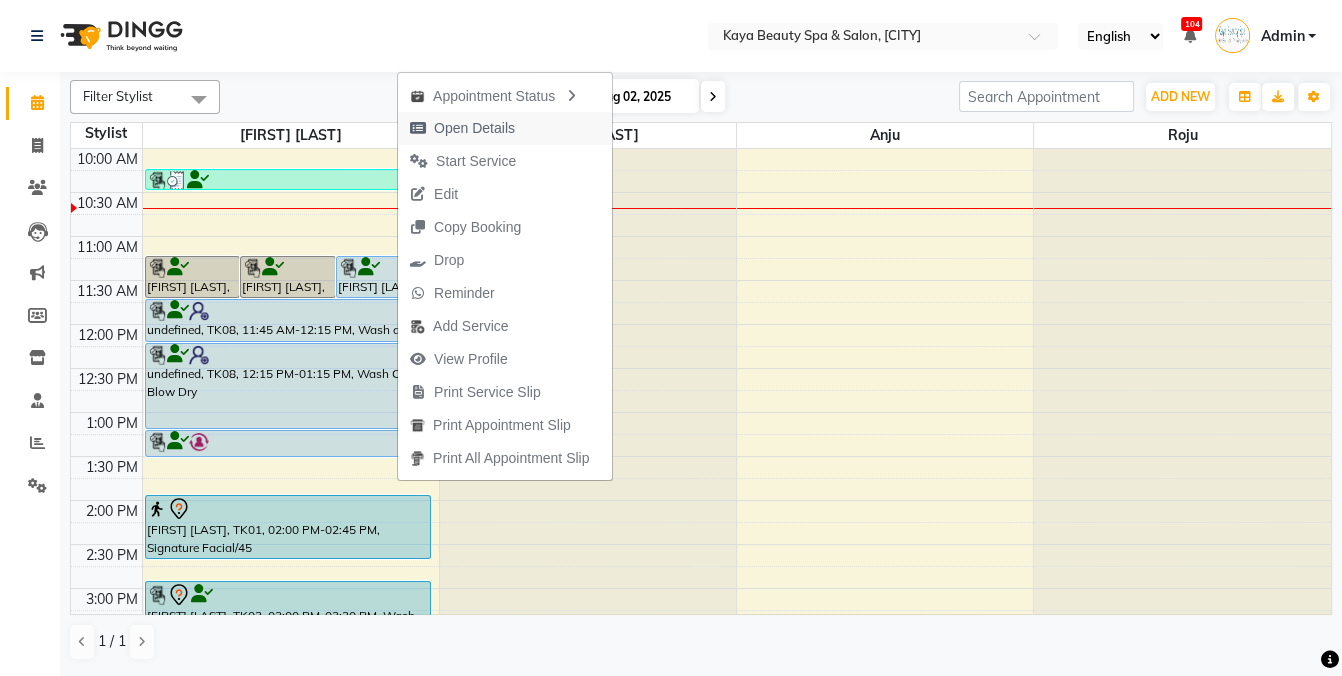 click on "Open Details" at bounding box center (474, 128) 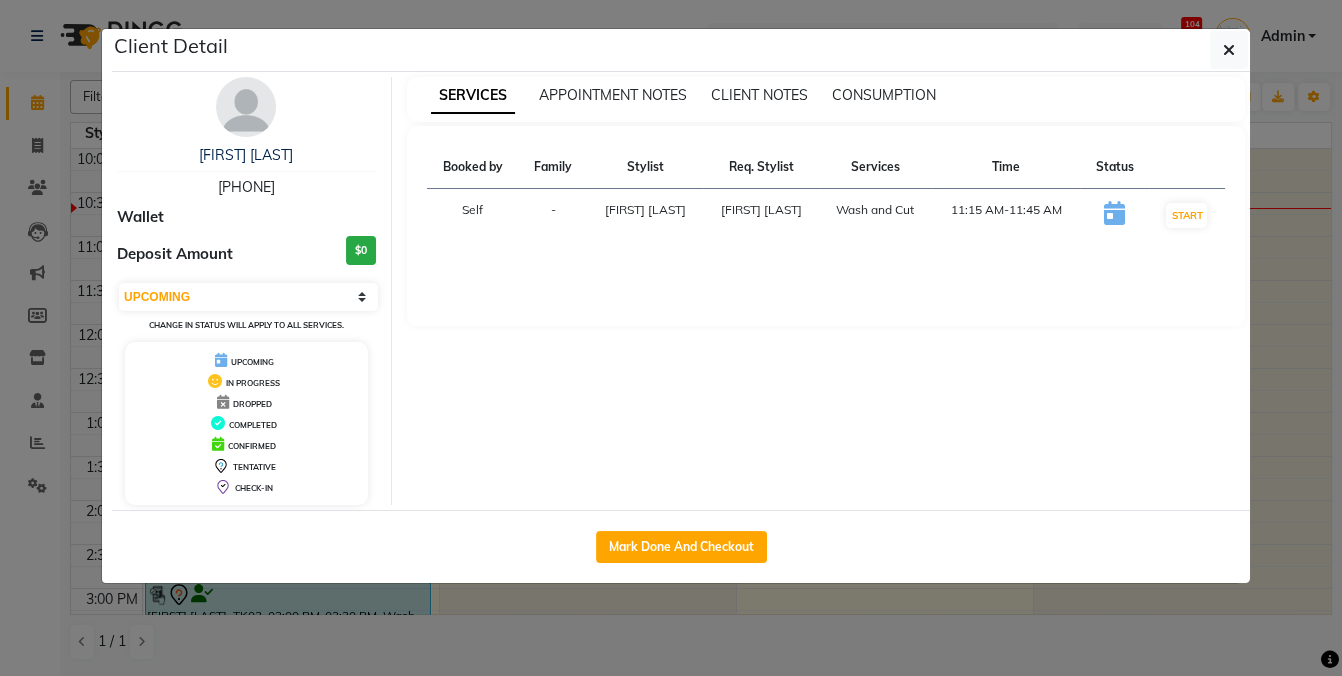 click on "Client Detail  [FIRST] [LAST]   [PHONE] Wallet Deposit Amount  $0  Select IN SERVICE CONFIRMED TENTATIVE CHECK IN MARK DONE DROPPED UPCOMING Change in status will apply to all services. UPCOMING IN PROGRESS DROPPED COMPLETED CONFIRMED TENTATIVE CHECK-IN SERVICES APPOINTMENT NOTES CLIENT NOTES CONSUMPTION Booked by Family Stylist Req. Stylist Services Time Status  Self  - [FIRST] [LAST] [FIRST] [LAST]  Wash and Cut   11:15 AM-11:45 AM   START   Mark Done And Checkout" 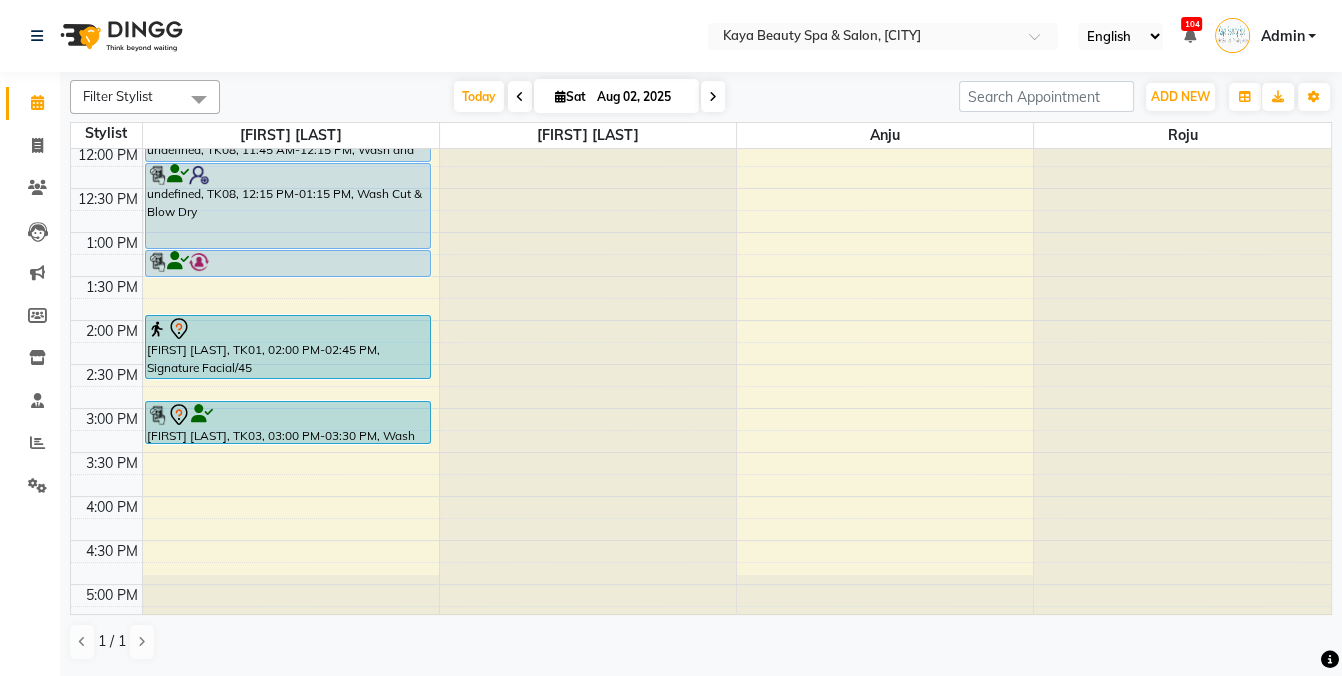 scroll, scrollTop: 275, scrollLeft: 0, axis: vertical 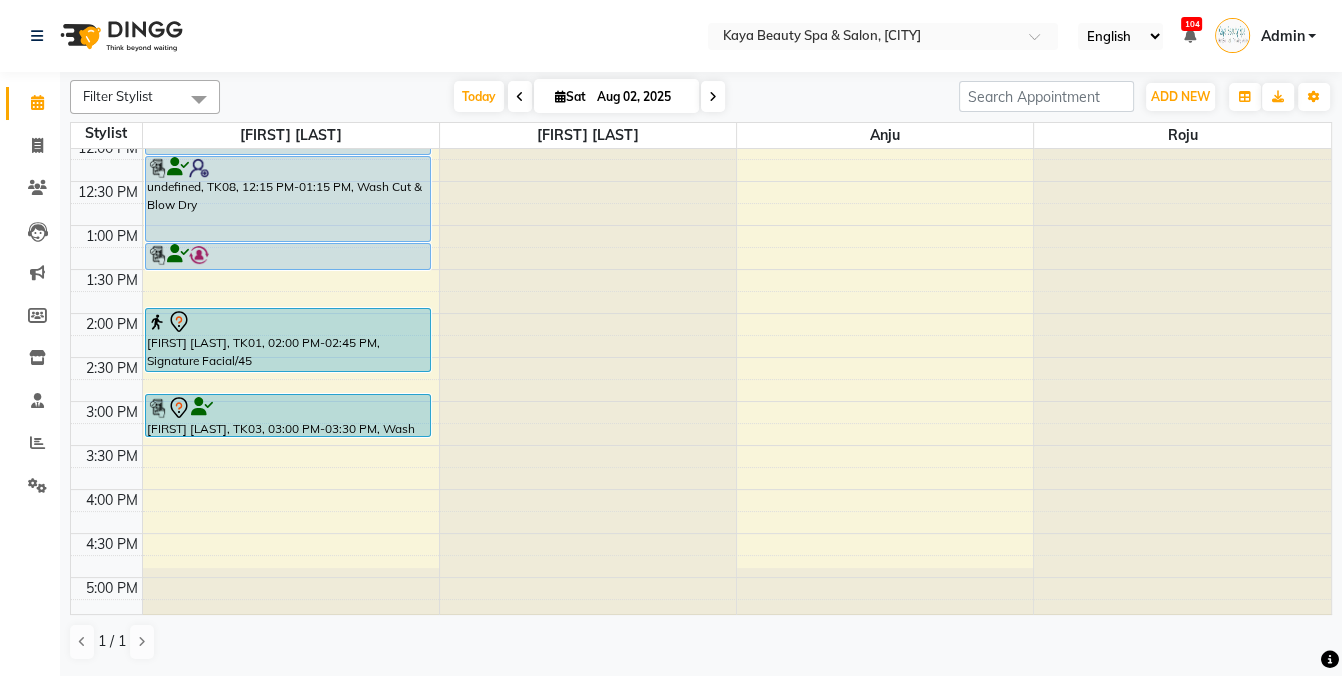 click at bounding box center [560, 96] 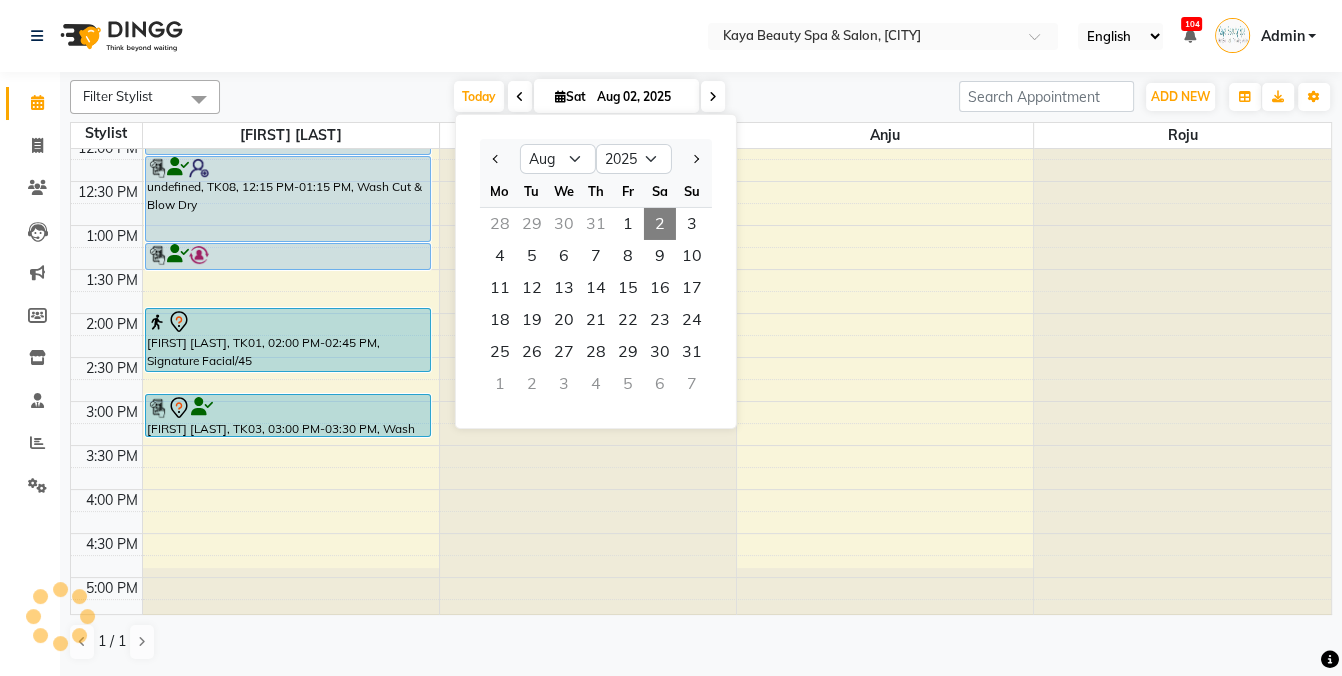 click at bounding box center (713, 97) 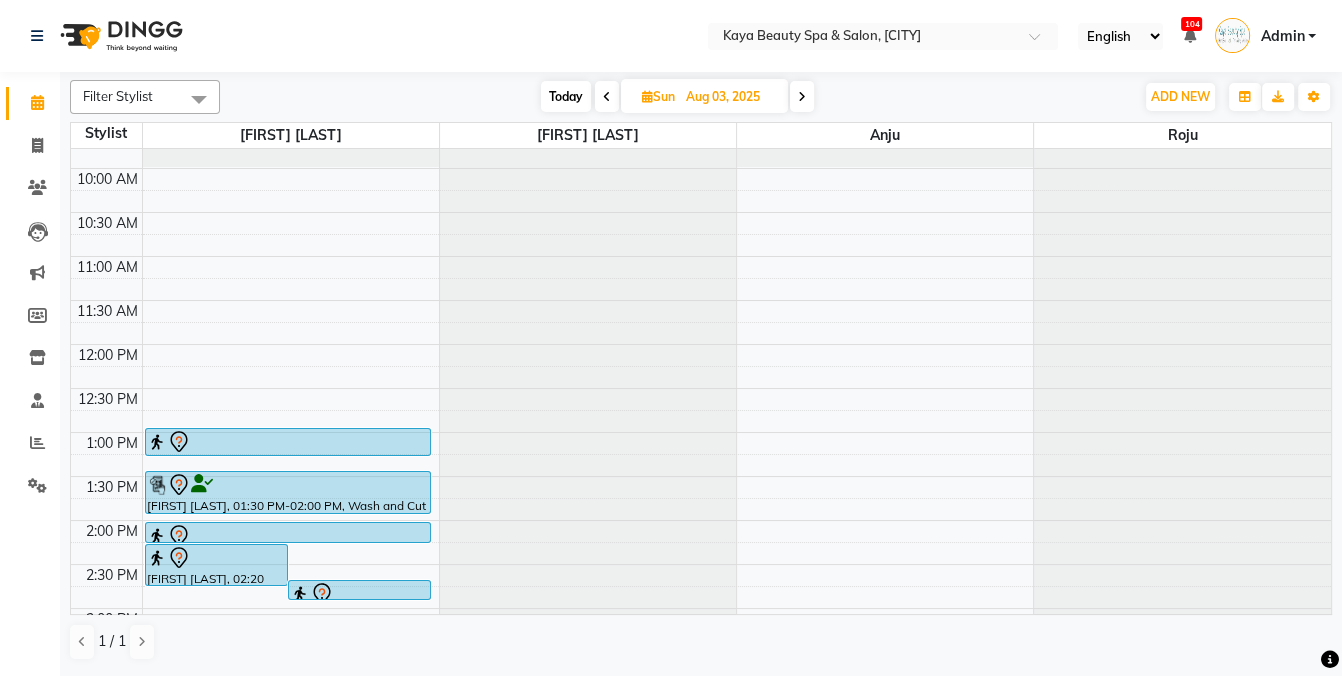 scroll, scrollTop: 0, scrollLeft: 0, axis: both 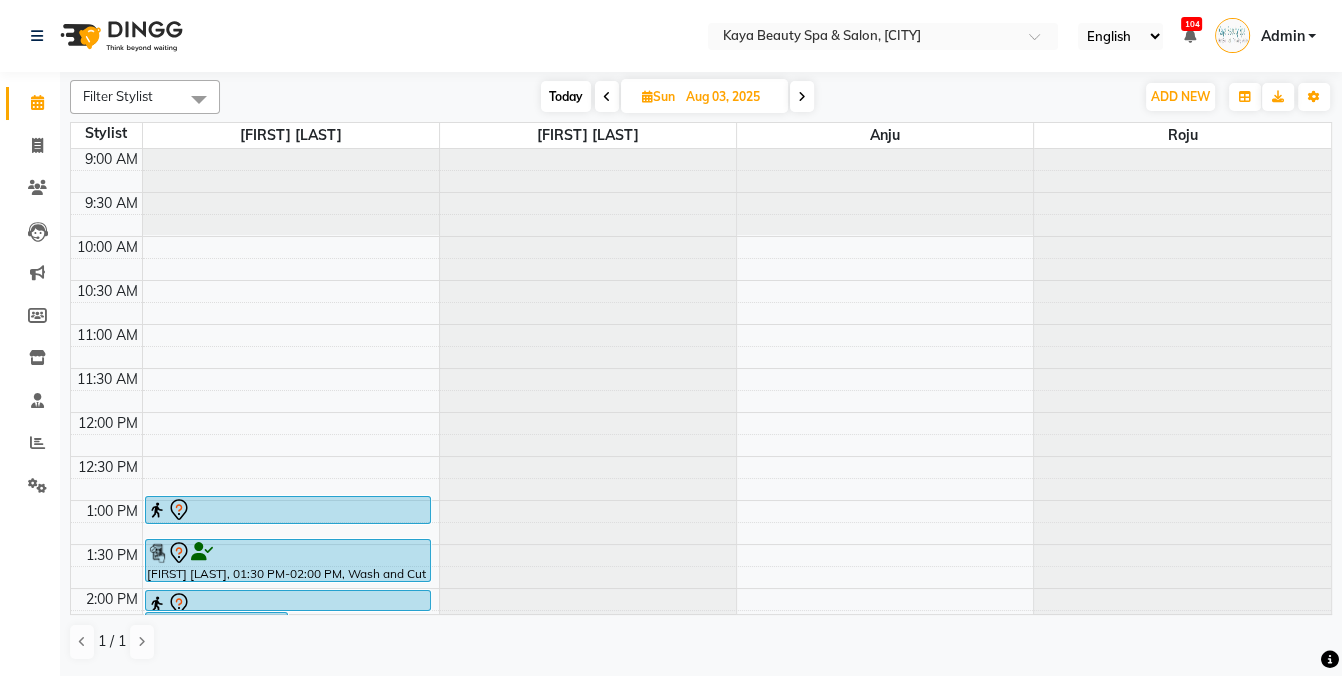 click at bounding box center (607, 97) 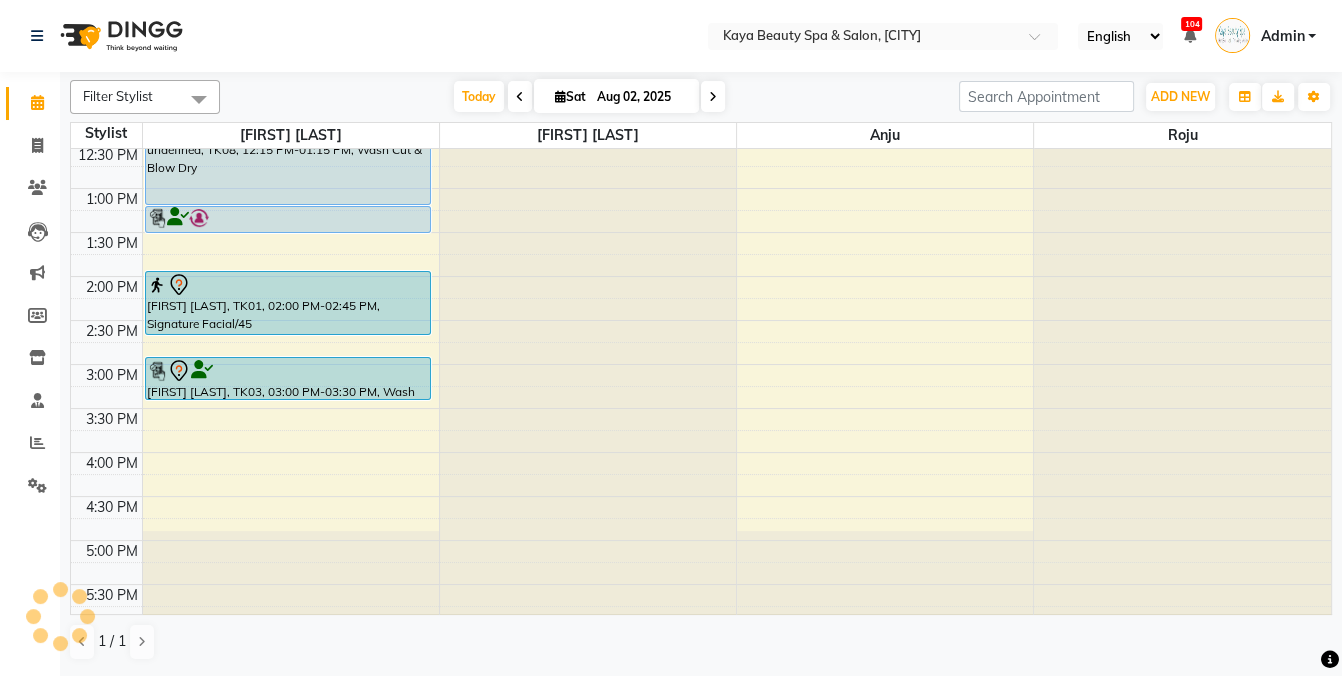 scroll, scrollTop: 314, scrollLeft: 0, axis: vertical 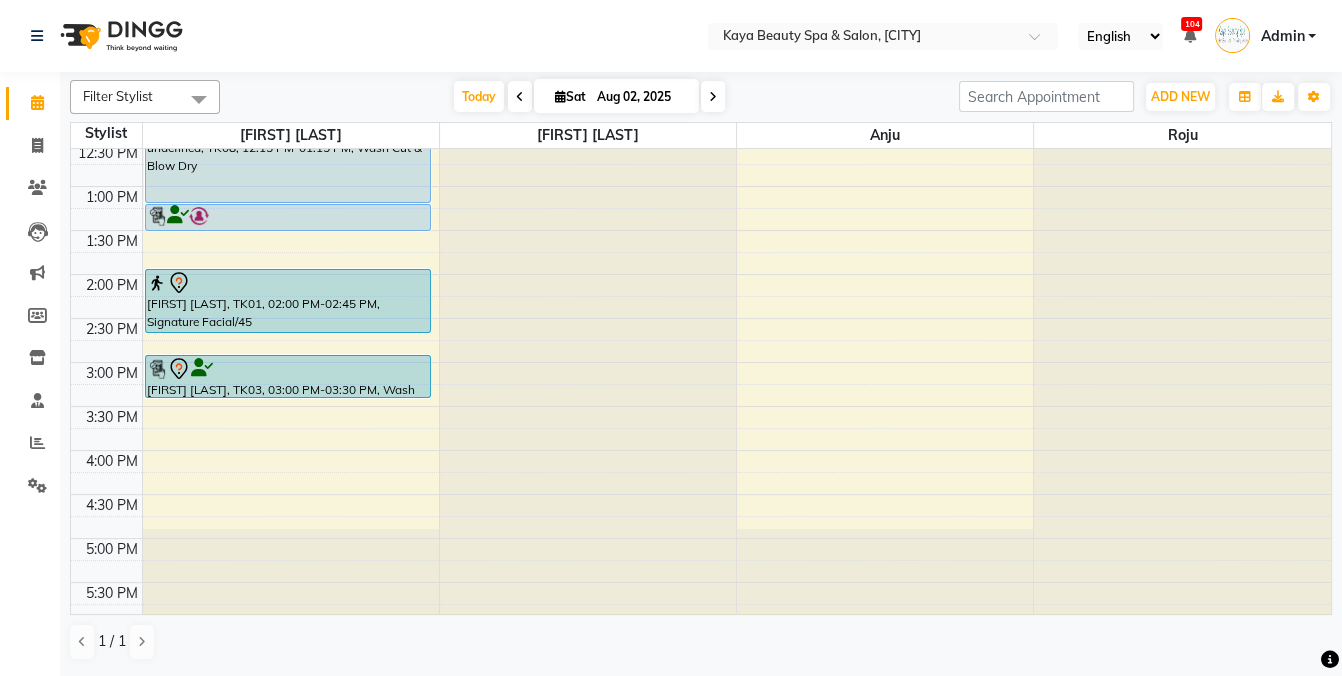 click on "9:00 AM 9:30 AM 10:00 AM 10:30 AM 11:00 AM 11:30 AM 12:00 PM 12:30 PM 1:00 PM 1:30 PM 2:00 PM 2:30 PM 3:00 PM 3:30 PM 4:00 PM 4:30 PM 5:00 PM 5:30 PM     [FIRST] [LAST], TK04, 11:15 AM-11:45 AM, Wash and Cut     [FIRST] [LAST], TK05, 11:15 AM-11:45 AM, Wash and Cut     [FIRST] [LAST], TK06, 11:15 AM-11:45 AM, Wash and Cut     [FIRST] [LAST], TK02, 10:15 AM-10:30 AM, Eyebrows  Threading     undefined, TK08, 11:45 AM-12:15 PM, Wash and Cut     undefined, TK08, 12:15 PM-01:15 PM, Wash Cut & Blow Dry     [FIRST] [LAST], TK07, 01:15 PM-01:35 PM, Eyebrow Henna             [FIRST] [LAST], TK01, 02:00 PM-02:45 PM, Signature Facial/45             [FIRST] [LAST], TK03, 03:00 PM-03:30 PM, Wash and Cut" at bounding box center (701, 230) 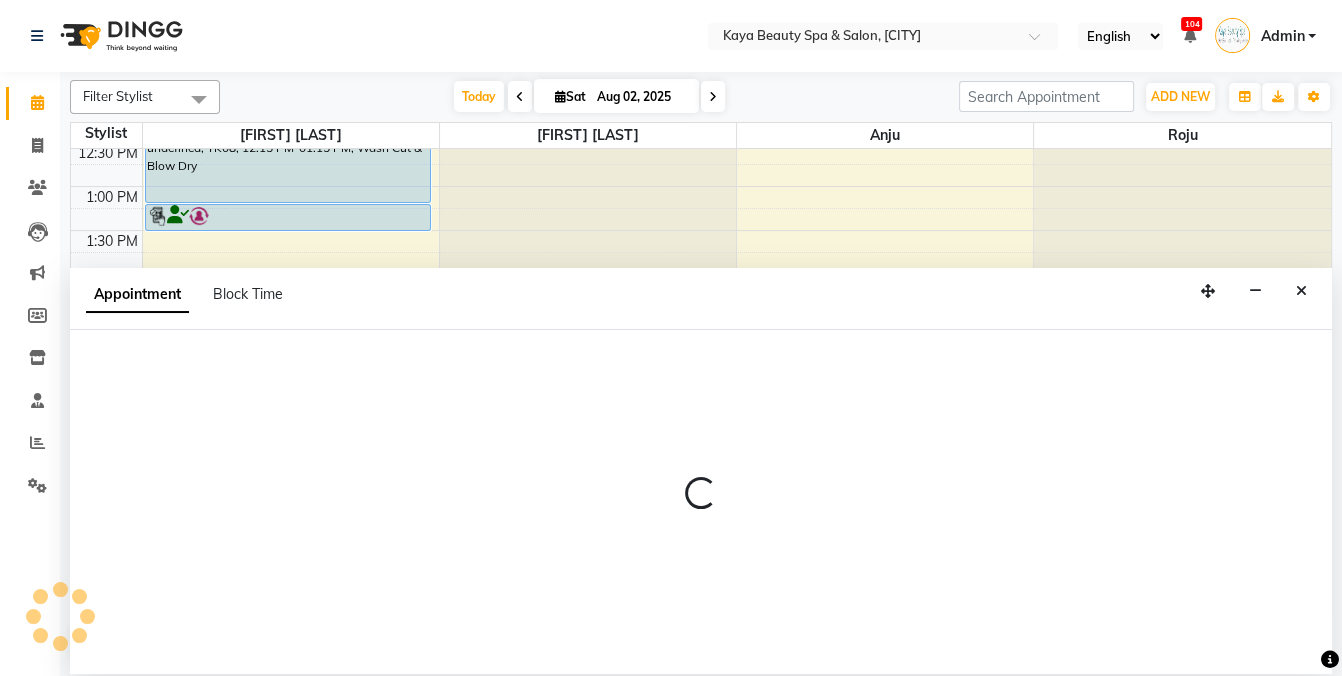 select on "19099" 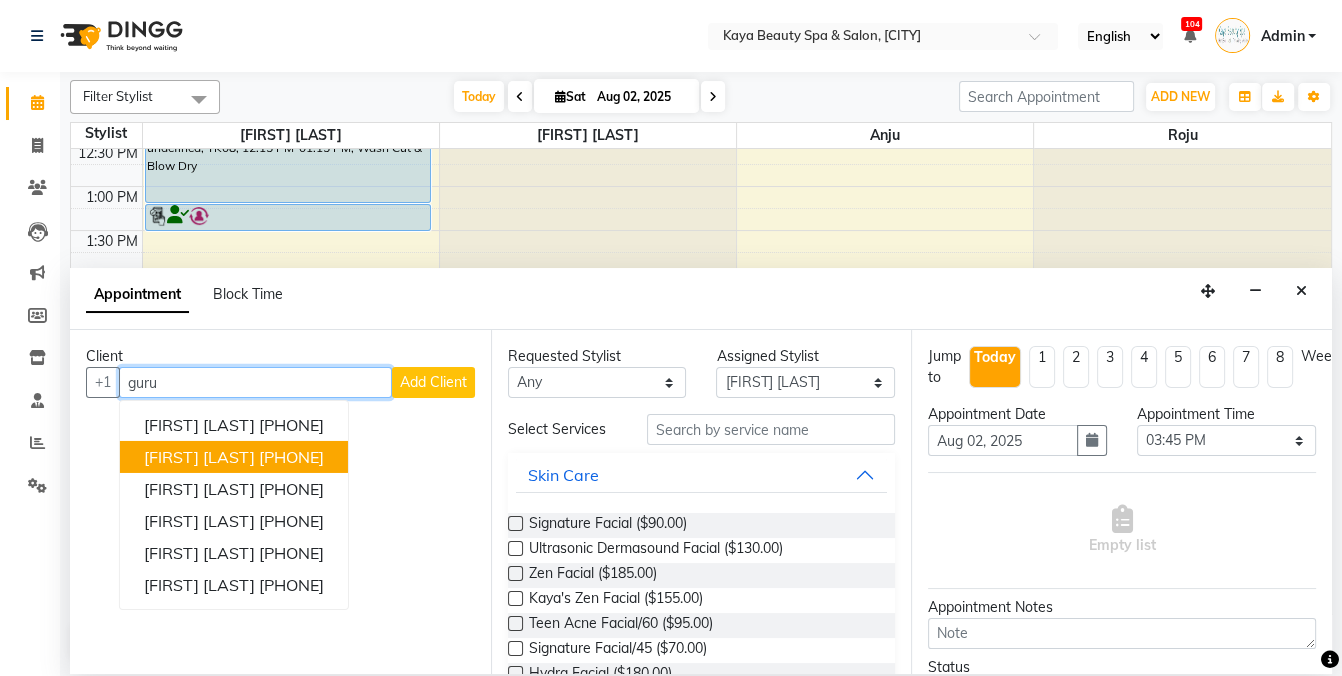 click on "[FIRST] [LAST] [PHONE]" at bounding box center (234, 457) 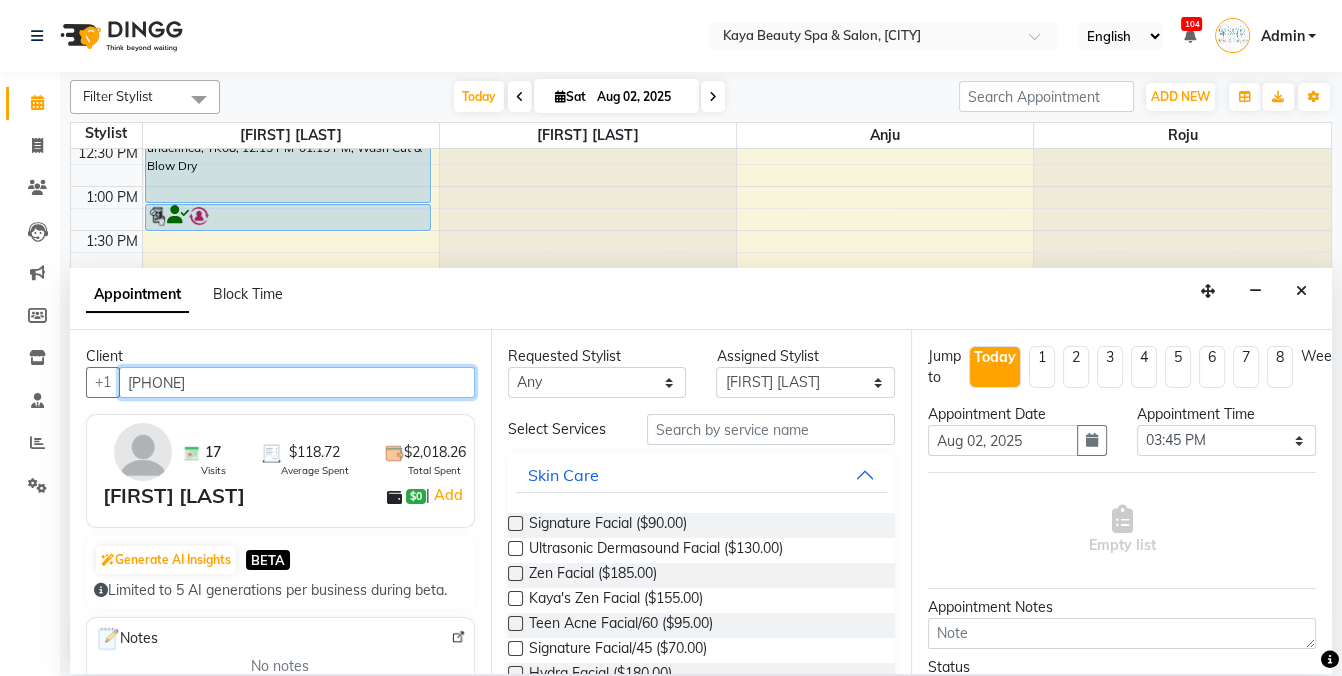 type on "[PHONE]" 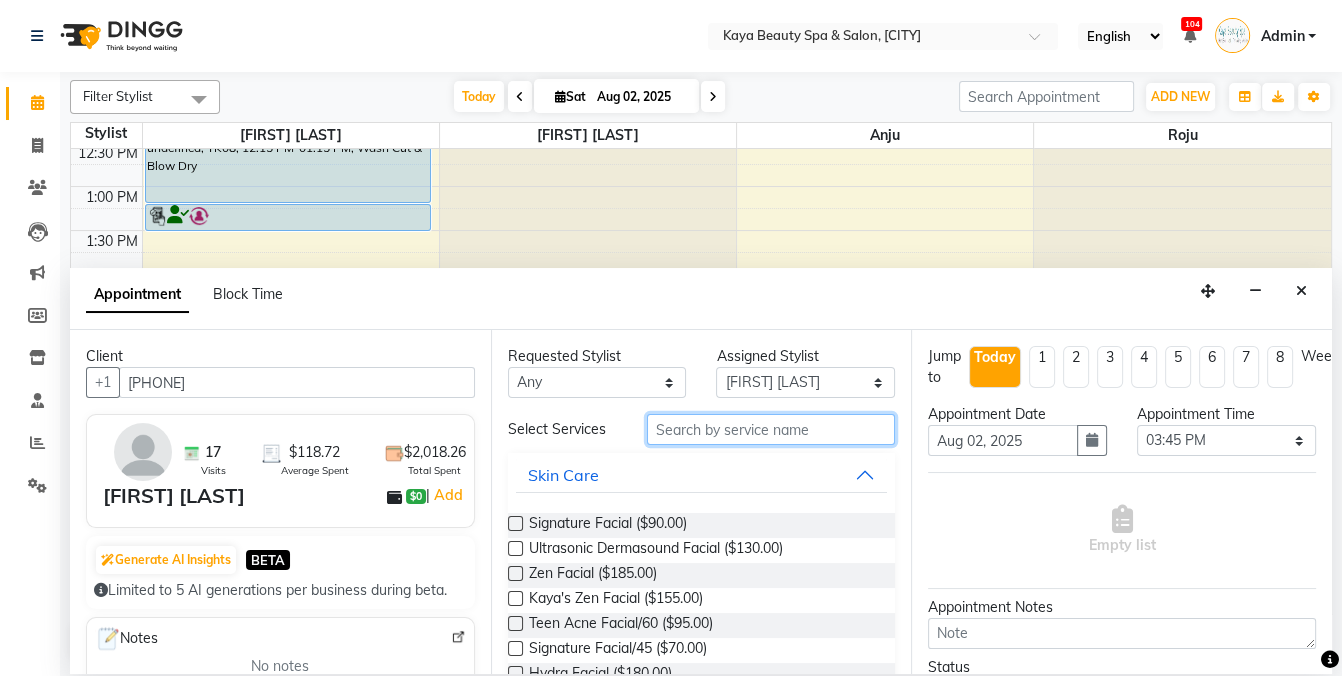 click at bounding box center (771, 429) 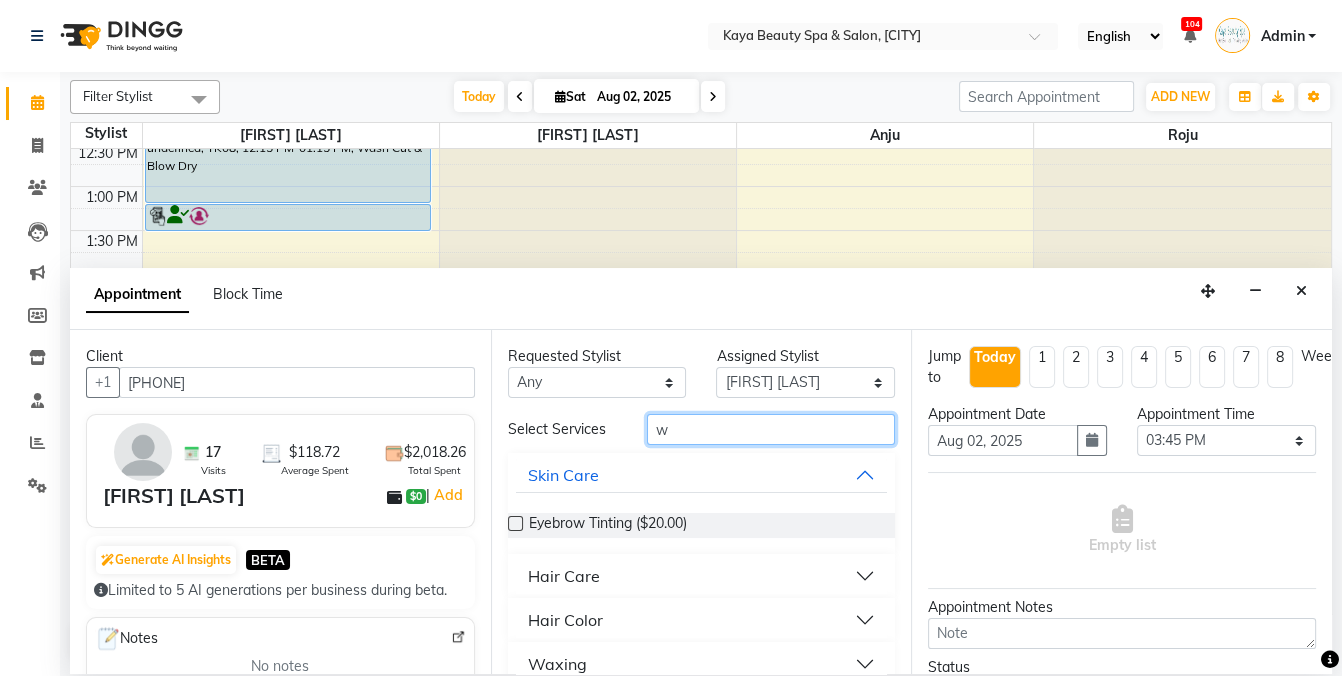 type 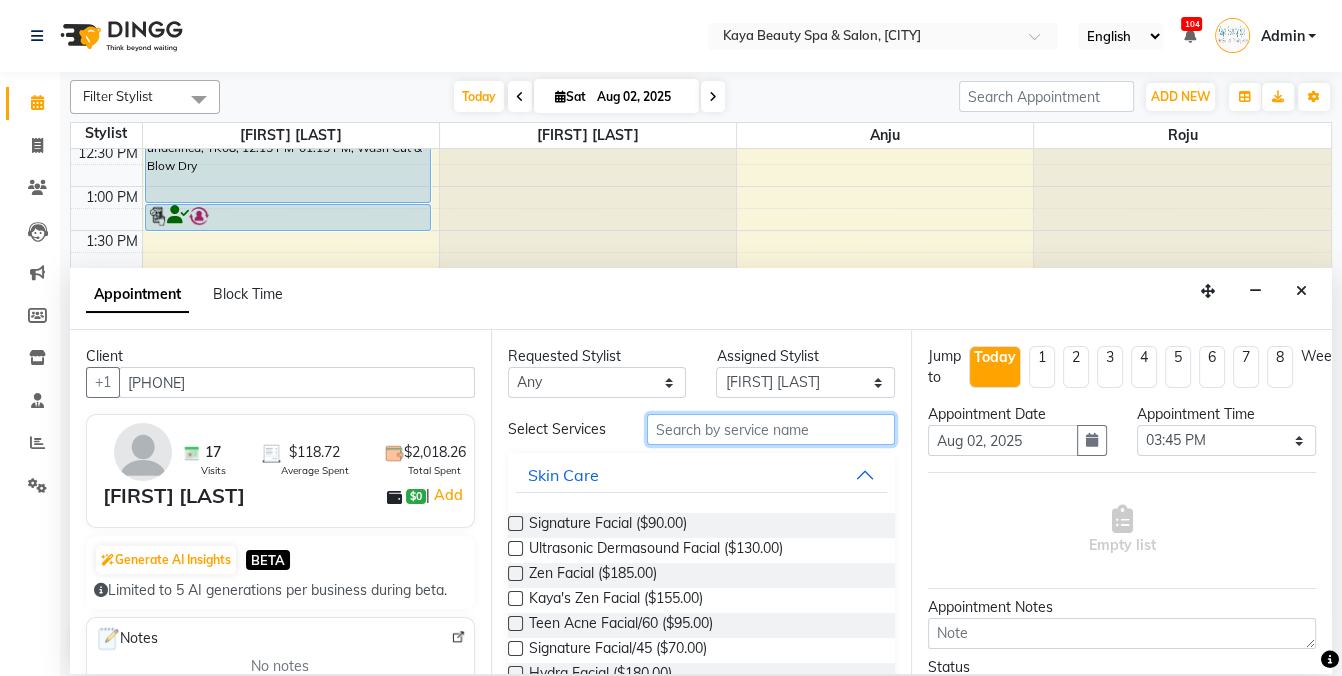 scroll, scrollTop: 9, scrollLeft: 0, axis: vertical 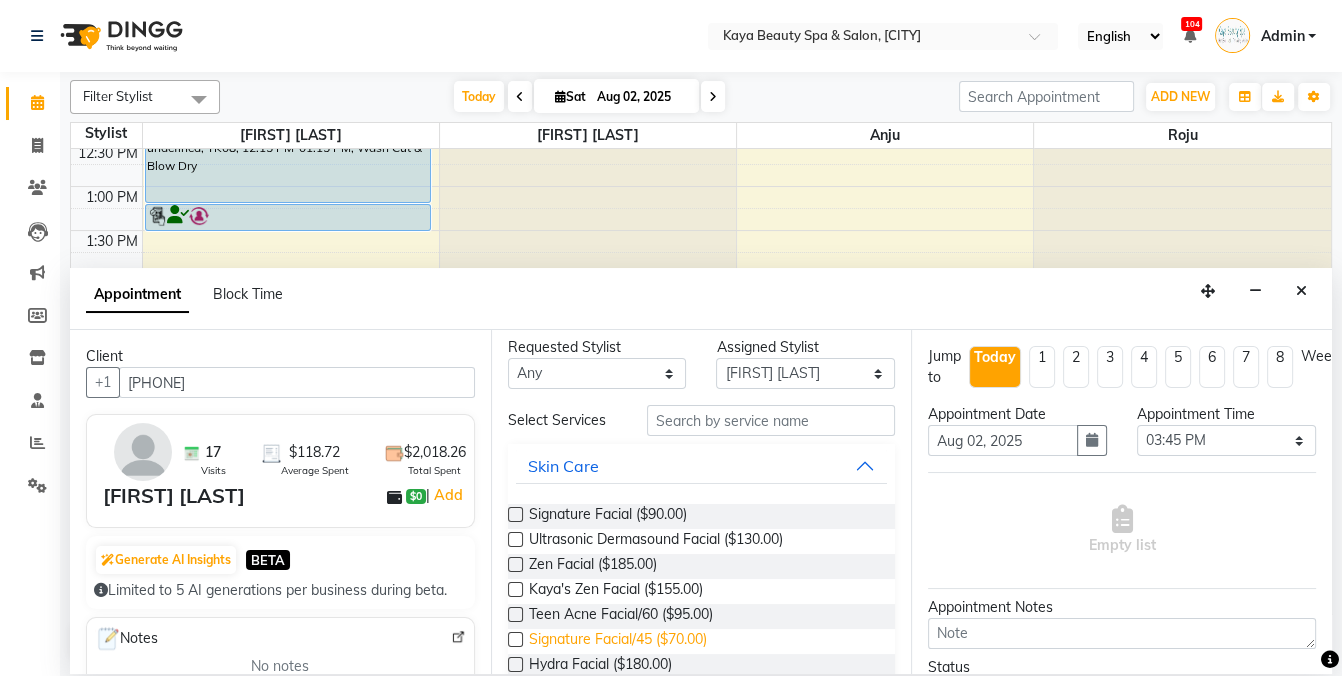 click on "Signature Facial/45 ($70.00)" at bounding box center [618, 641] 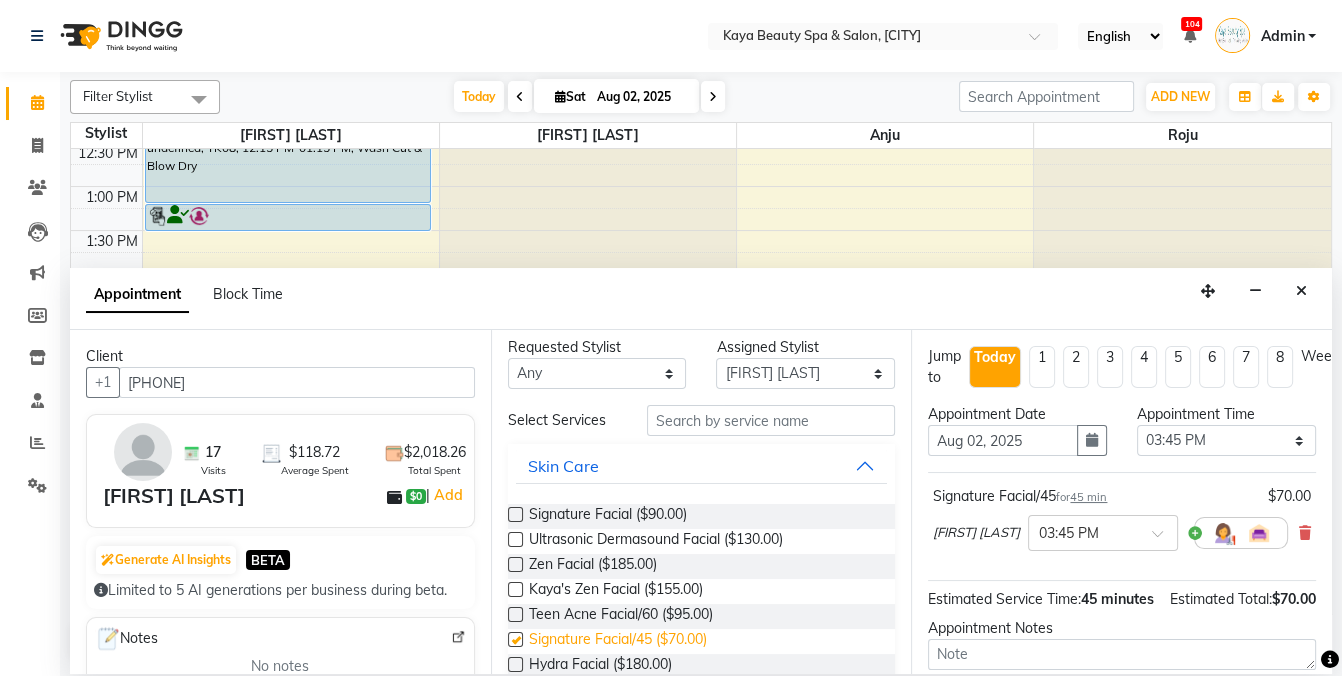 checkbox on "false" 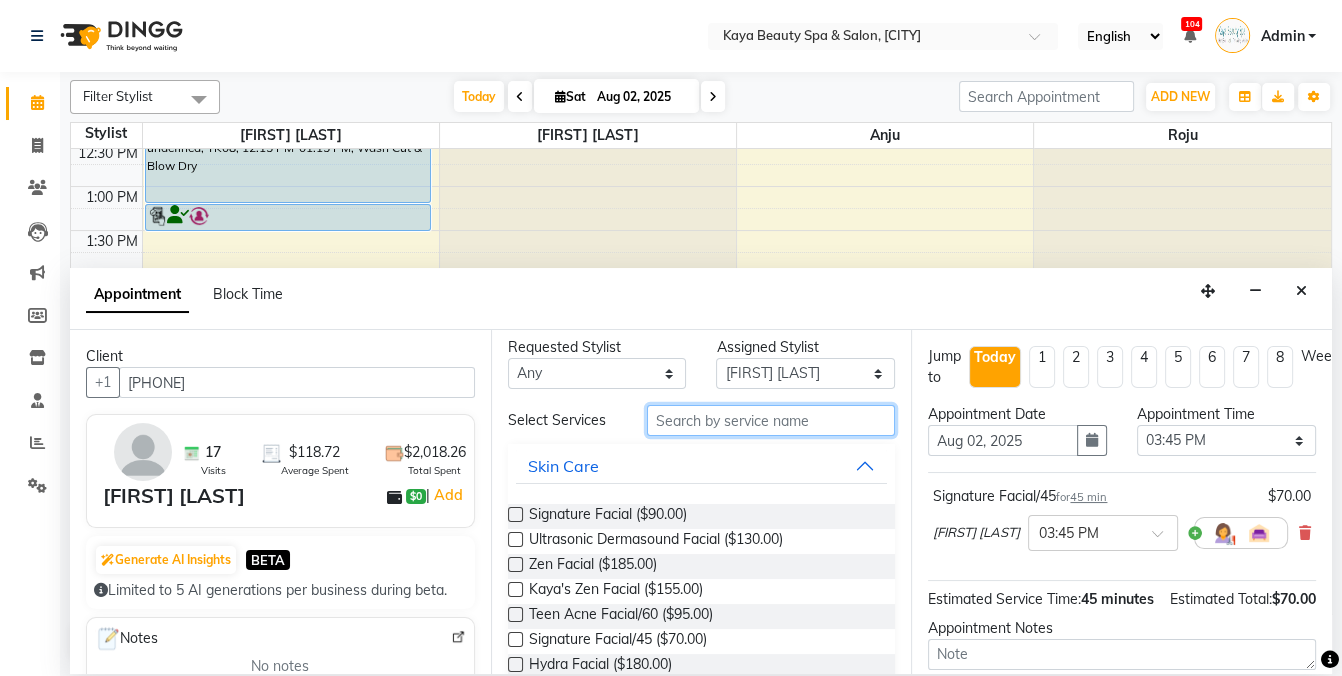 click at bounding box center [771, 420] 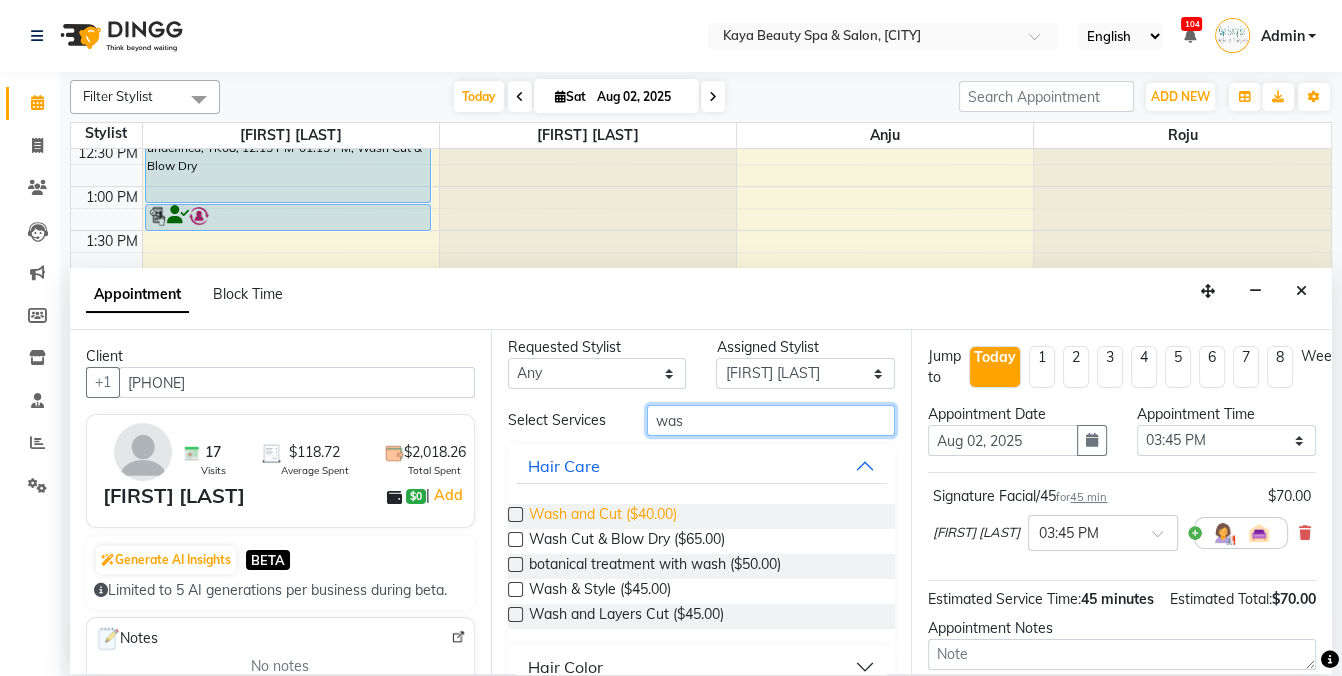 type on "was" 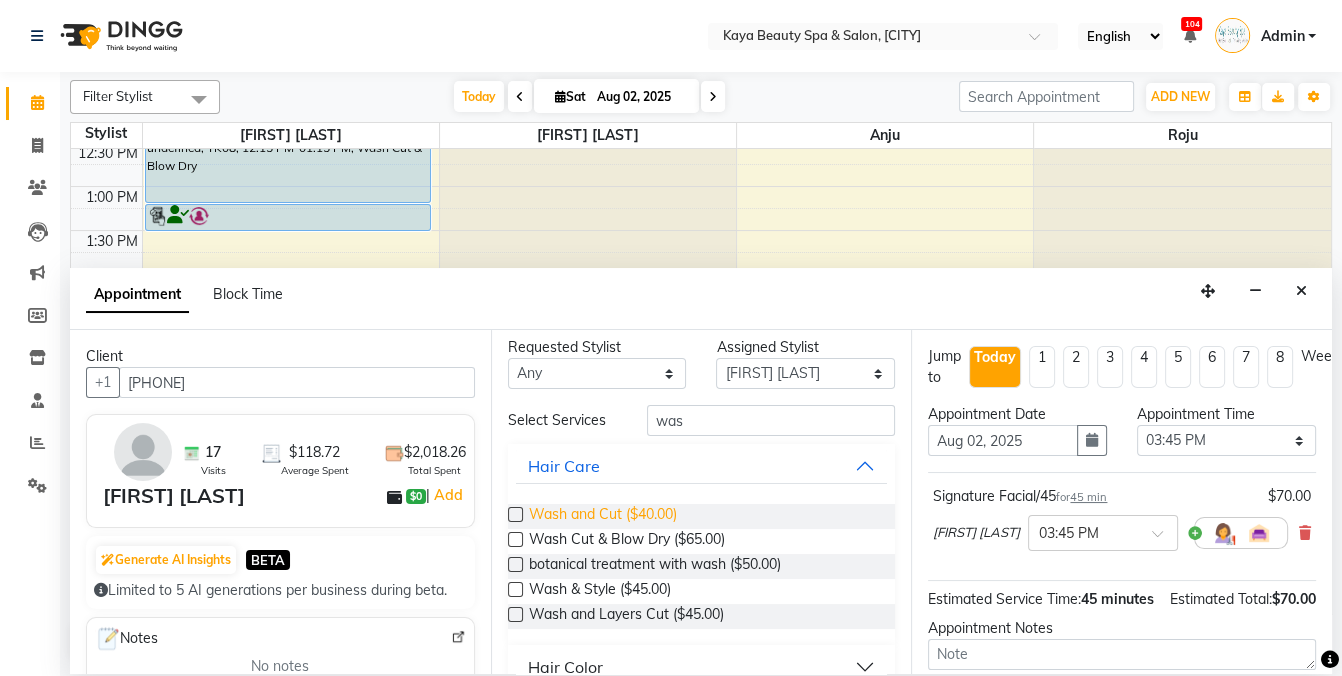 click on "Wash and Cut ($40.00)" at bounding box center (603, 516) 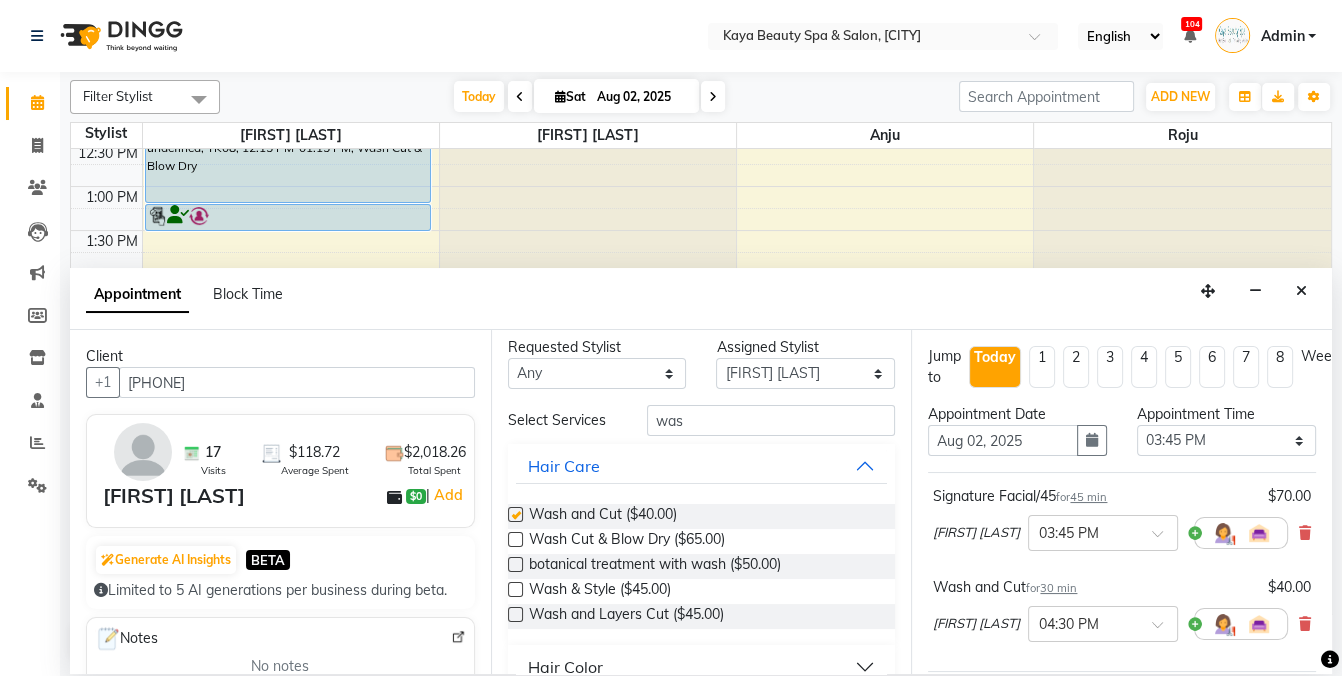 checkbox on "false" 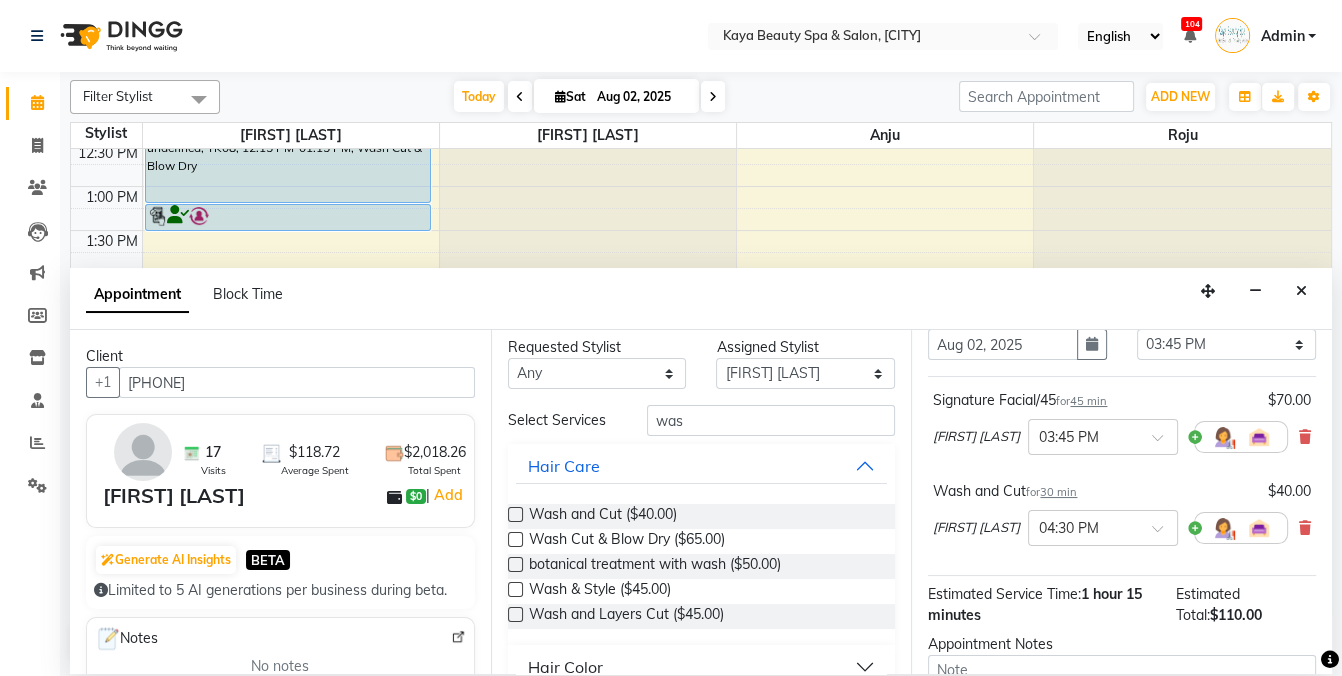 scroll, scrollTop: 293, scrollLeft: 0, axis: vertical 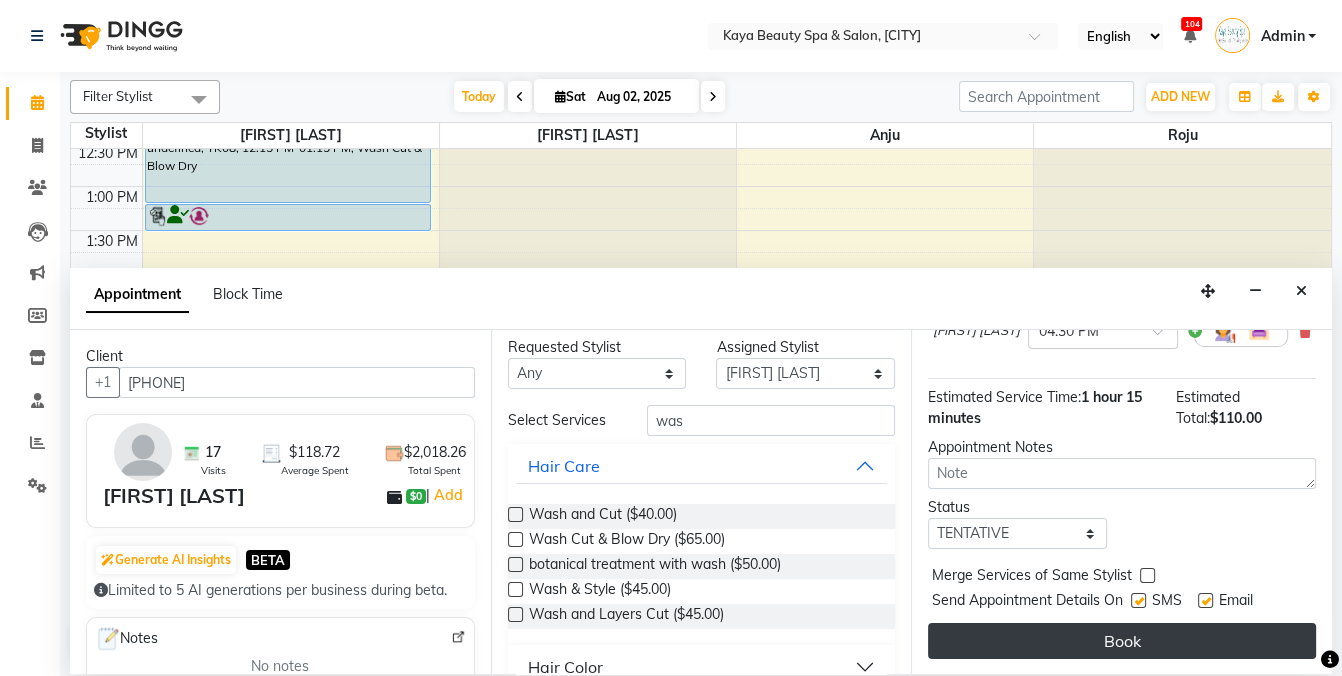 click on "Book" at bounding box center [1122, 641] 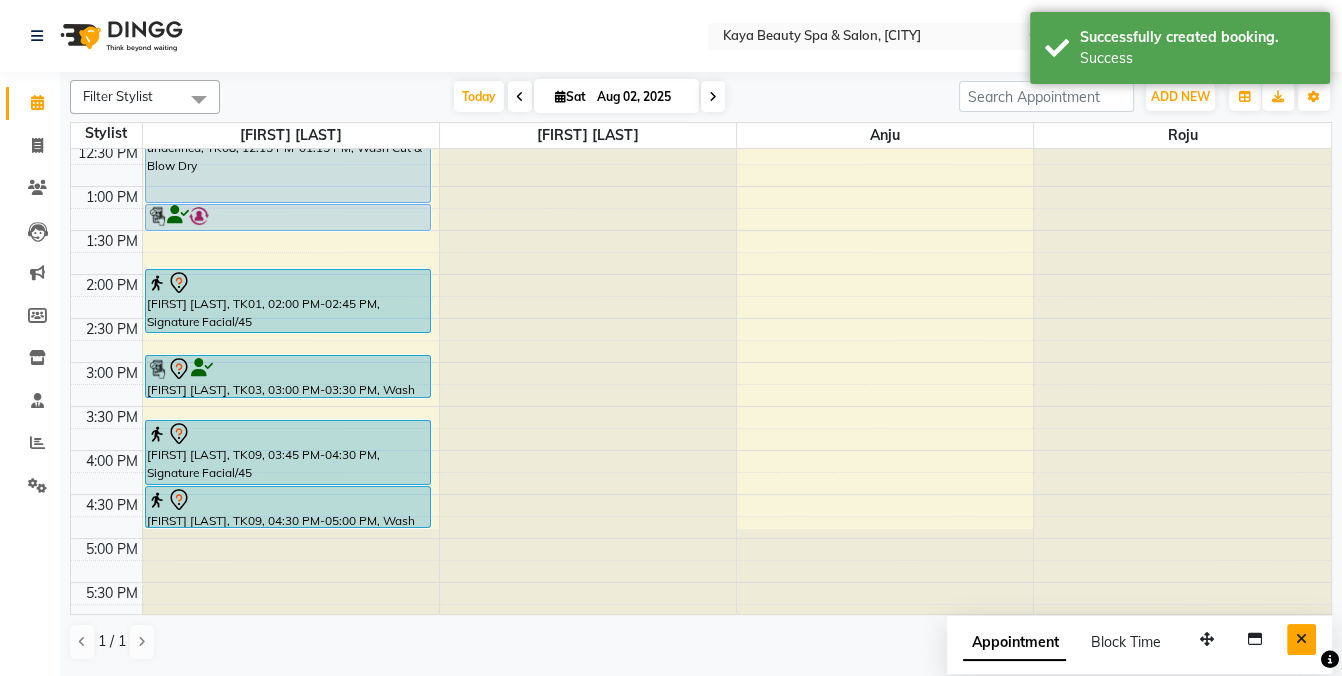 click at bounding box center (1301, 639) 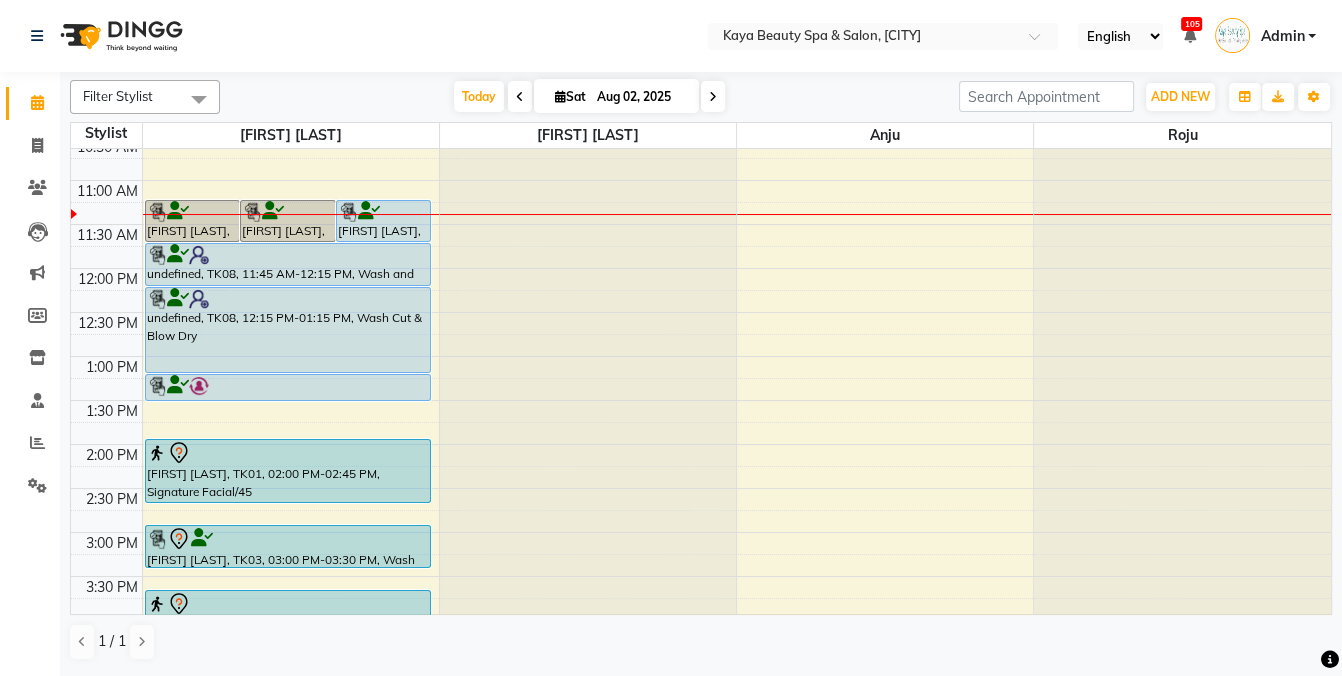 scroll, scrollTop: 150, scrollLeft: 0, axis: vertical 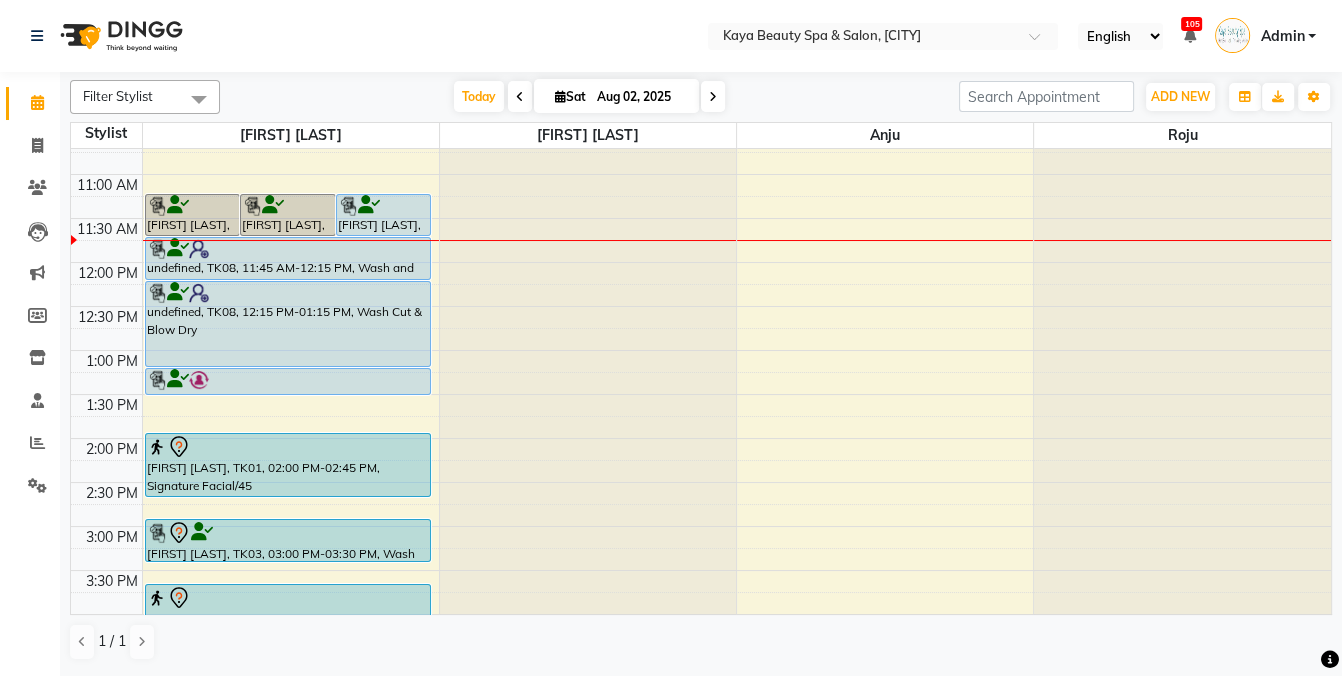 click on "[FIRST] [LAST], TK06, 11:15 AM-11:45 AM, Wash and Cut" at bounding box center (384, 215) 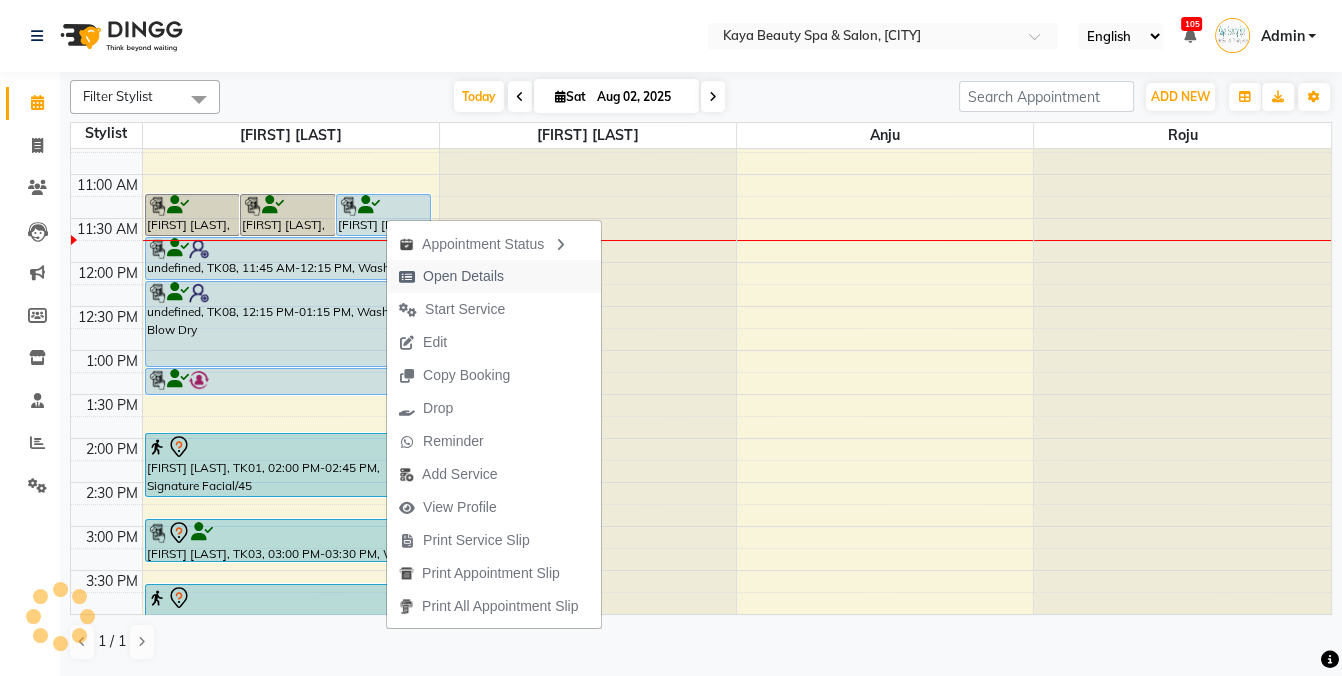 click on "Open Details" at bounding box center (463, 276) 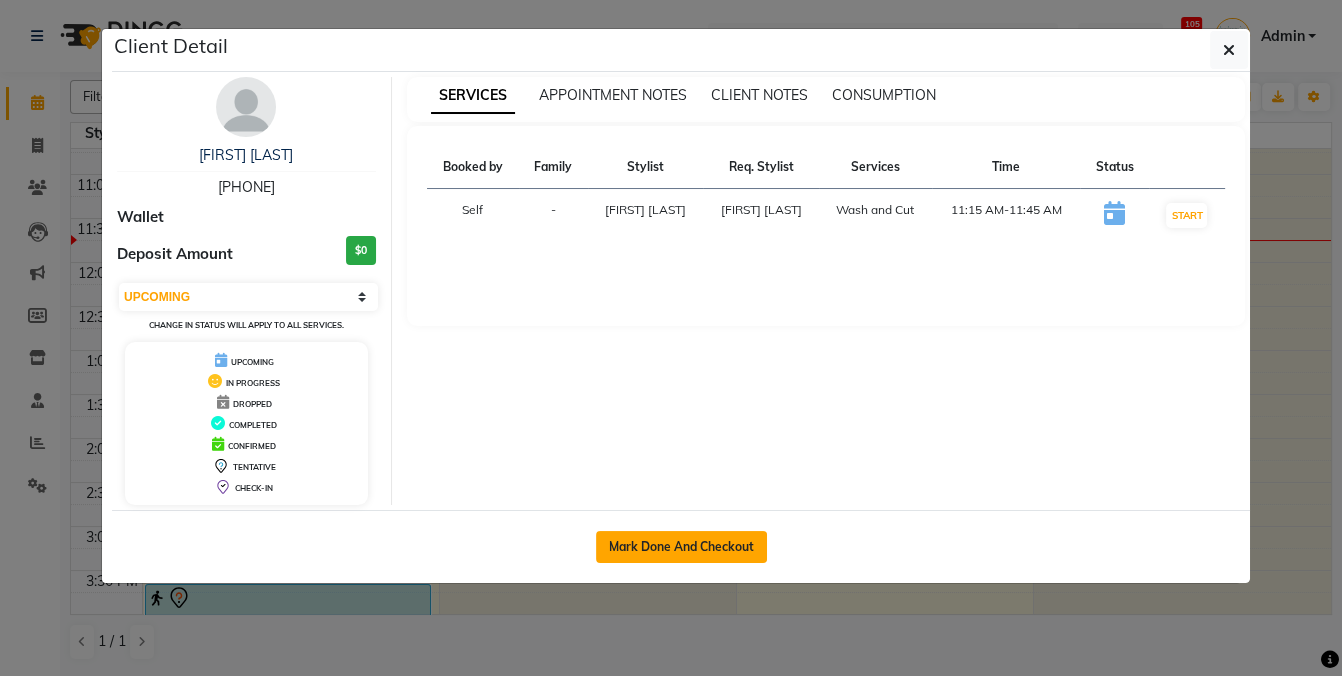 click on "Mark Done And Checkout" 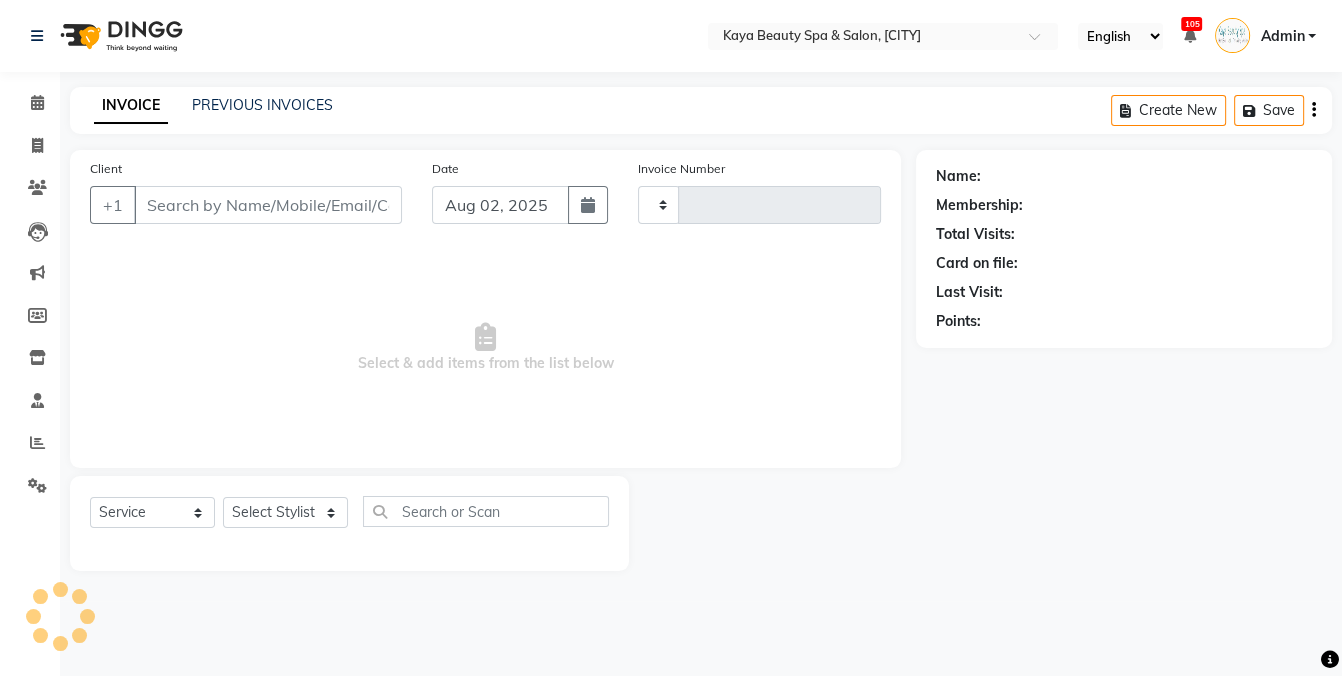 type on "0789" 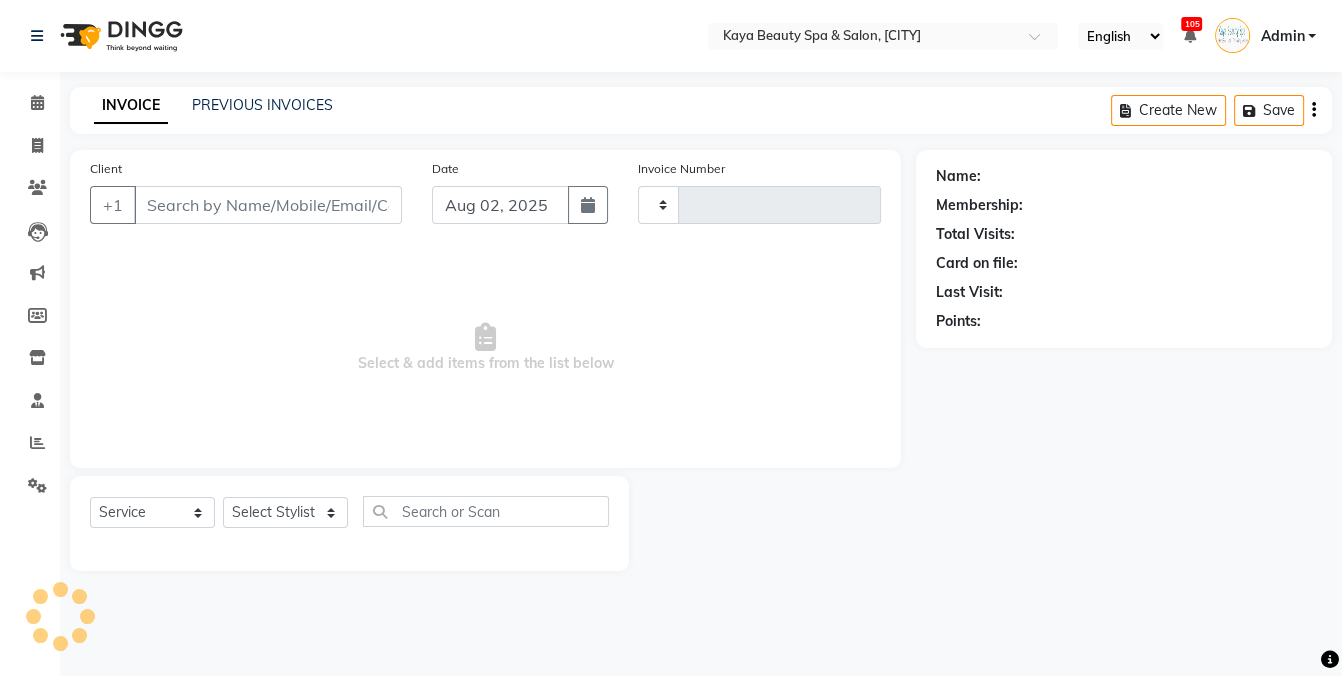 select on "3896" 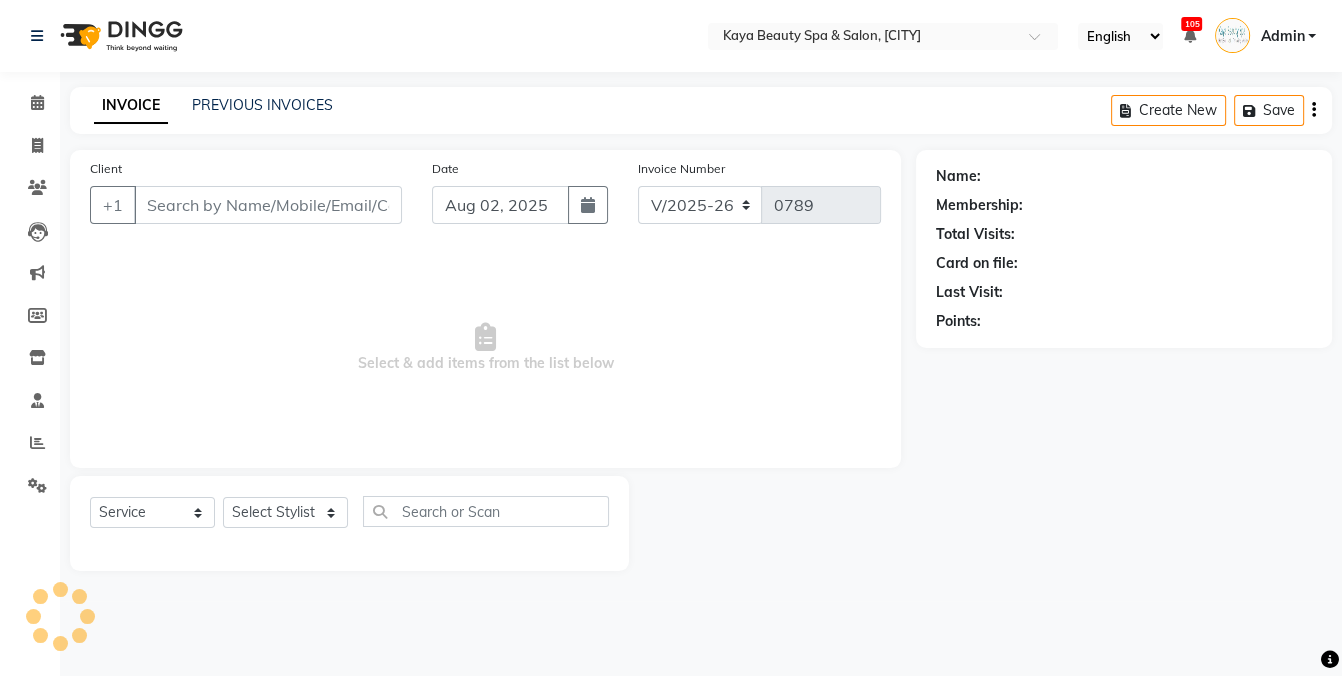 select on "19099" 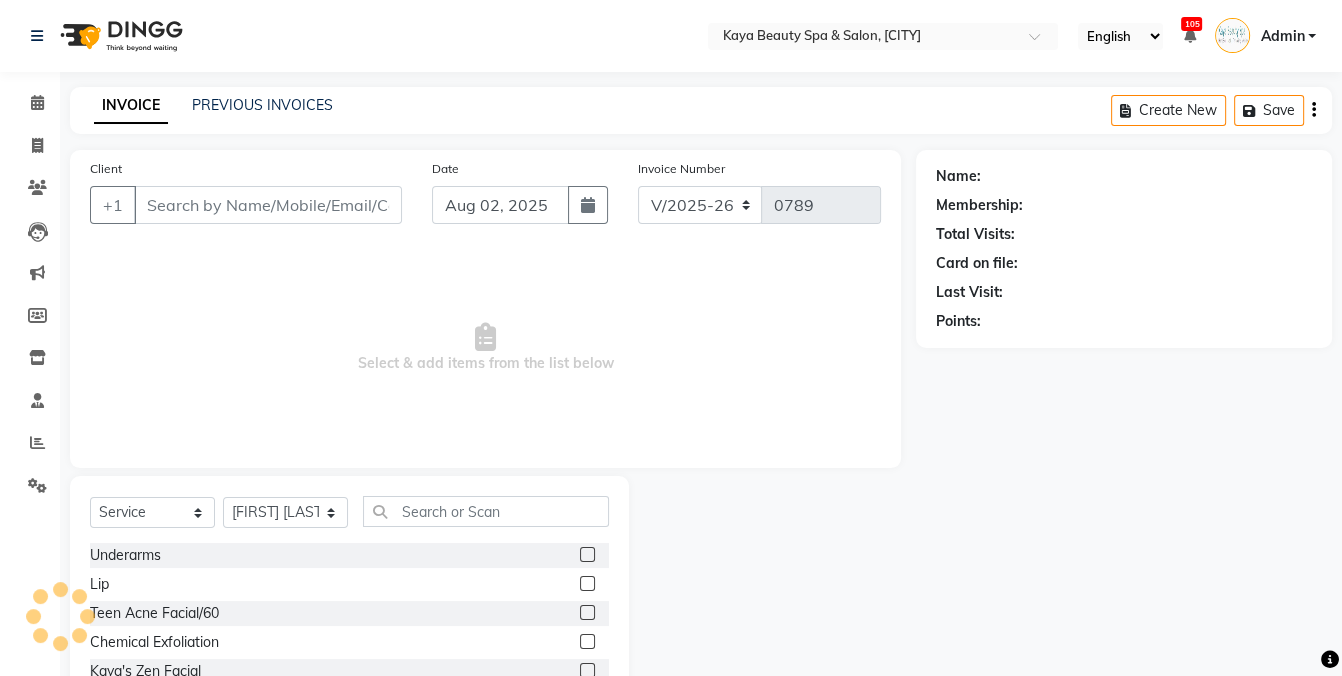 type on "[PHONE]" 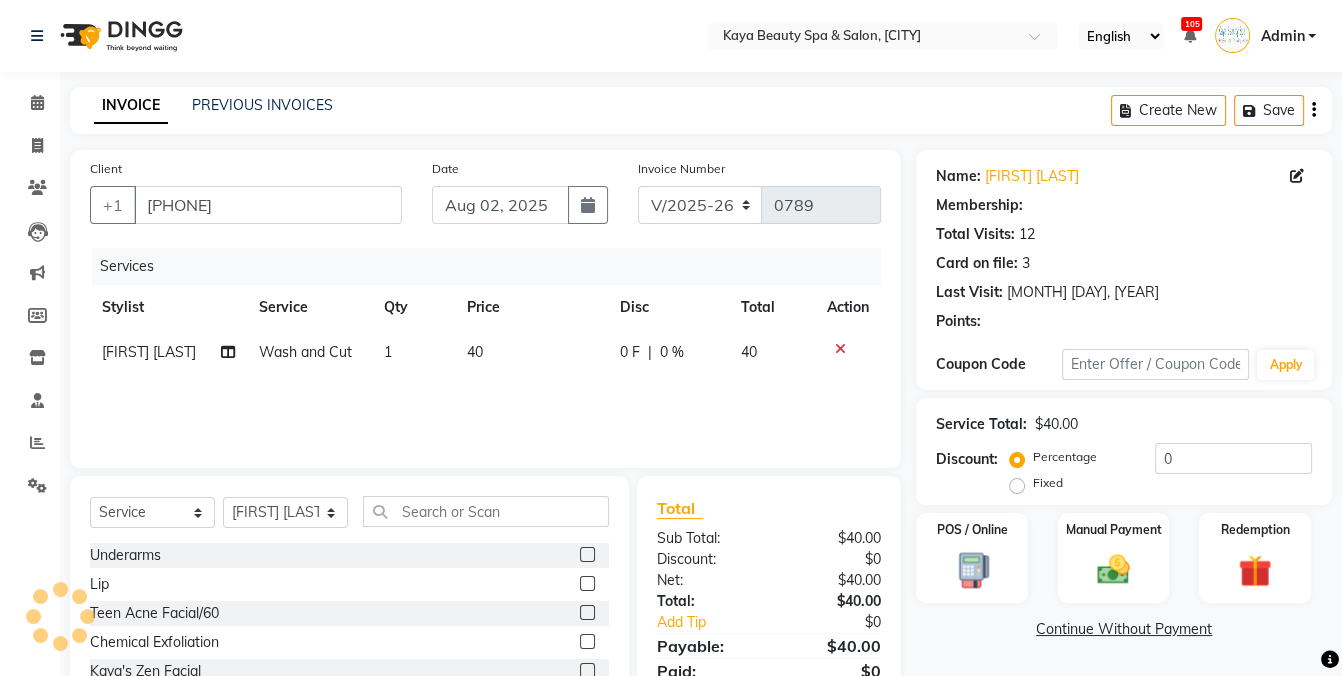 select on "1: Object" 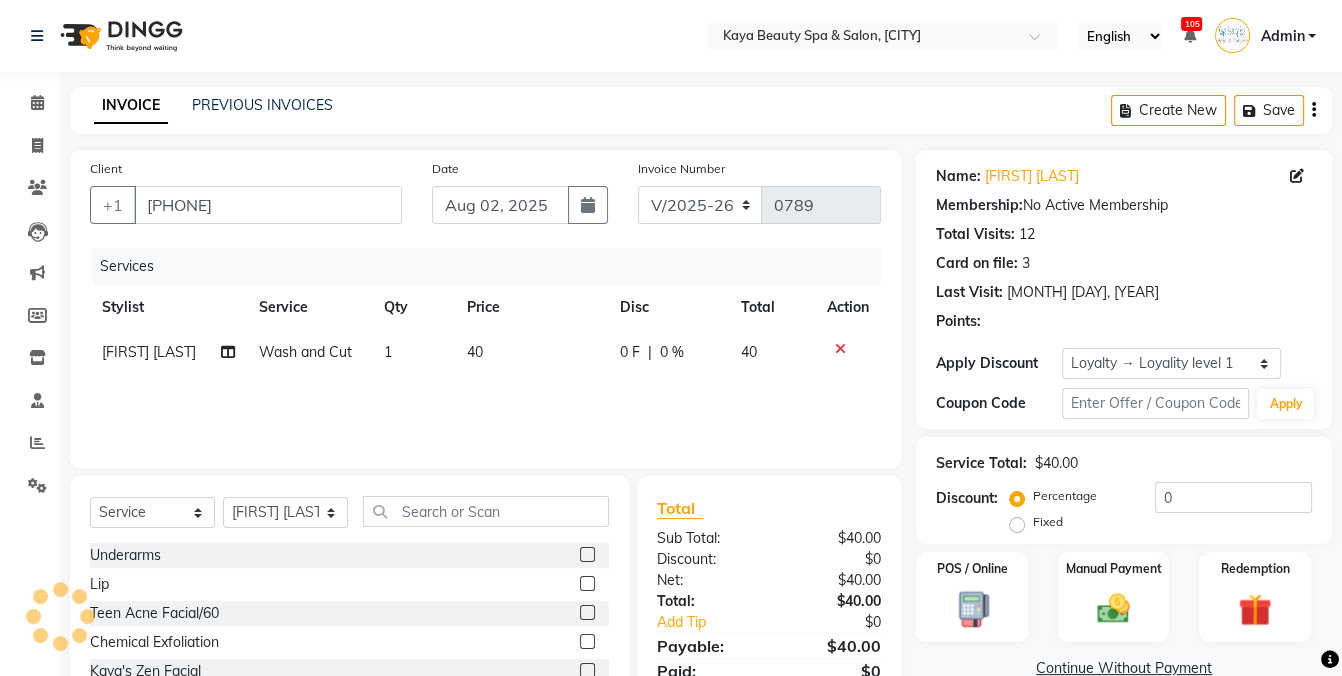 click on "Wash and Cut" 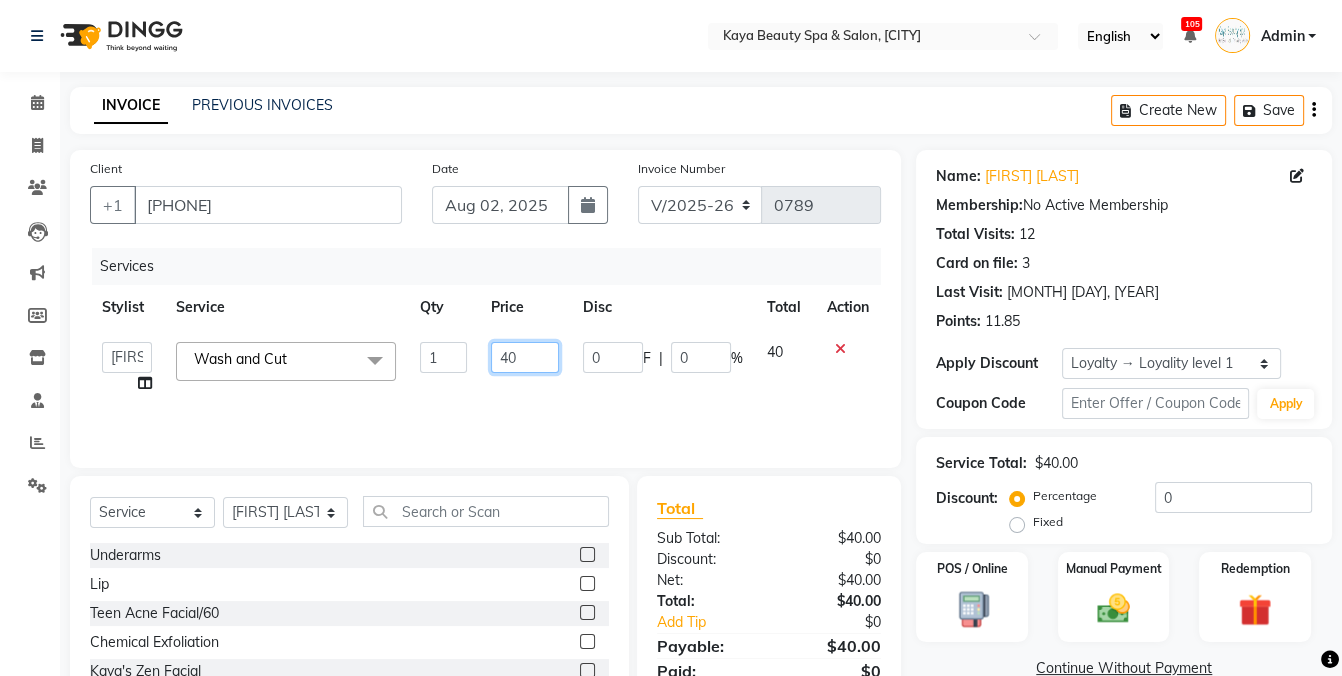 drag, startPoint x: 527, startPoint y: 361, endPoint x: 470, endPoint y: 370, distance: 57.706154 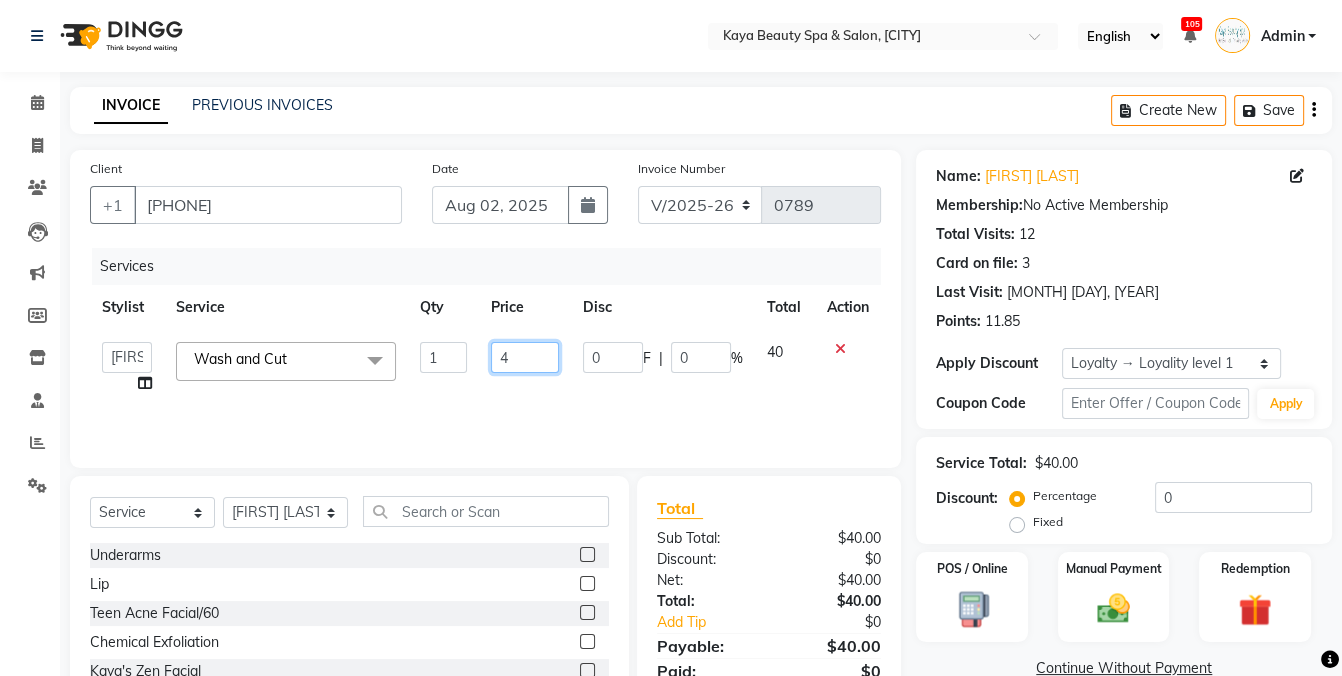 type on "45" 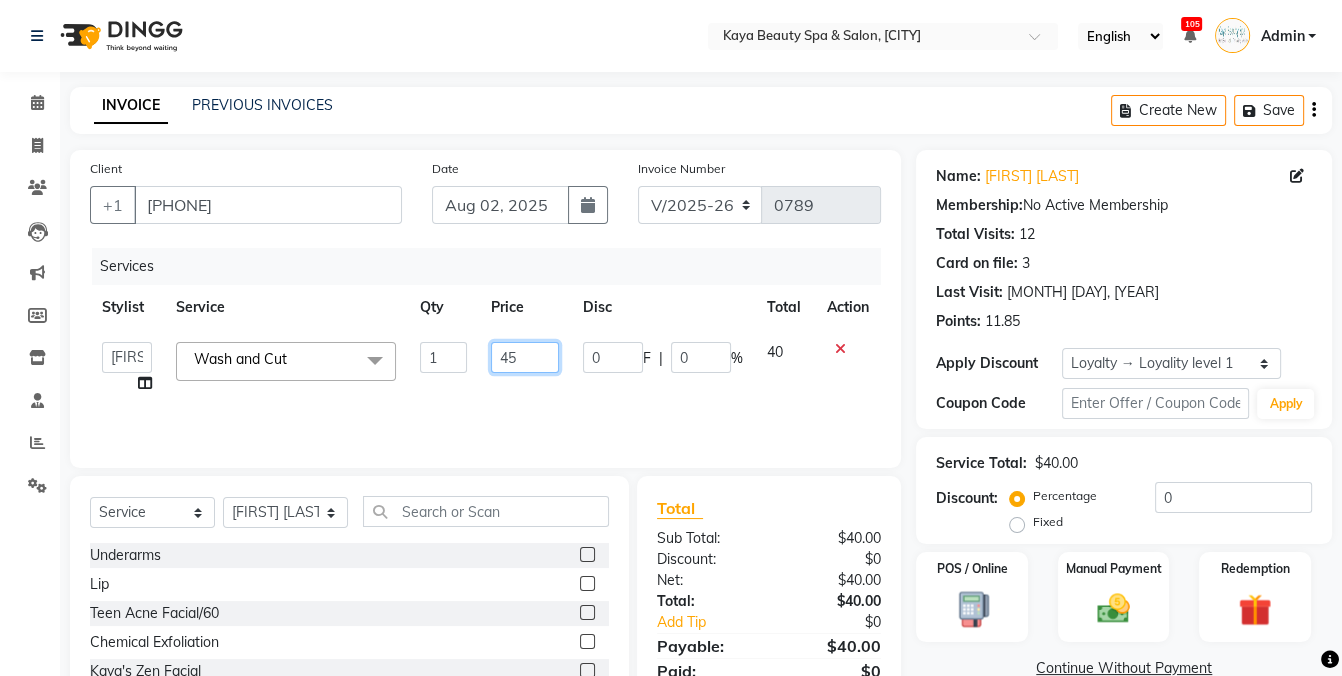 scroll, scrollTop: 124, scrollLeft: 0, axis: vertical 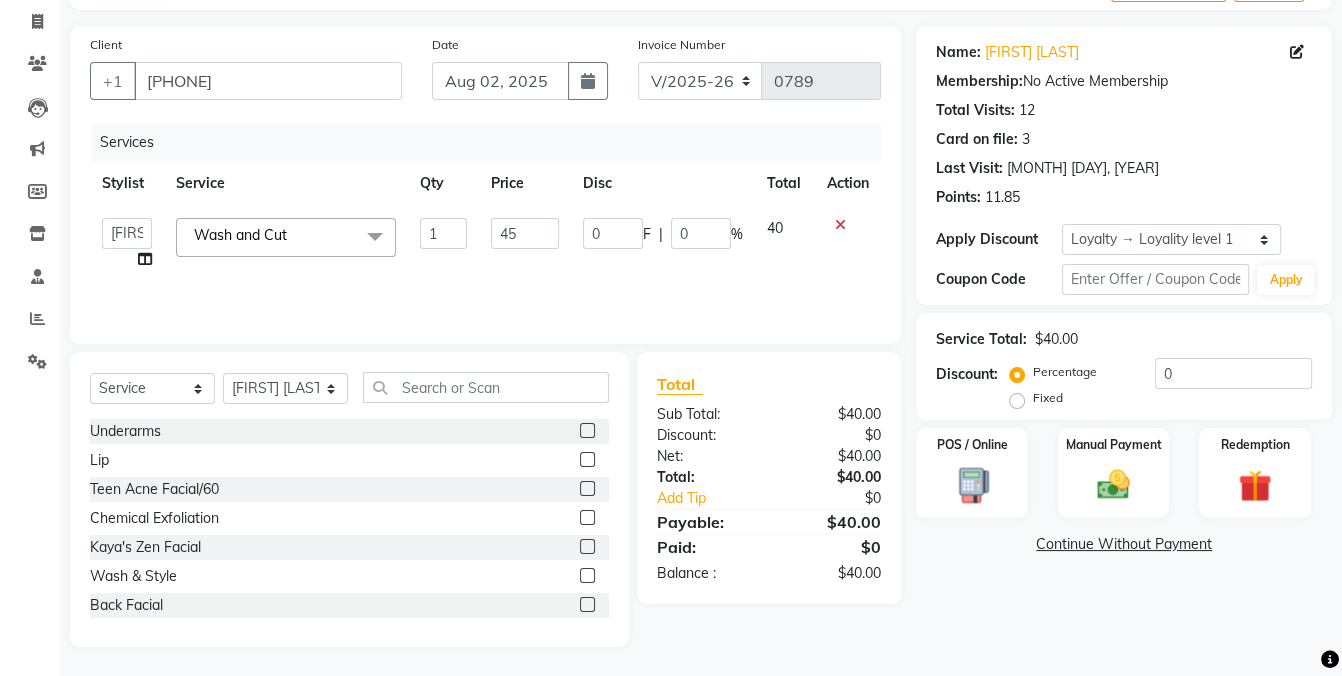 click on "Name: [FIRST] [LAST] Membership:  No Active Membership  Total Visits:  12 Card on file:  3 Last Visit:   [MONTH] [DAY], [YEAR] Points:   11.85  Apply Discount Select  Loyalty → Loyality level 1  Coupon Code Apply Service Total:  $40.00  Discount:  Percentage   Fixed  0 POS / Online  Manual Payment Redemption  Continue Without Payment" 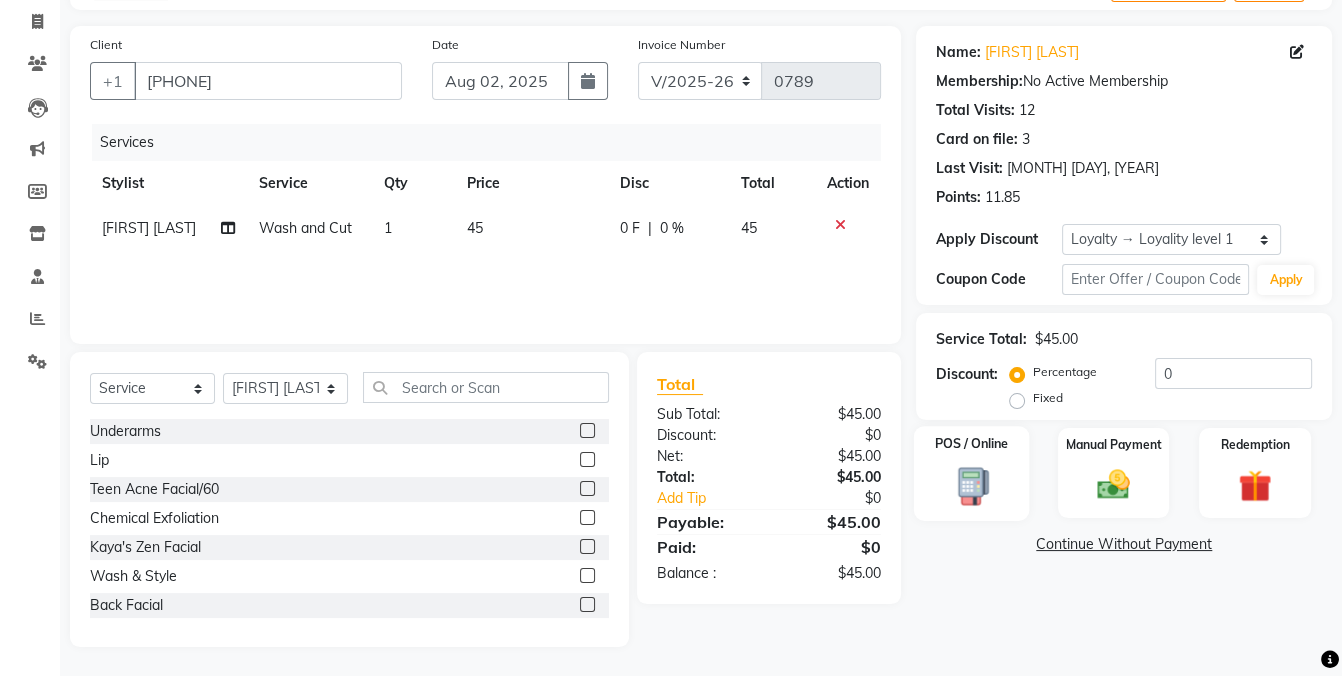 click 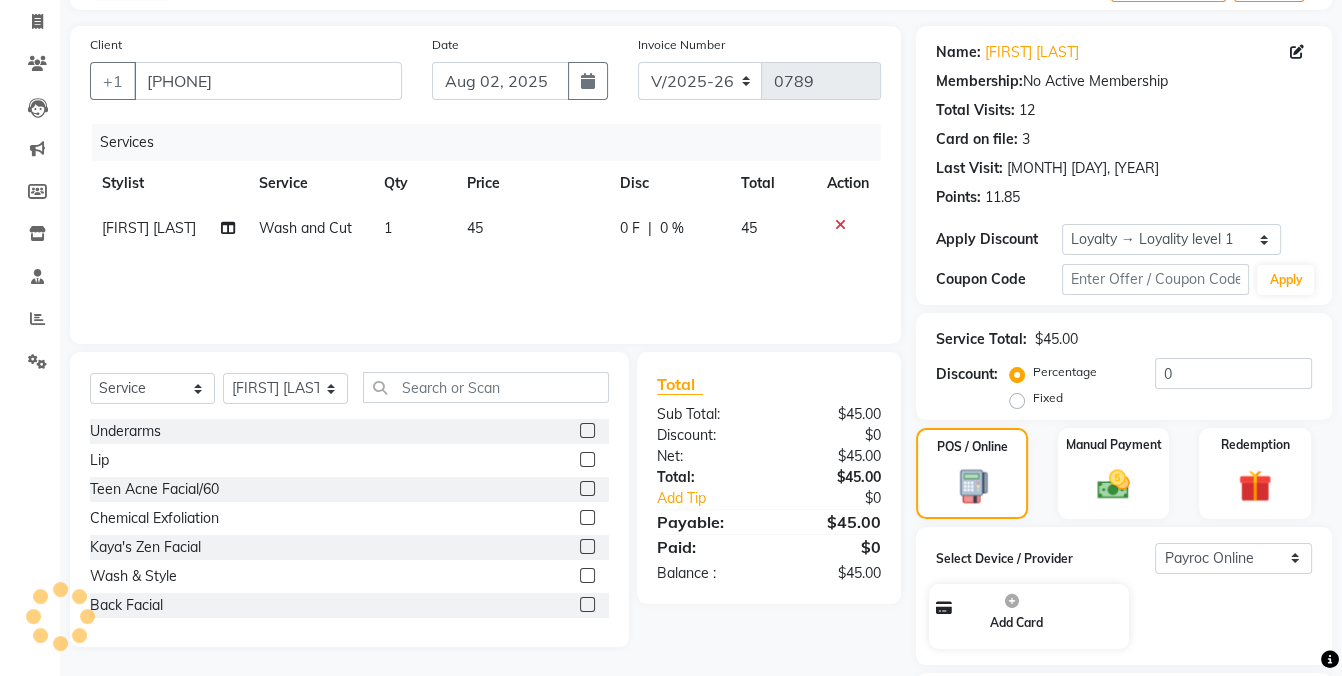 scroll, scrollTop: 261, scrollLeft: 0, axis: vertical 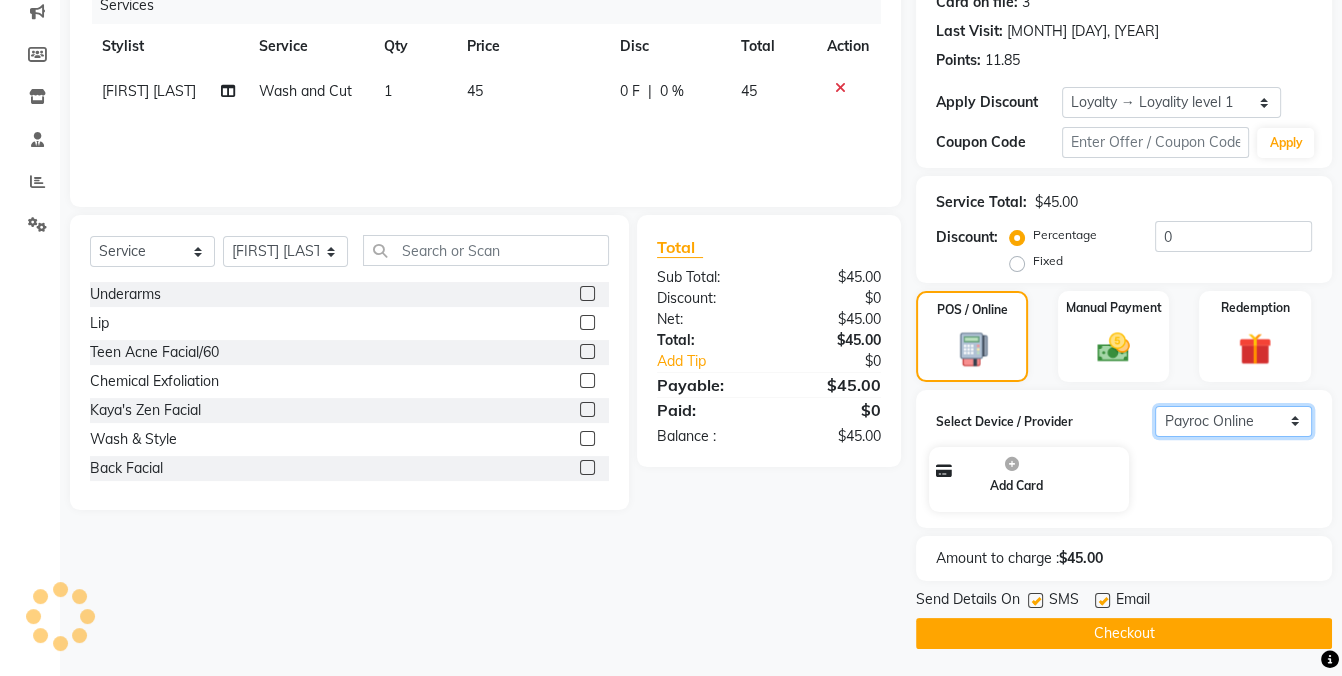 click on "Select  Payroc Online   Clover Mini New" 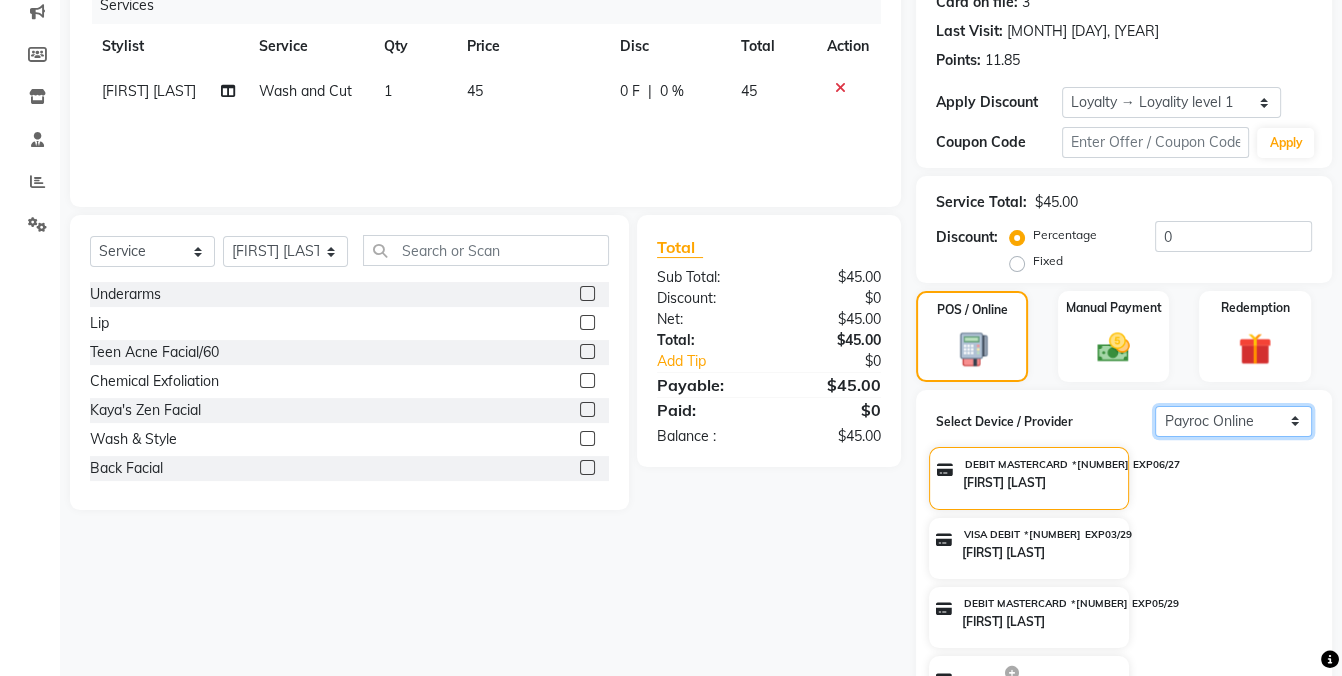 select on "38" 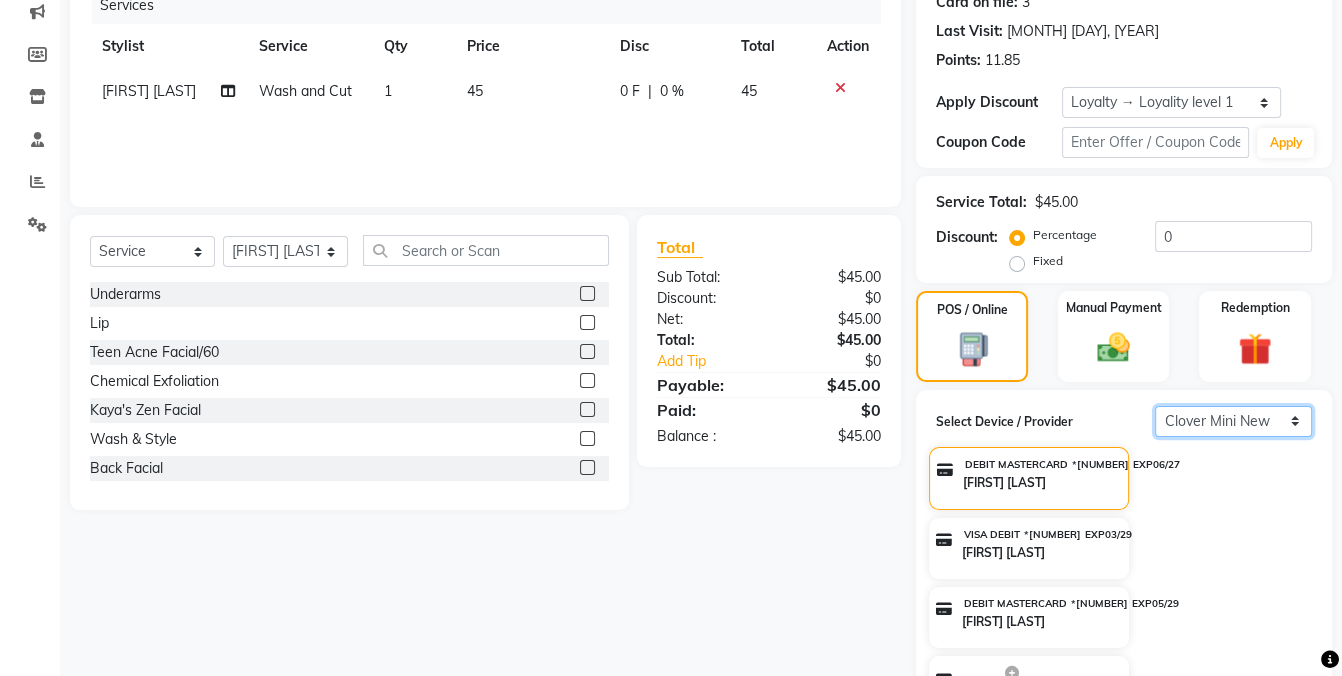 click on "Select  Payroc Online   Clover Mini New" 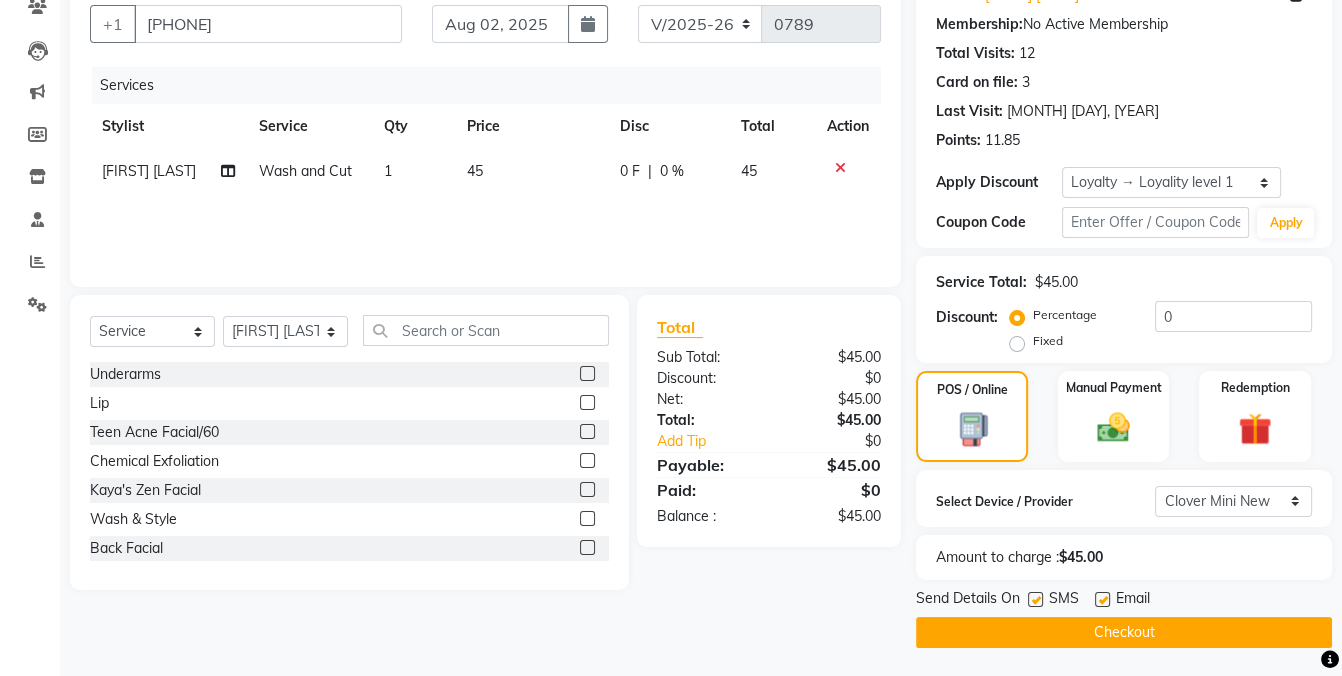 click 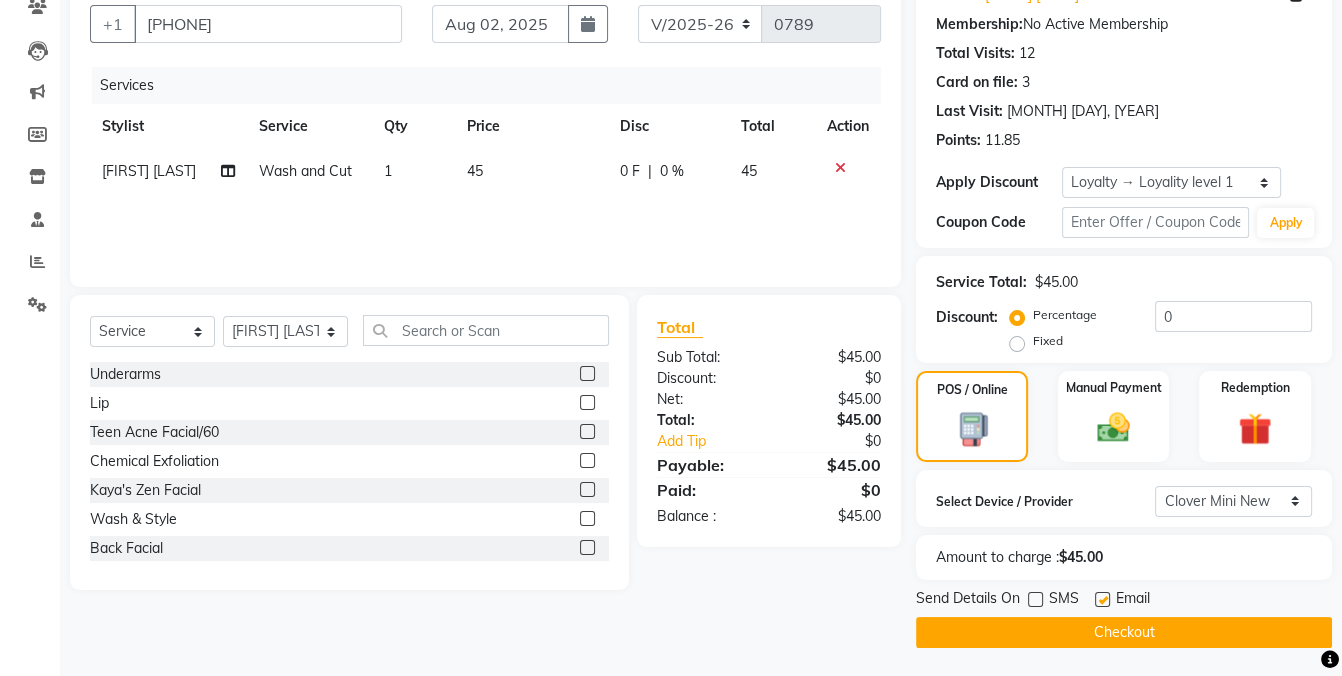 click on "Checkout" 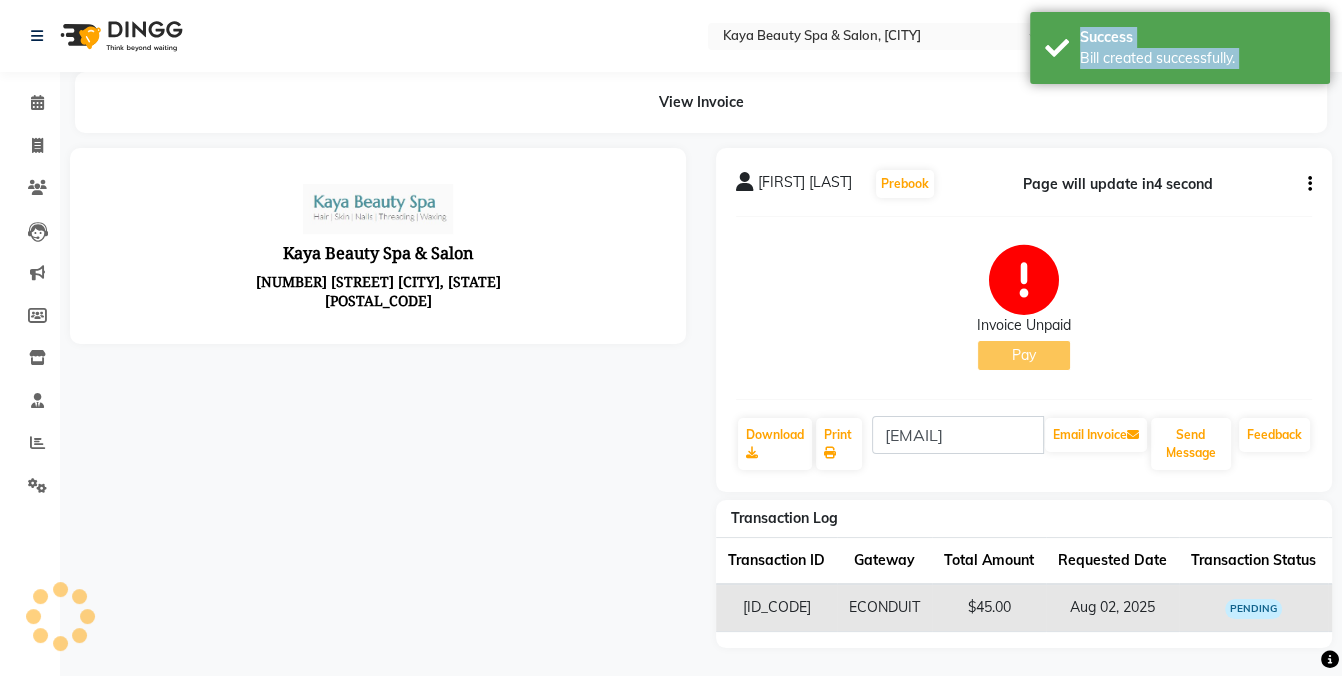 scroll, scrollTop: 0, scrollLeft: 0, axis: both 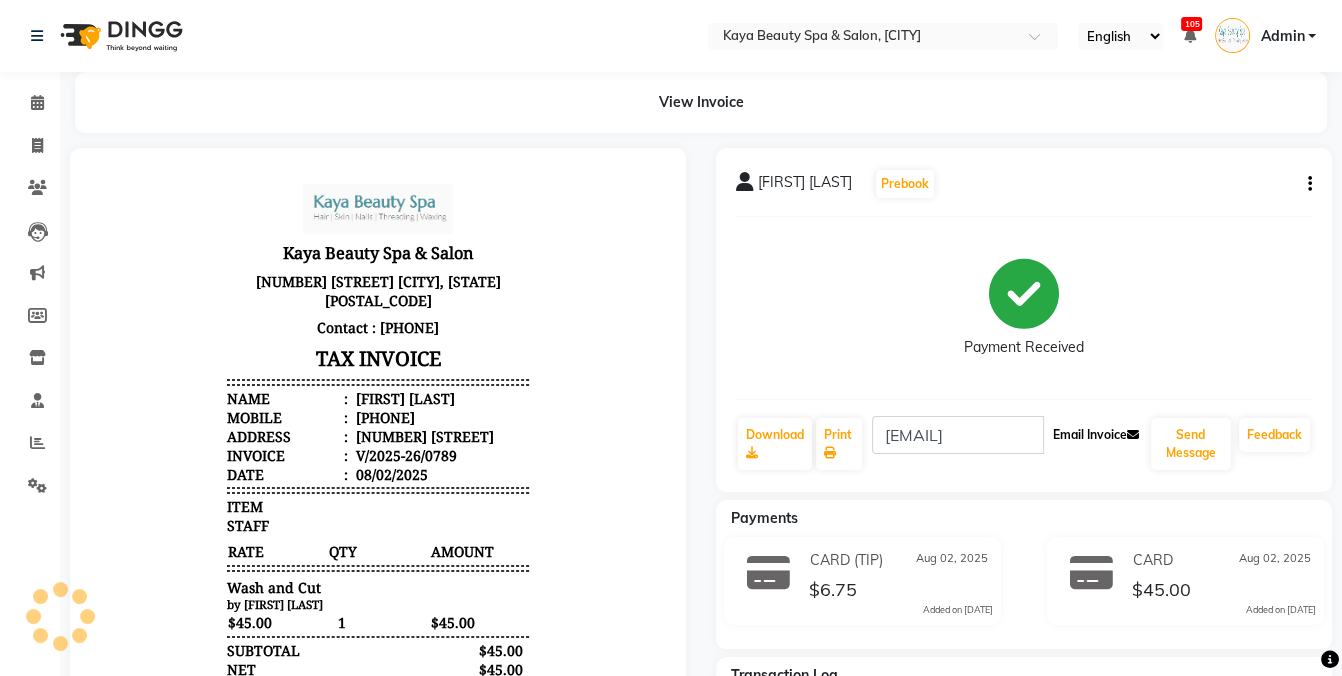 click on "Email Invoice" 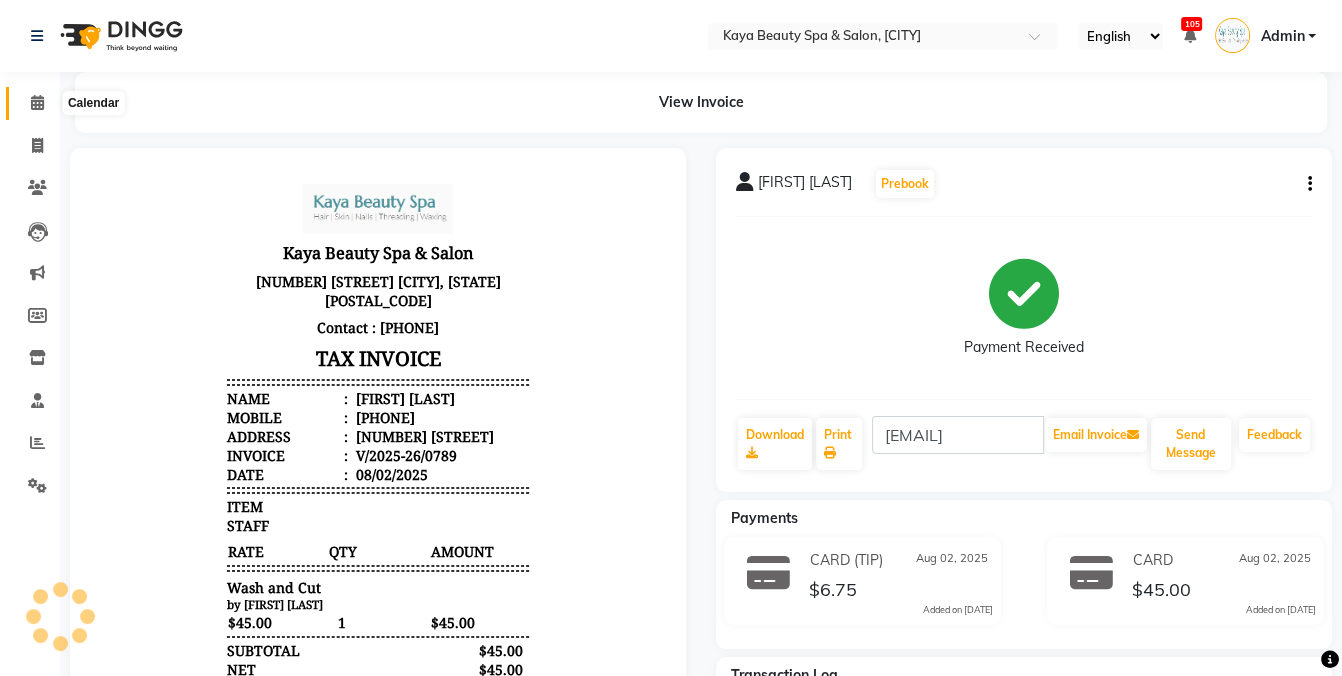 click 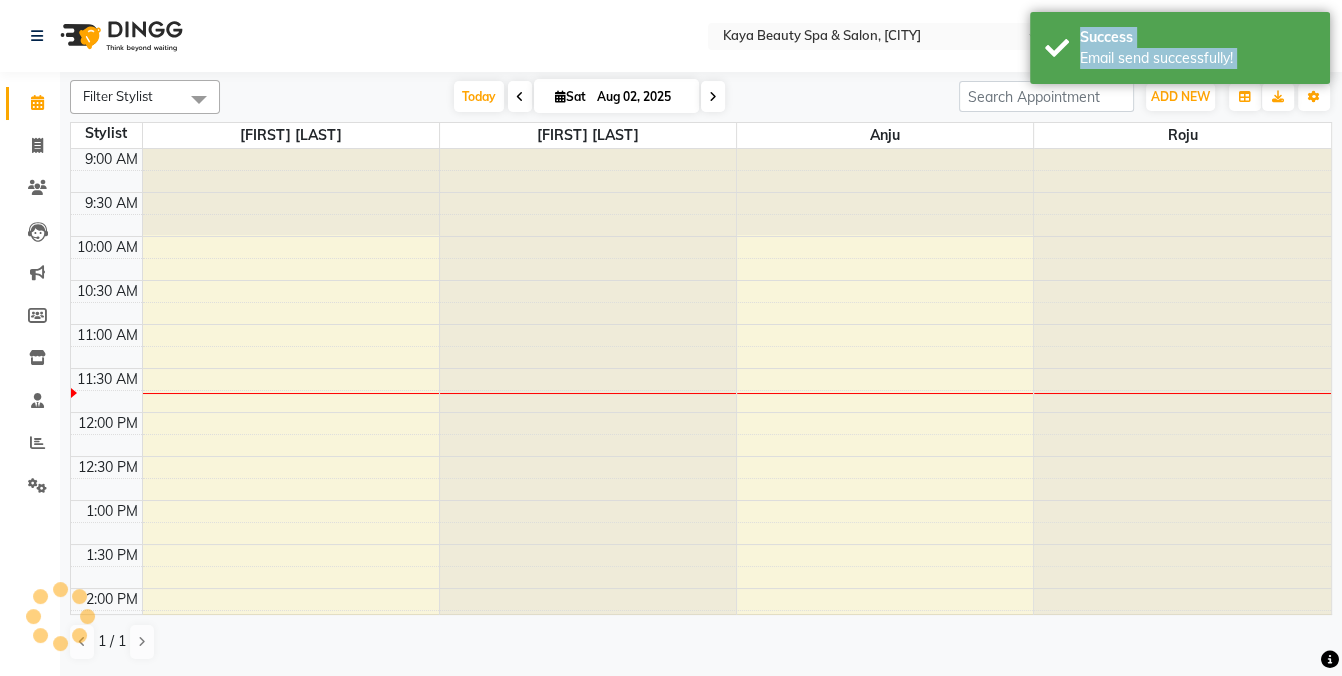 scroll, scrollTop: 0, scrollLeft: 0, axis: both 